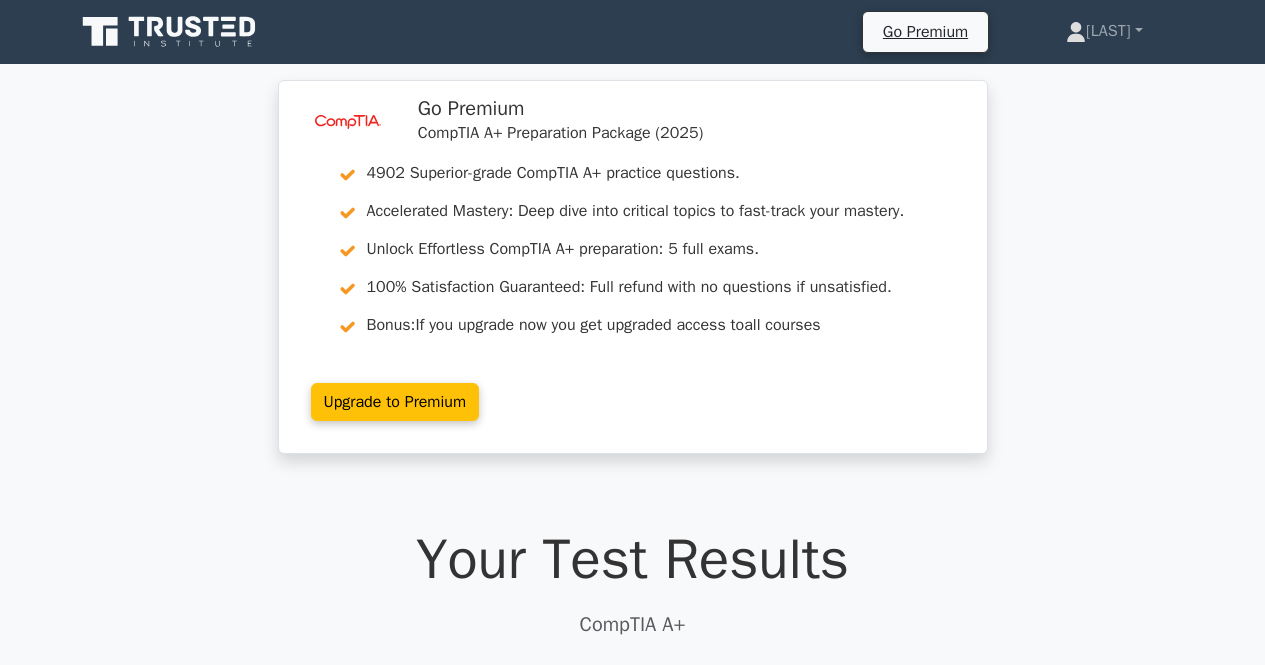 scroll, scrollTop: 15366, scrollLeft: 0, axis: vertical 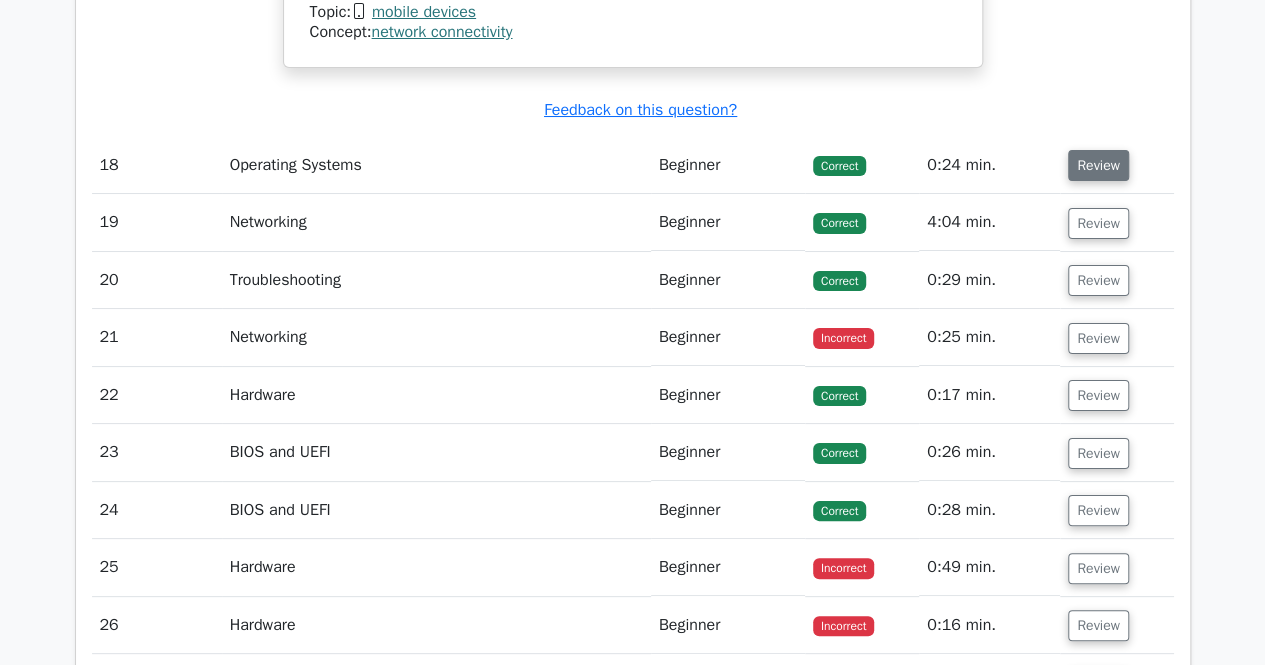 click on "Review" at bounding box center (1098, 165) 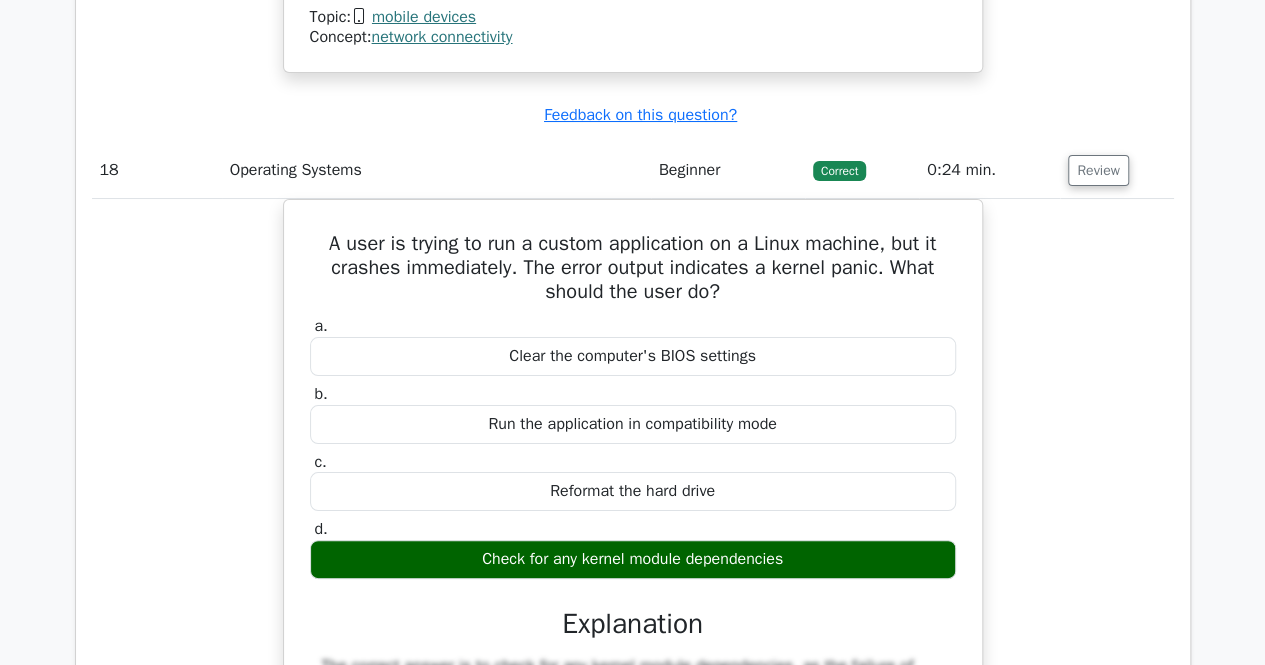 scroll, scrollTop: 16004, scrollLeft: 0, axis: vertical 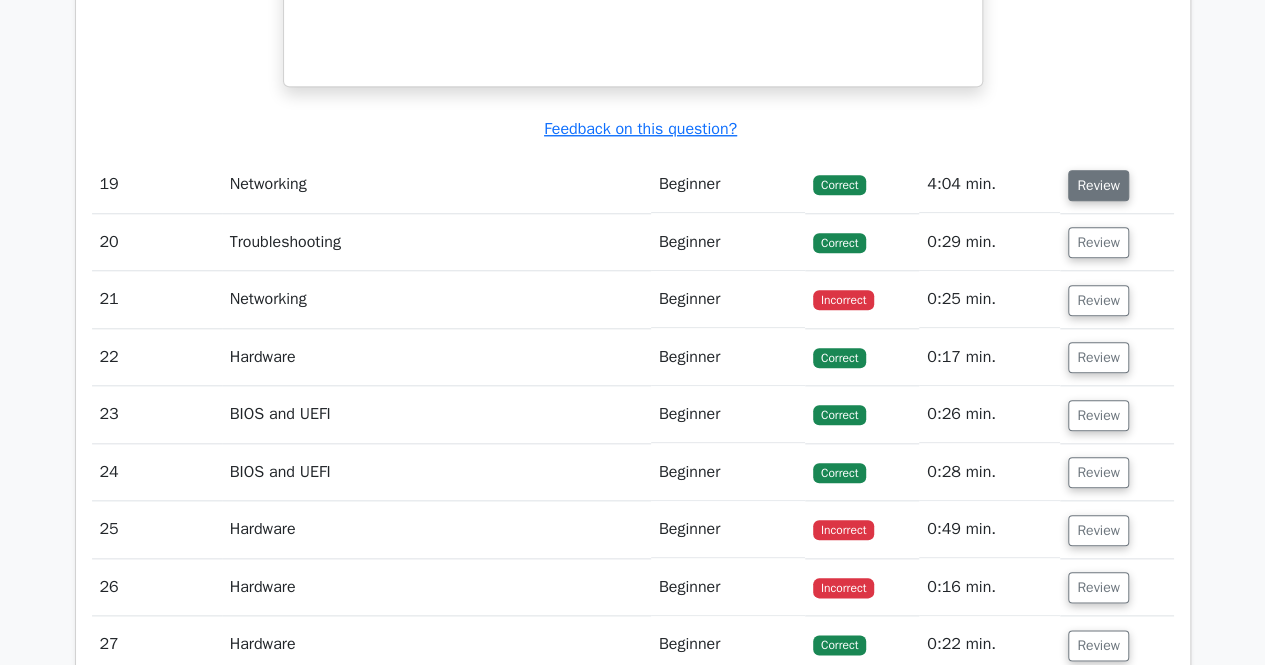 click on "Review" at bounding box center [1098, 185] 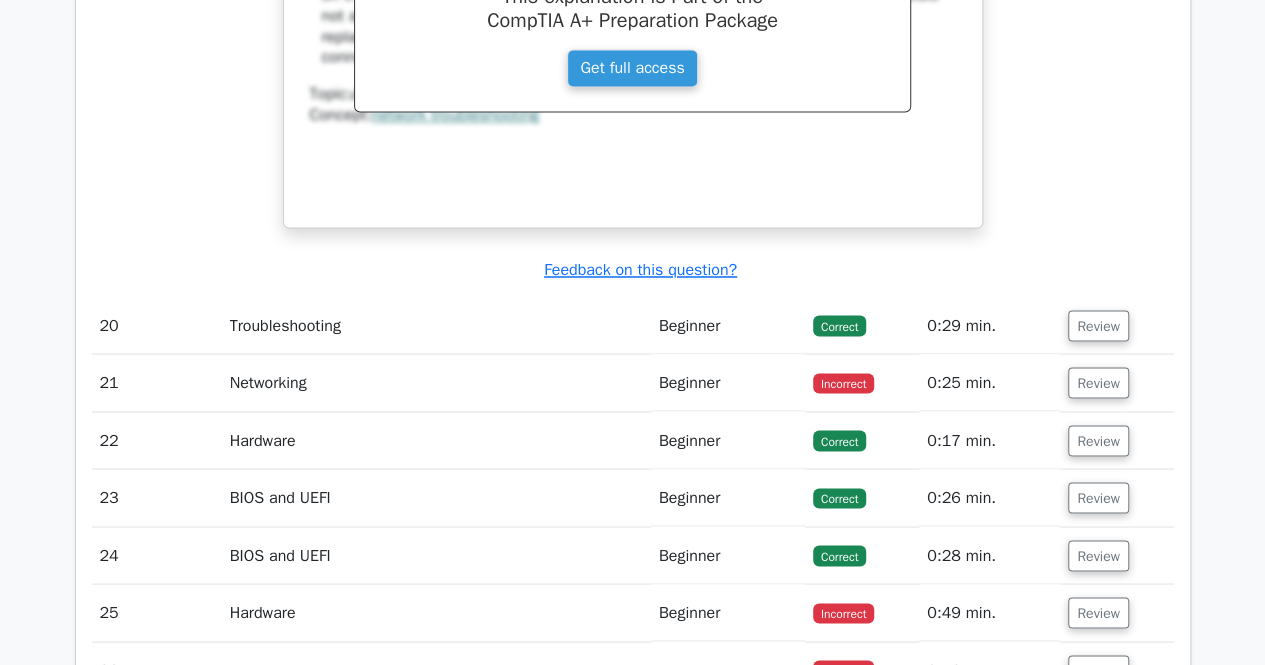 scroll, scrollTop: 16822, scrollLeft: 0, axis: vertical 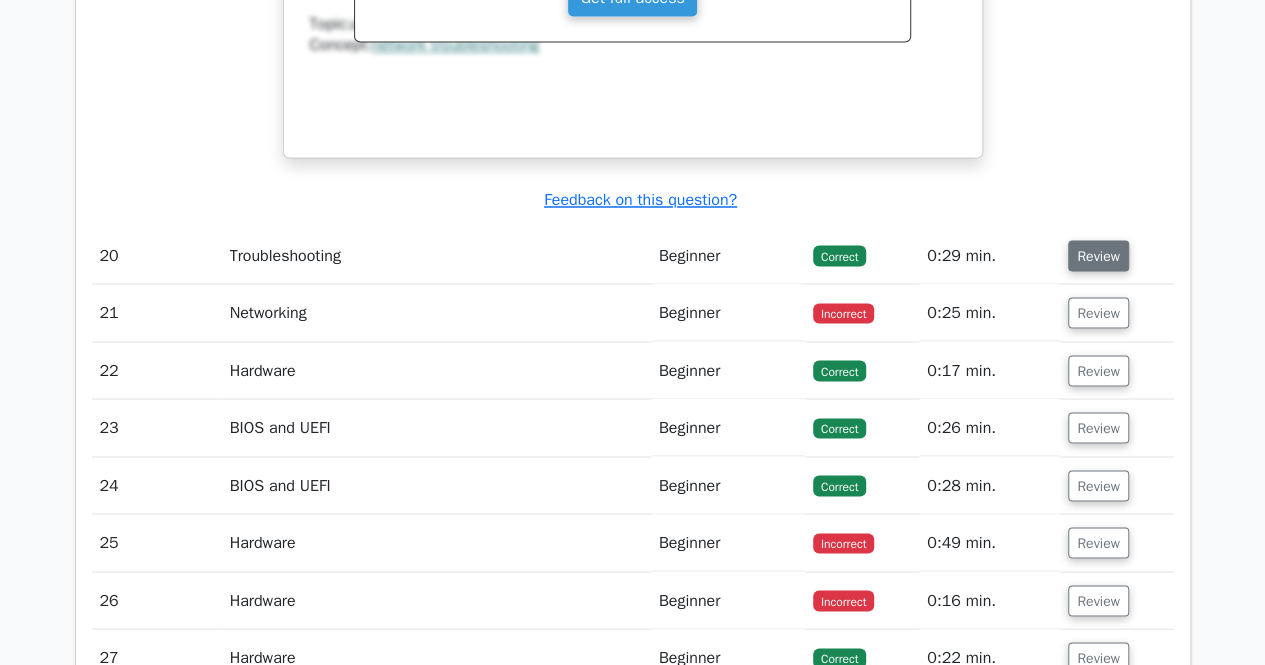 drag, startPoint x: 1106, startPoint y: 220, endPoint x: 1102, endPoint y: 246, distance: 26.305893 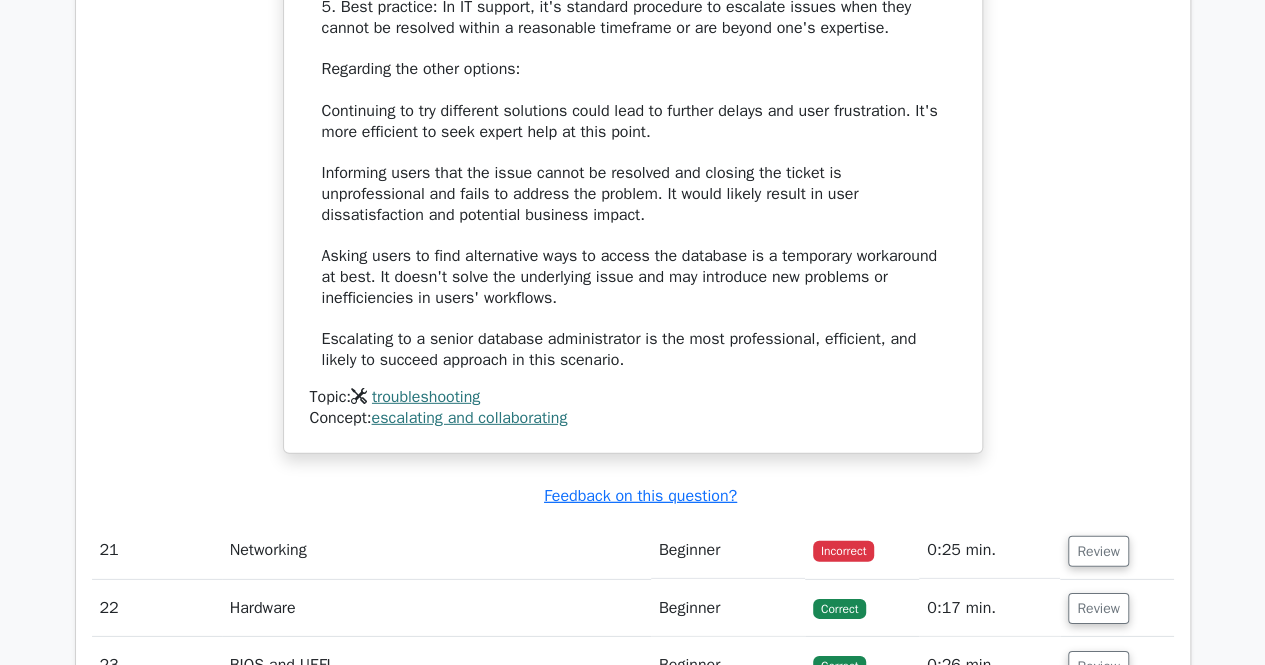 scroll, scrollTop: 18276, scrollLeft: 0, axis: vertical 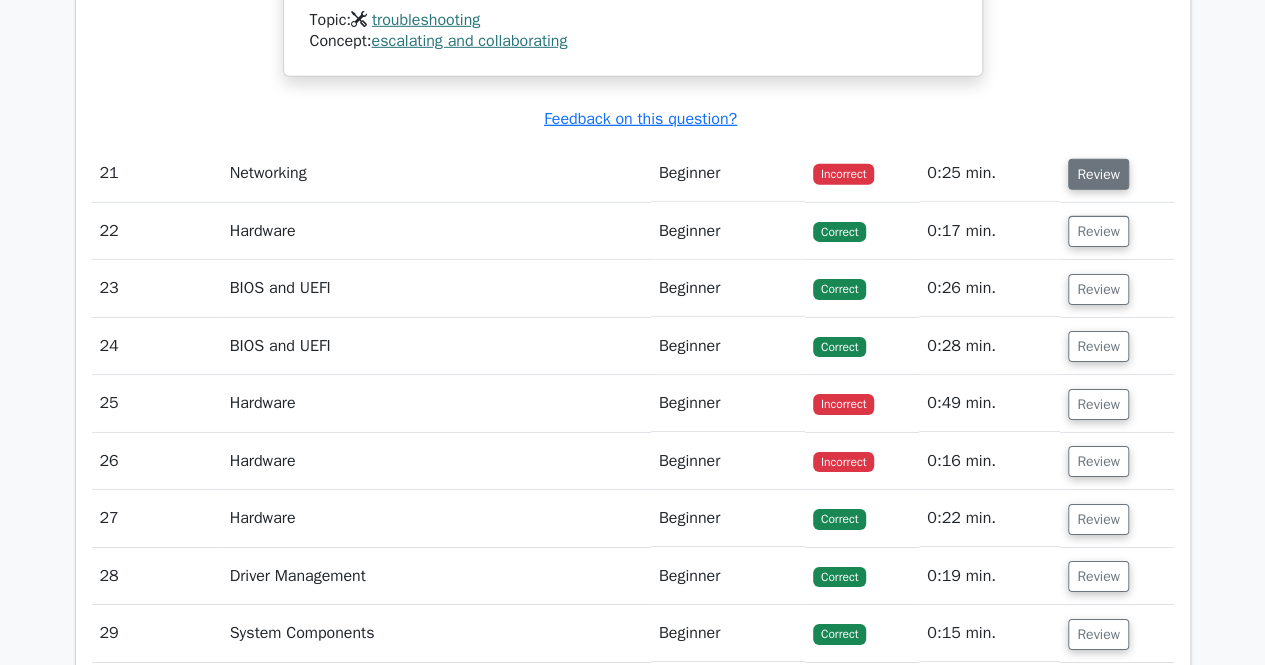click on "Review" at bounding box center [1098, 174] 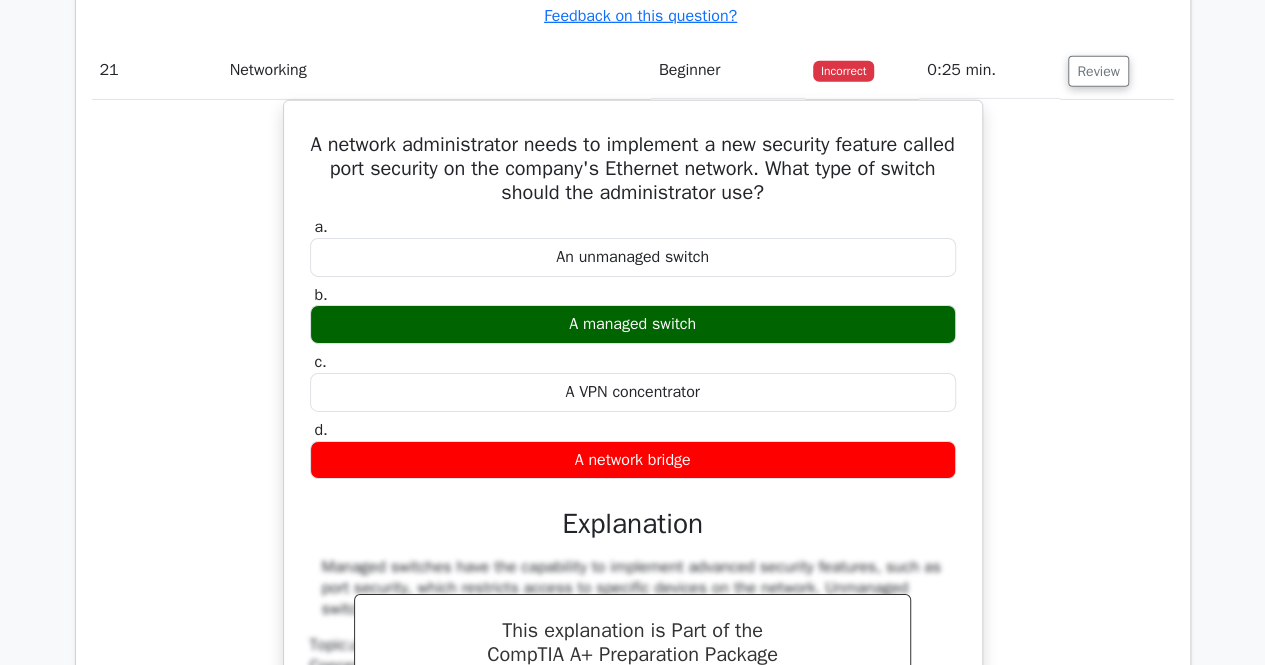 scroll, scrollTop: 18456, scrollLeft: 0, axis: vertical 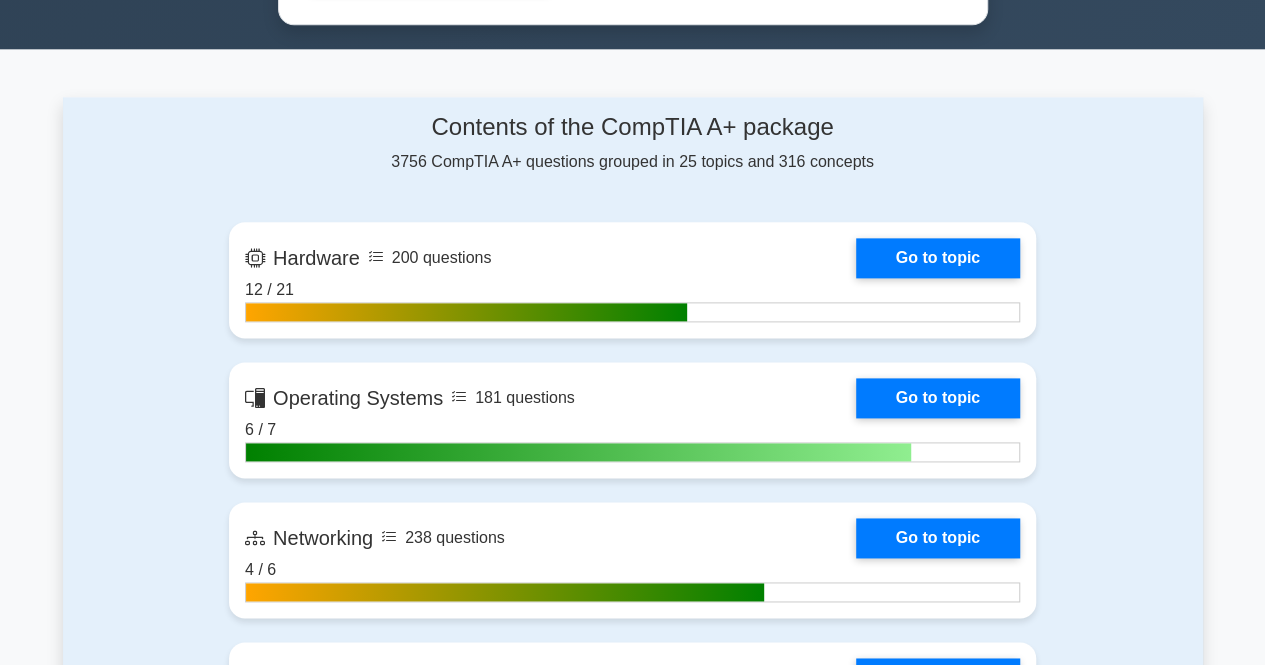 drag, startPoint x: 1261, startPoint y: 119, endPoint x: 1262, endPoint y: 141, distance: 22.022715 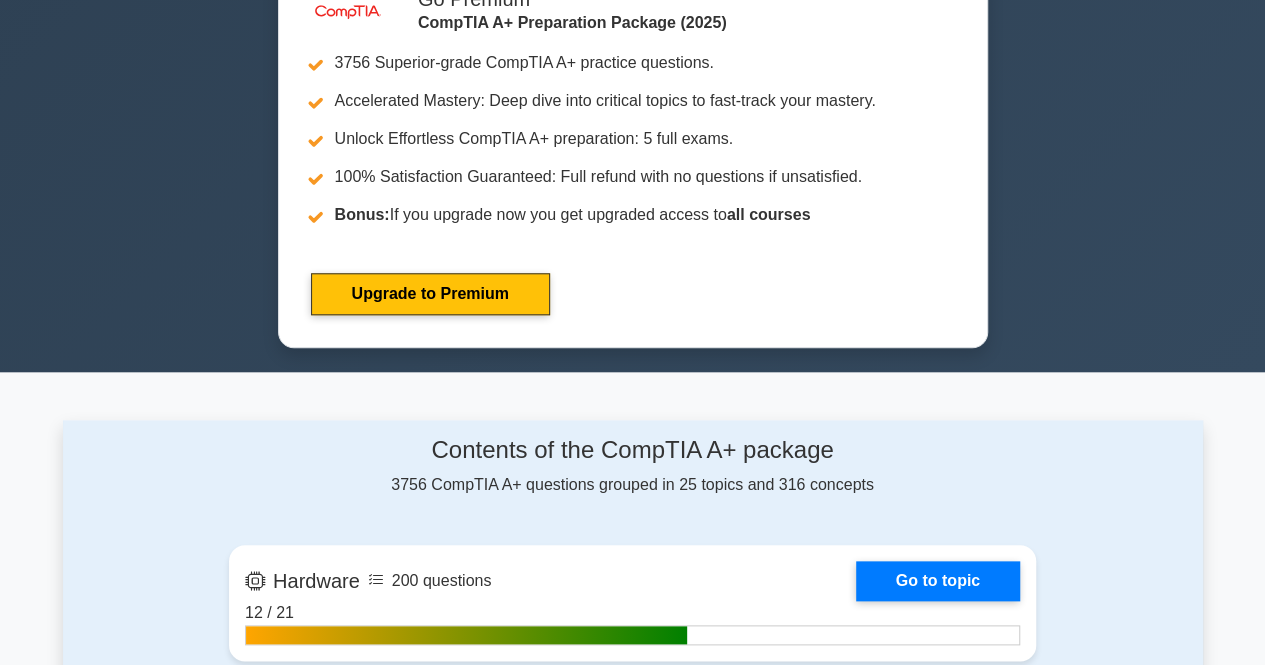 scroll, scrollTop: 135, scrollLeft: 0, axis: vertical 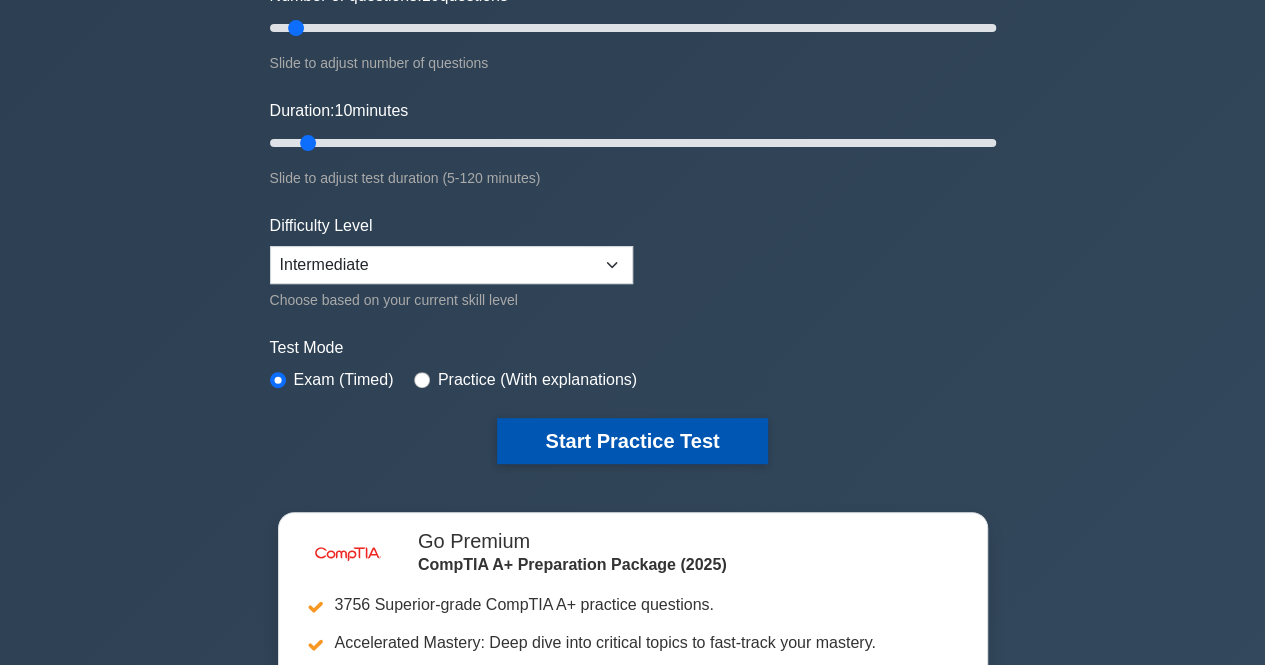 click on "Start Practice Test" at bounding box center (632, 441) 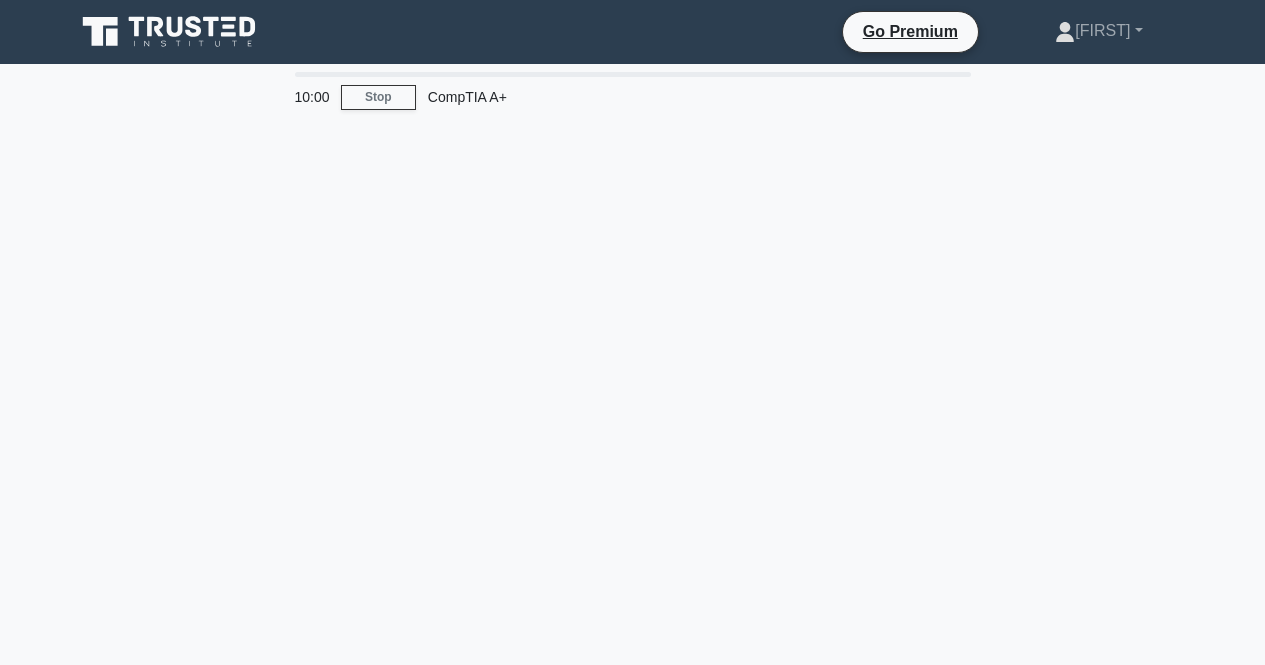 scroll, scrollTop: 0, scrollLeft: 0, axis: both 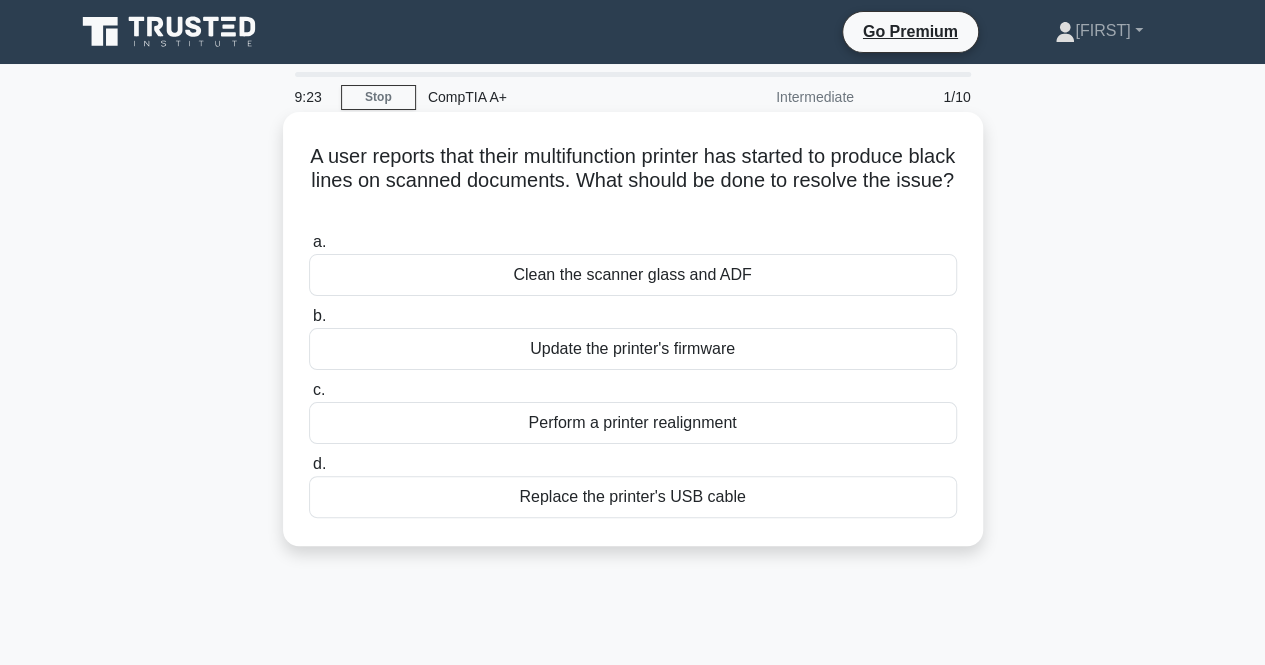 click on "Perform a printer realignment" at bounding box center [633, 423] 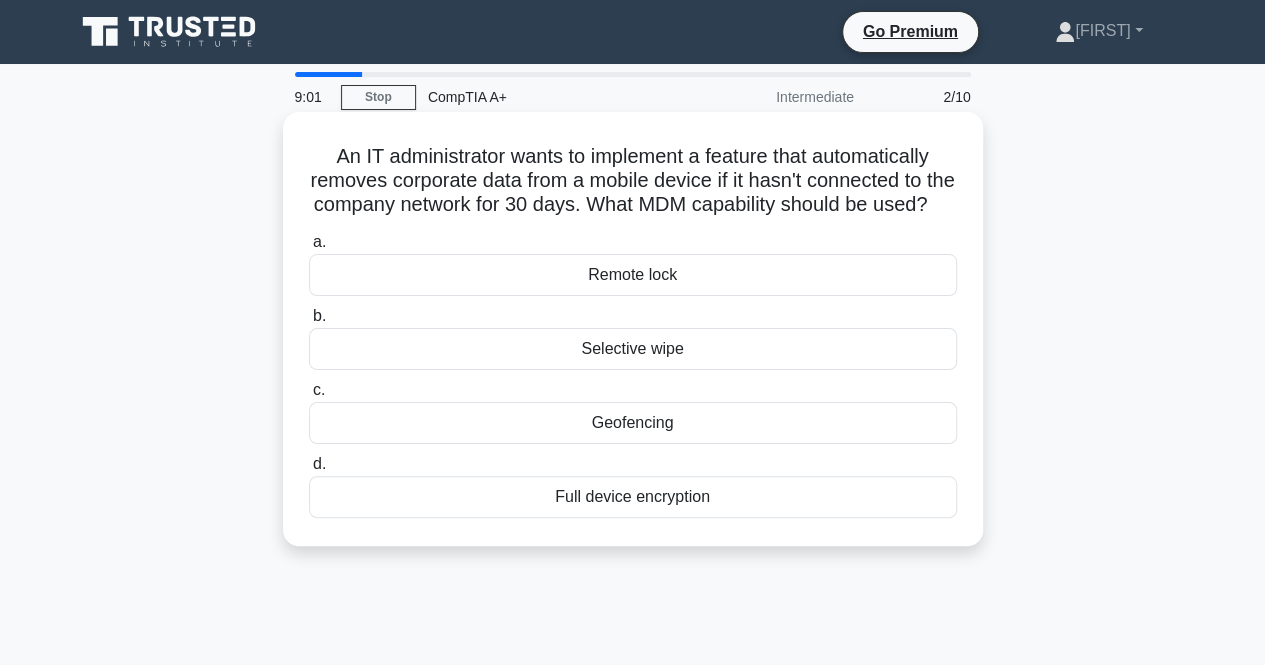 click on "Selective wipe" at bounding box center [633, 349] 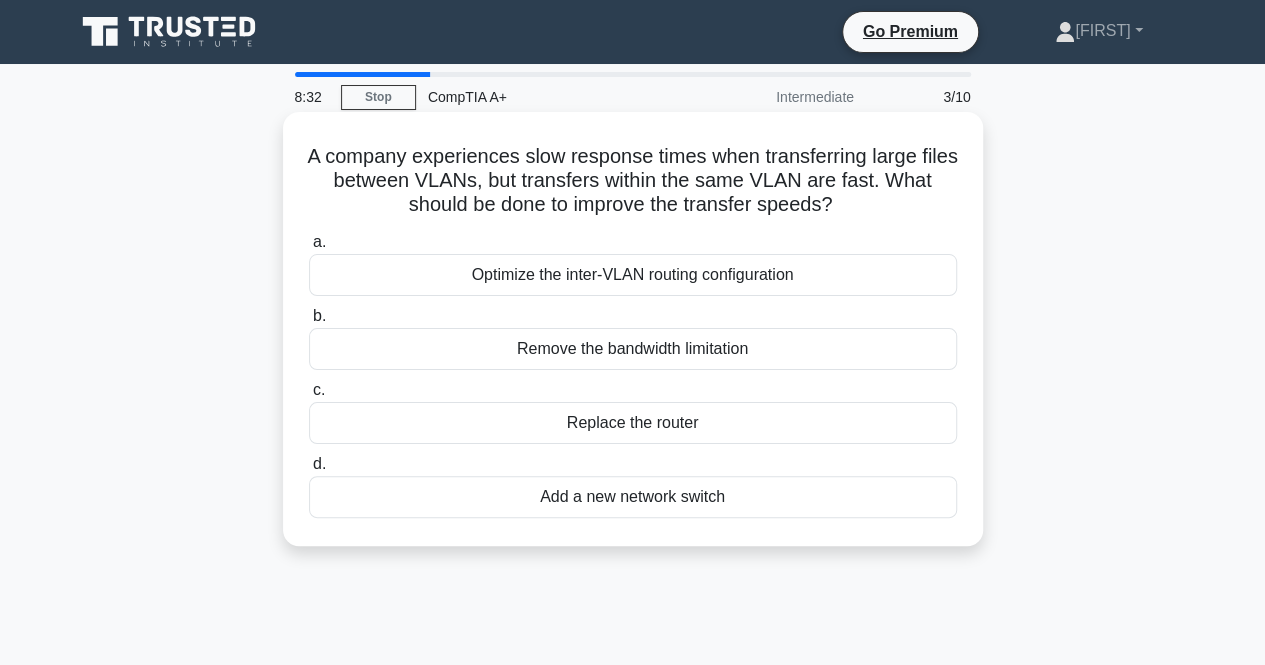 drag, startPoint x: 632, startPoint y: 356, endPoint x: 646, endPoint y: 352, distance: 14.56022 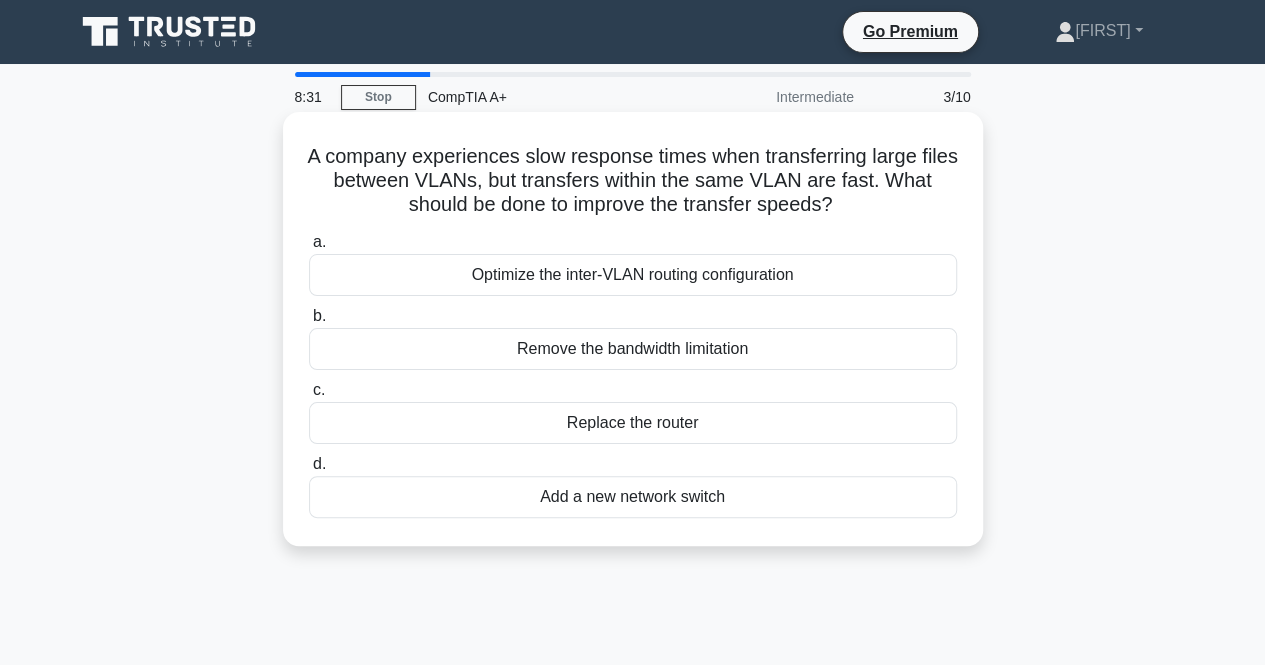 drag, startPoint x: 598, startPoint y: 341, endPoint x: 520, endPoint y: 337, distance: 78.10249 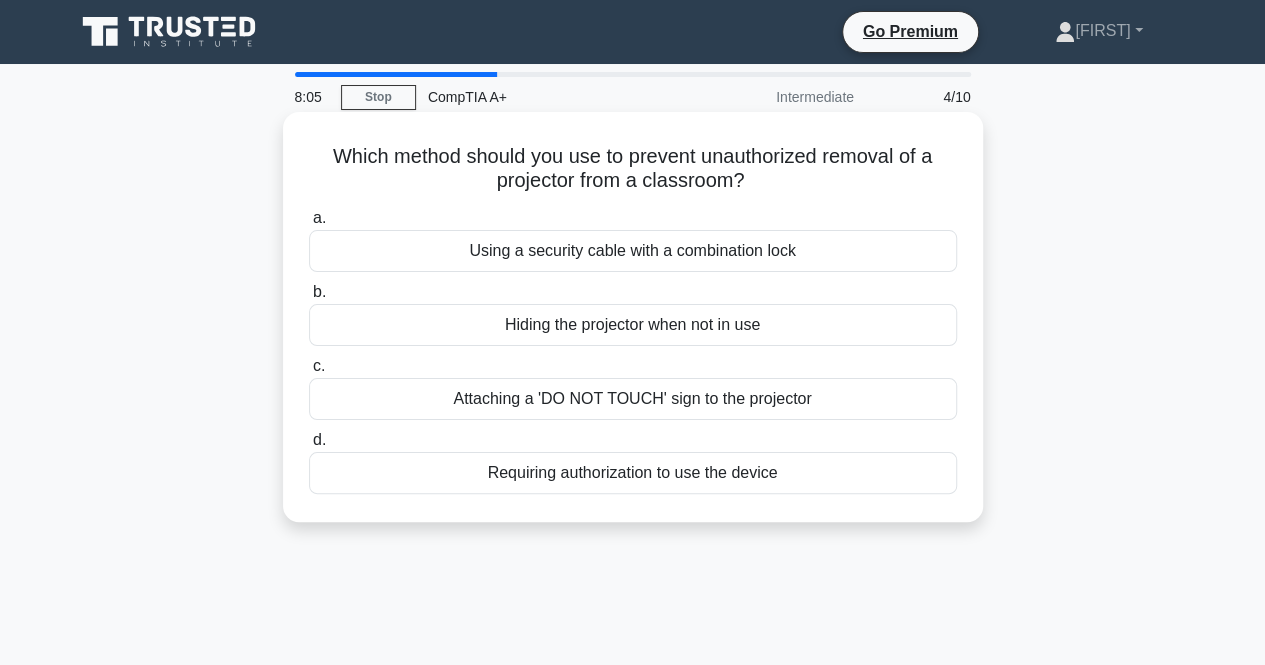 click on "Requiring authorization to use the device" at bounding box center [633, 473] 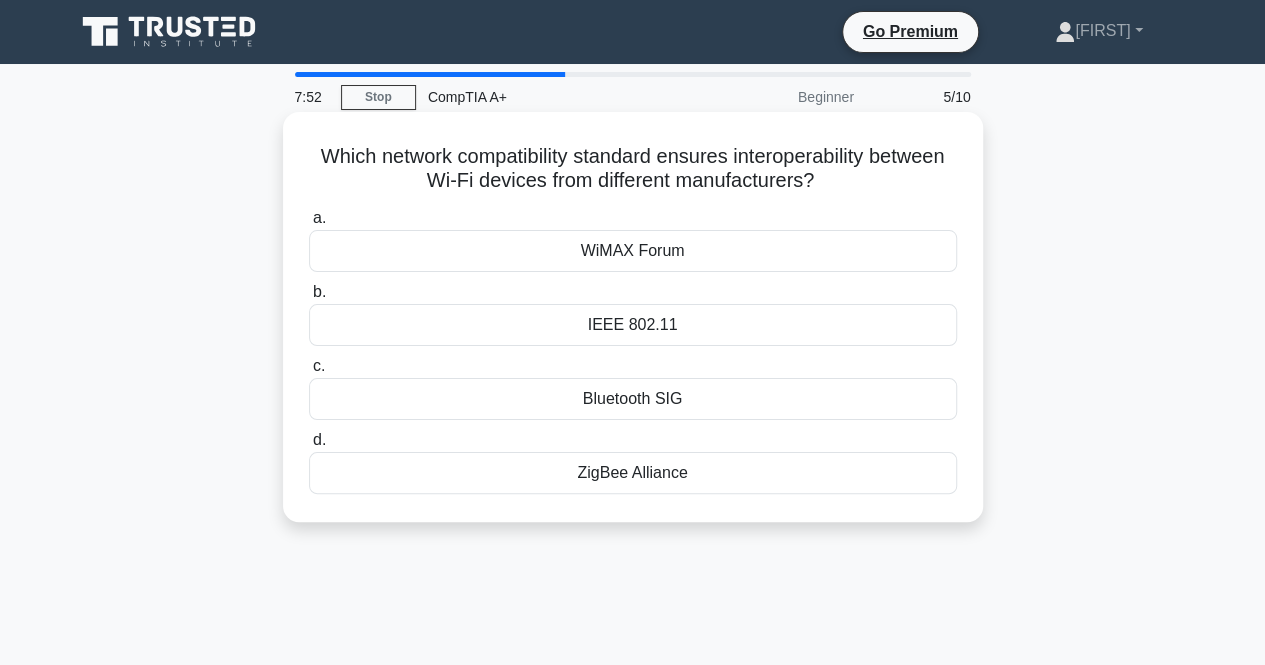 click on "IEEE 802.11" at bounding box center (633, 325) 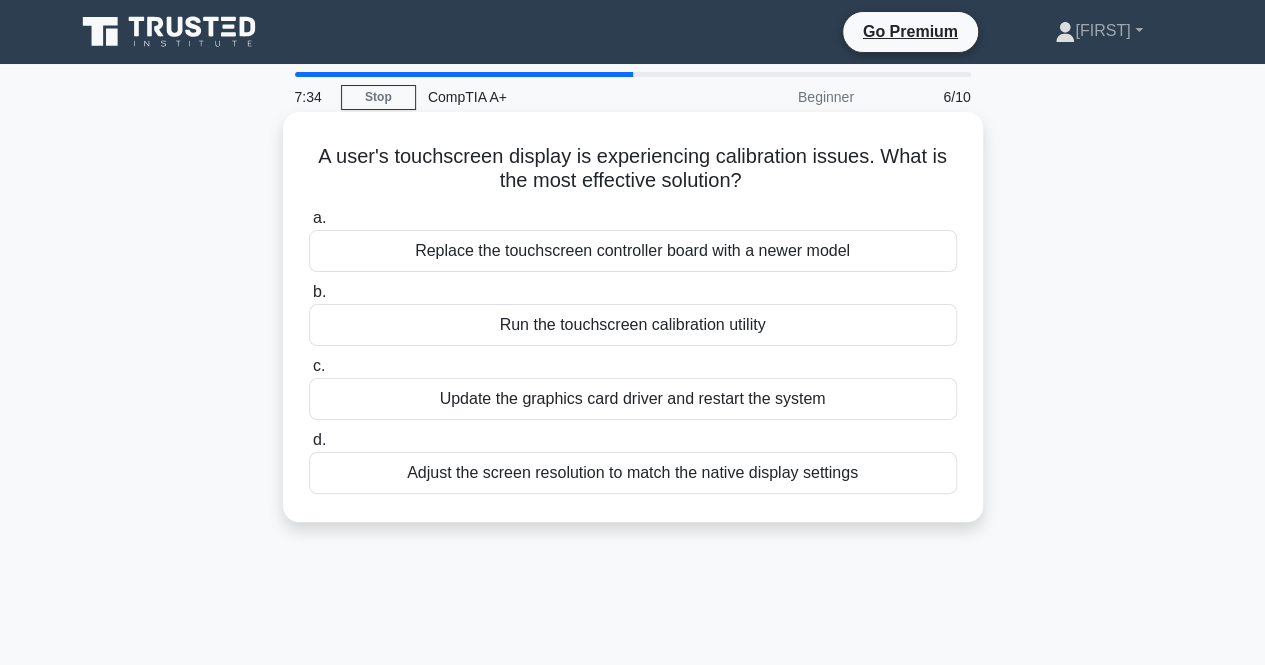 click on "Adjust the screen resolution to match the native display settings" at bounding box center (633, 473) 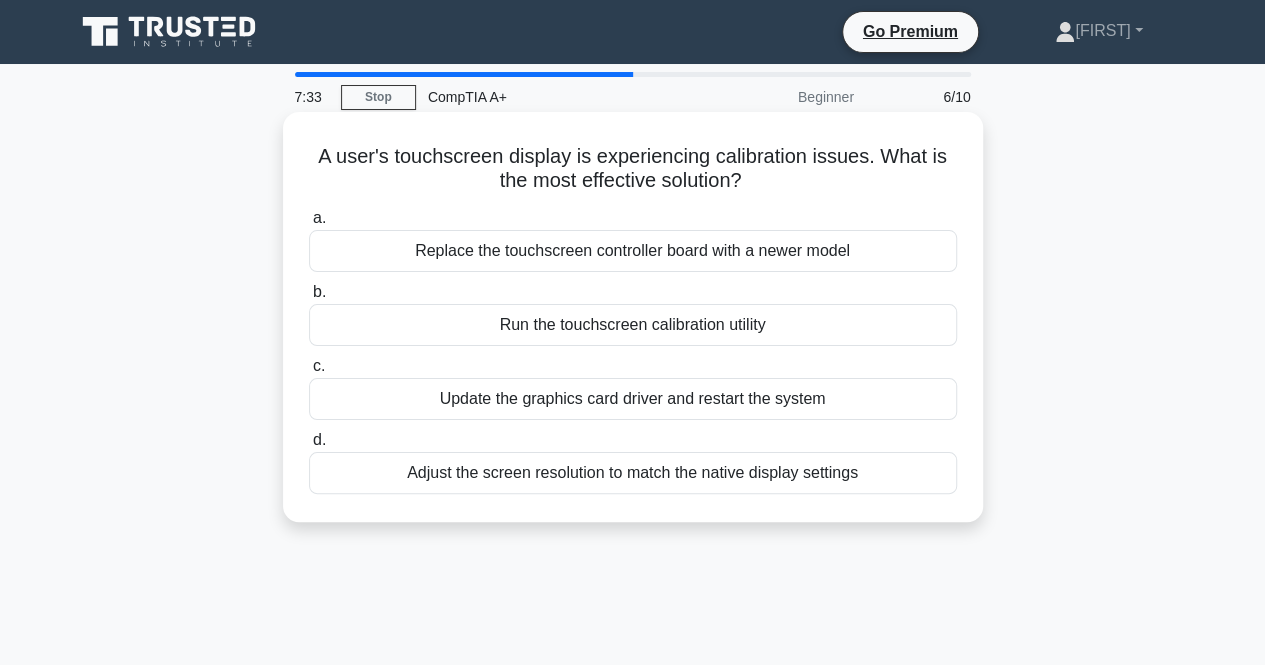click on "Adjust the screen resolution to match the native display settings" at bounding box center (633, 473) 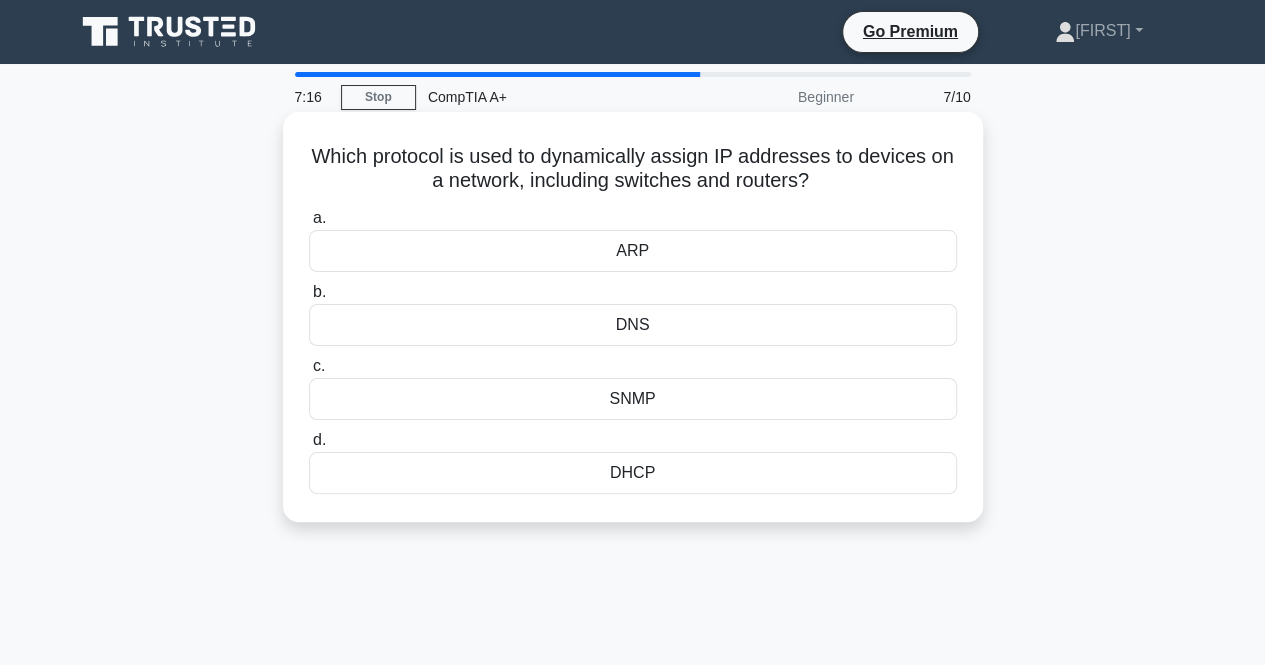 click on "SNMP" at bounding box center [633, 399] 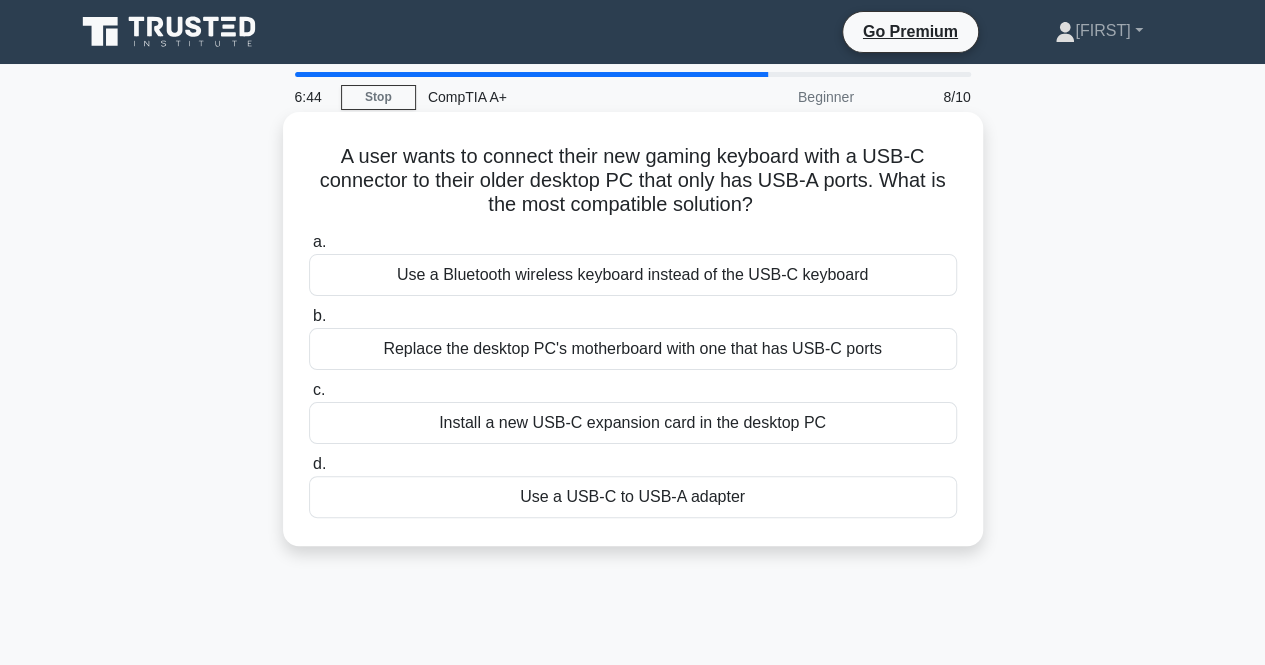 click on "Use a USB-C to USB-A adapter" at bounding box center (633, 497) 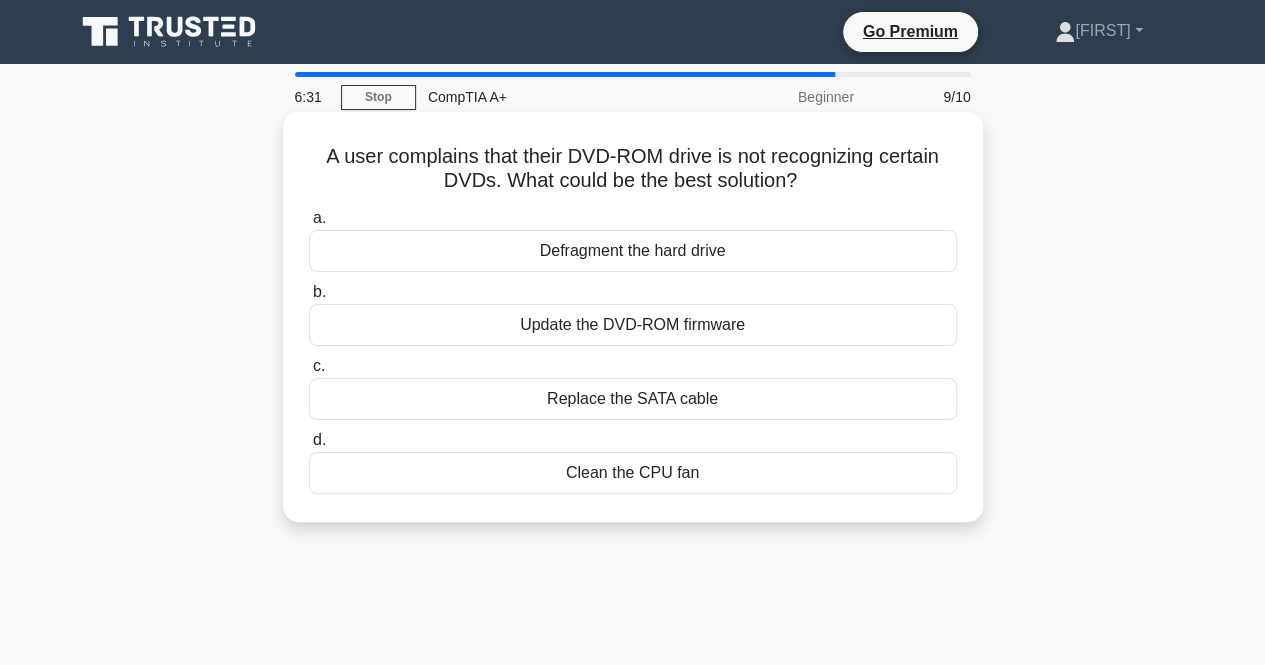 click on "Update the DVD-ROM firmware" at bounding box center [633, 325] 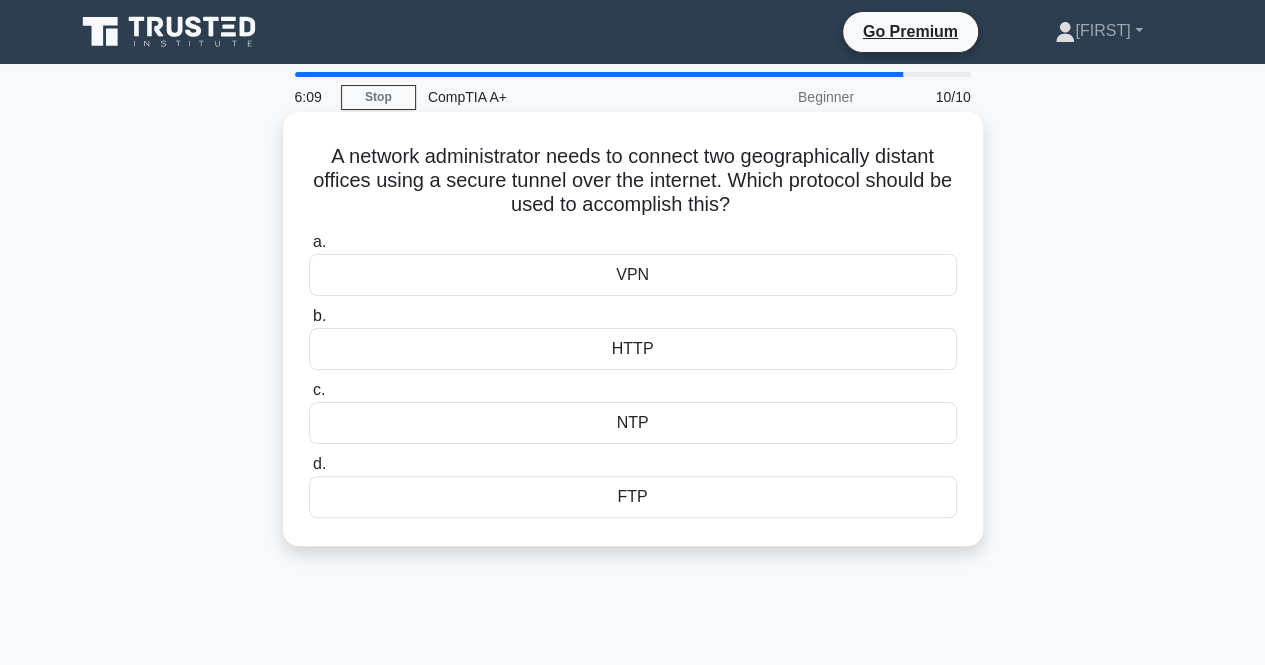 click on "NTP" at bounding box center [633, 423] 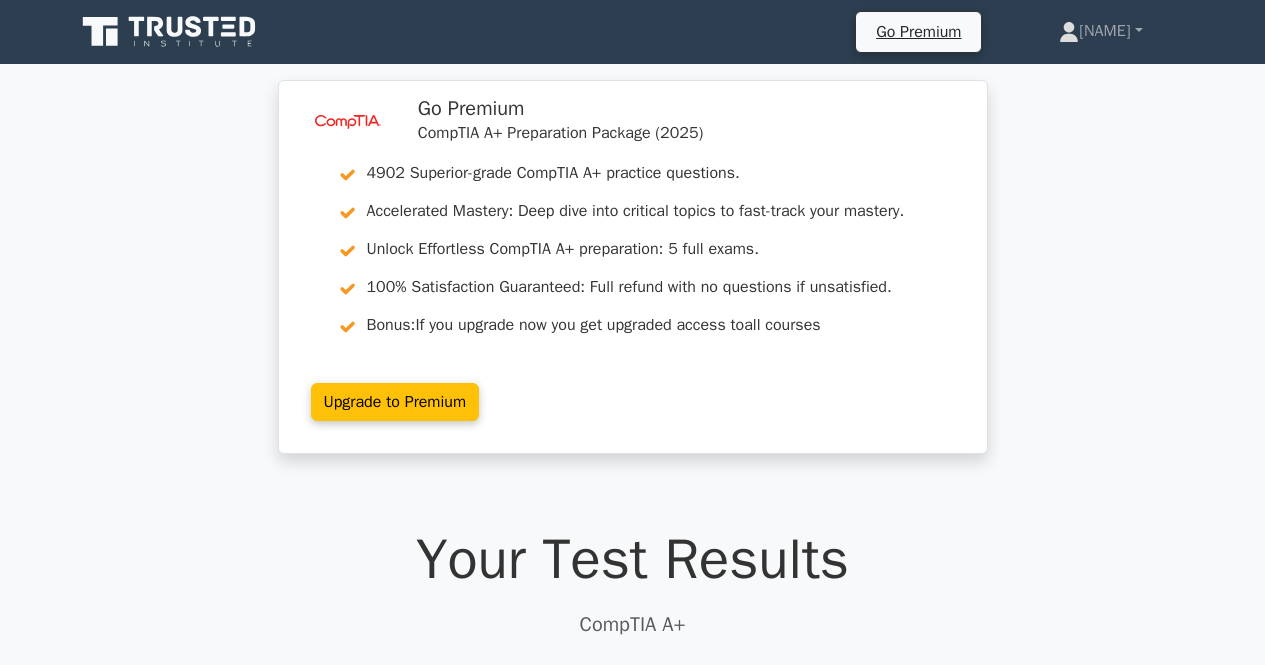 scroll, scrollTop: 0, scrollLeft: 0, axis: both 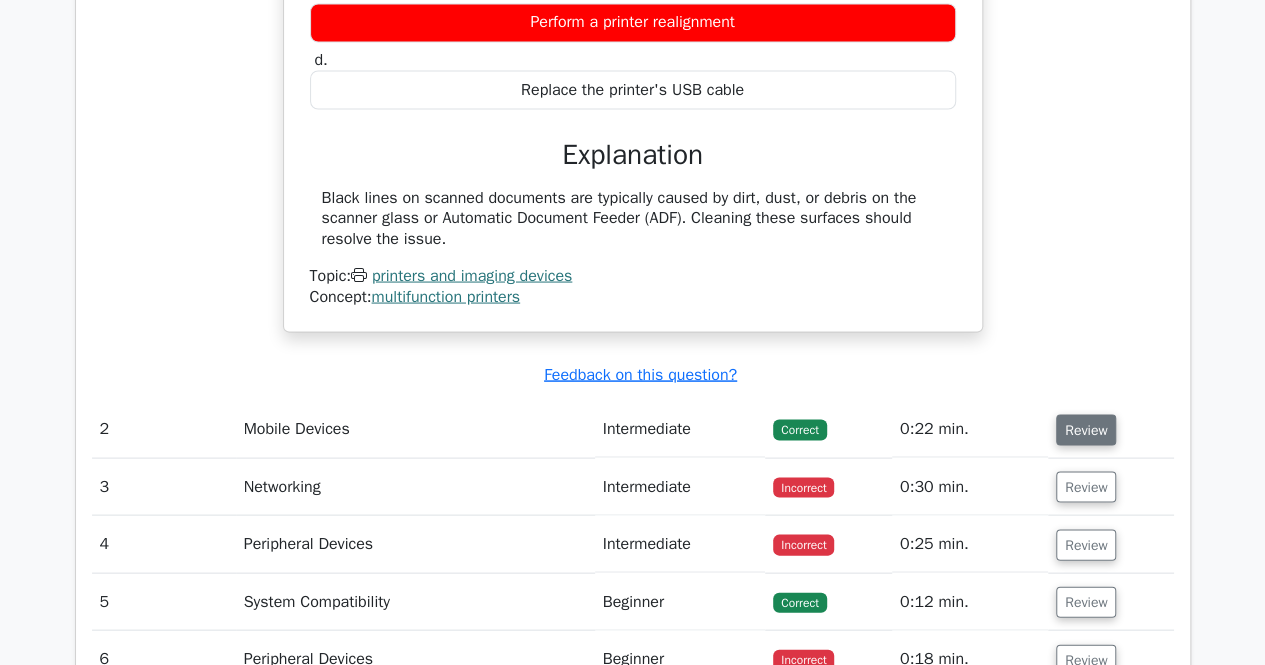 click on "Review" at bounding box center (1086, 429) 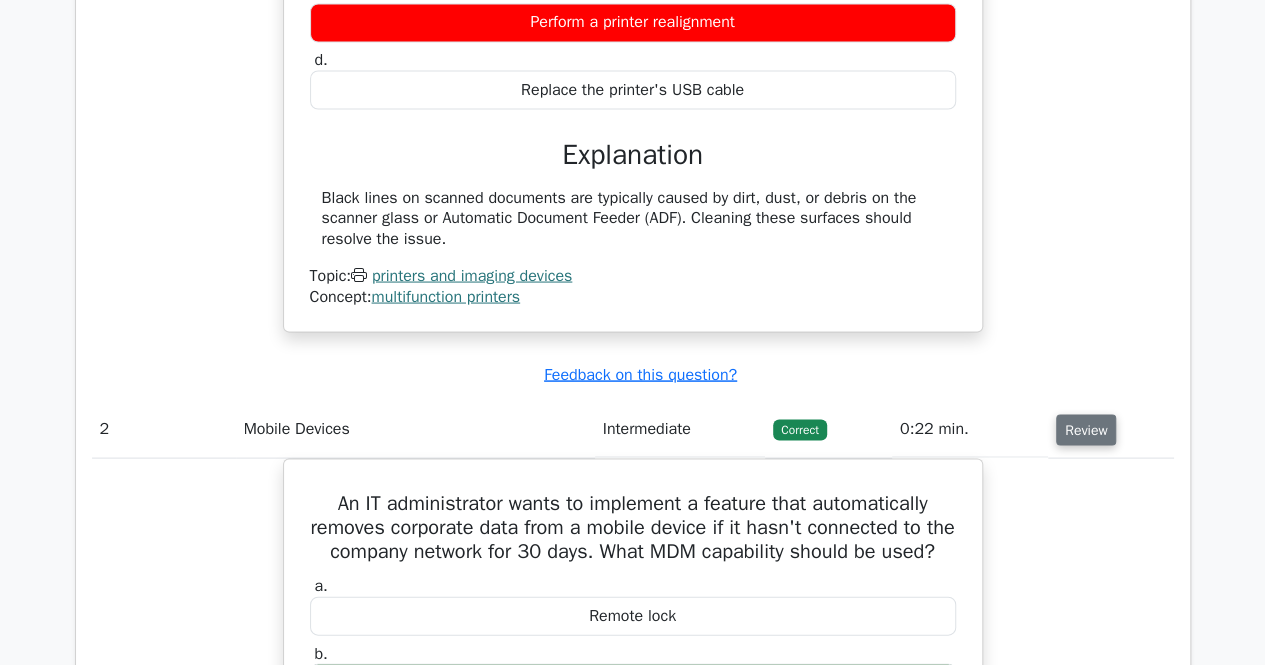 click on "Review" at bounding box center [1086, 429] 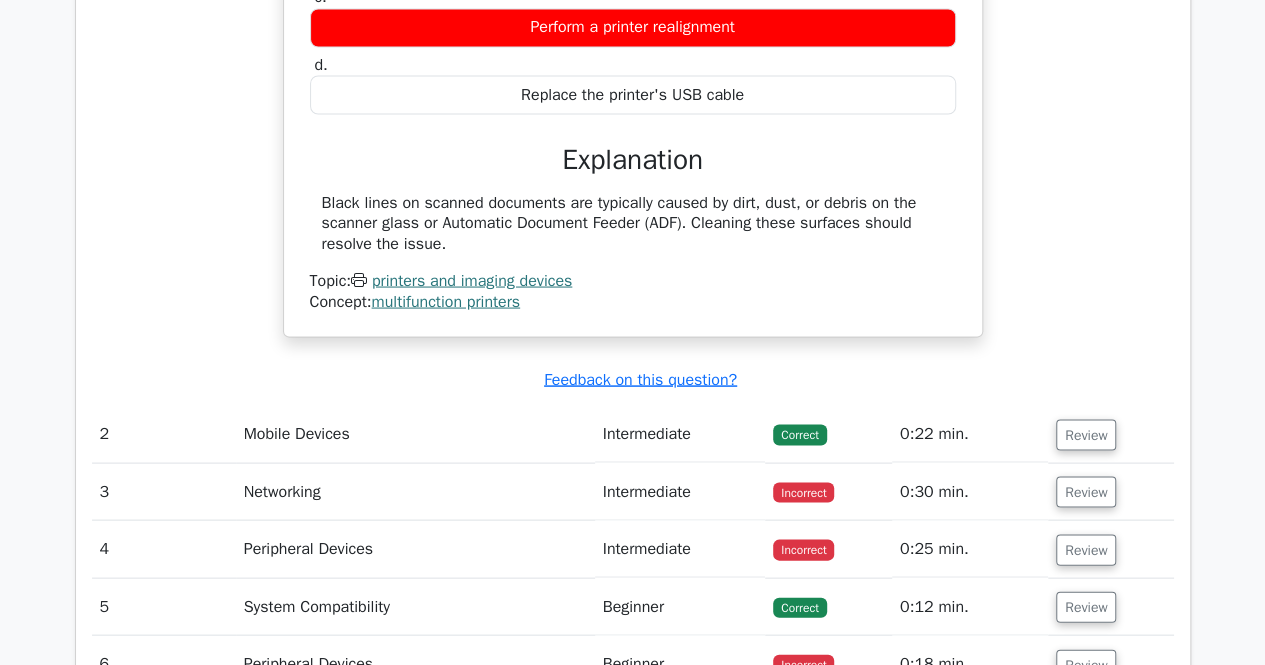 scroll, scrollTop: 1242, scrollLeft: 0, axis: vertical 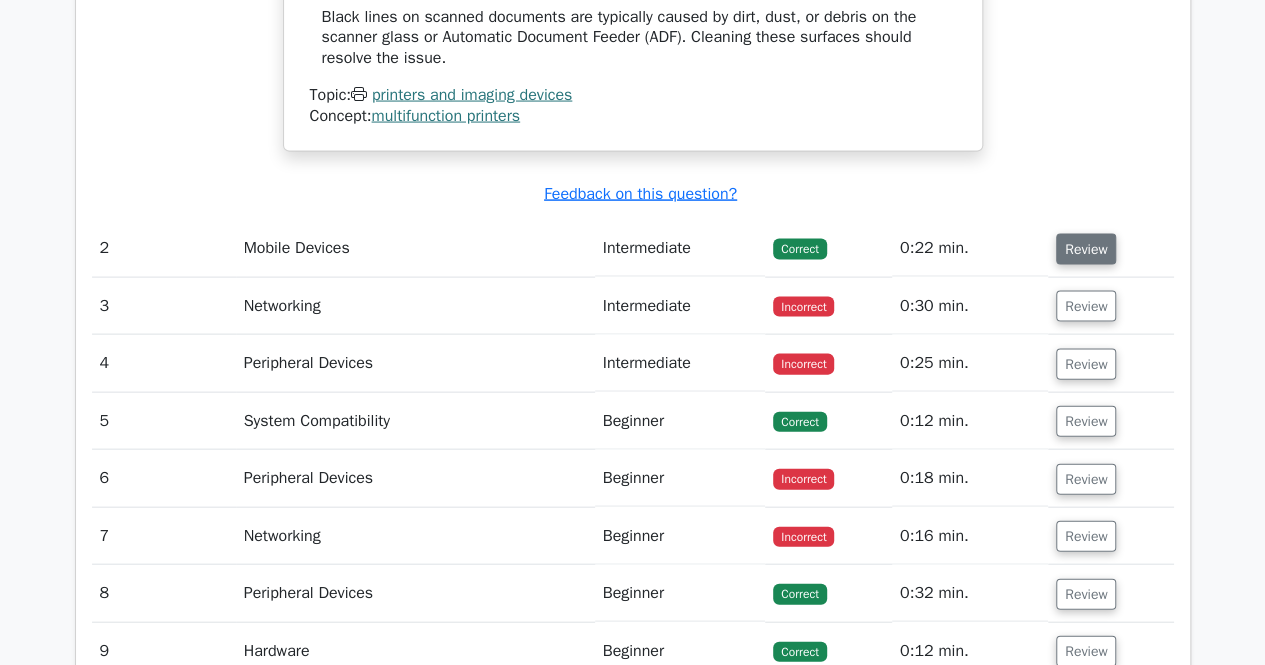 click on "Review" at bounding box center (1086, 249) 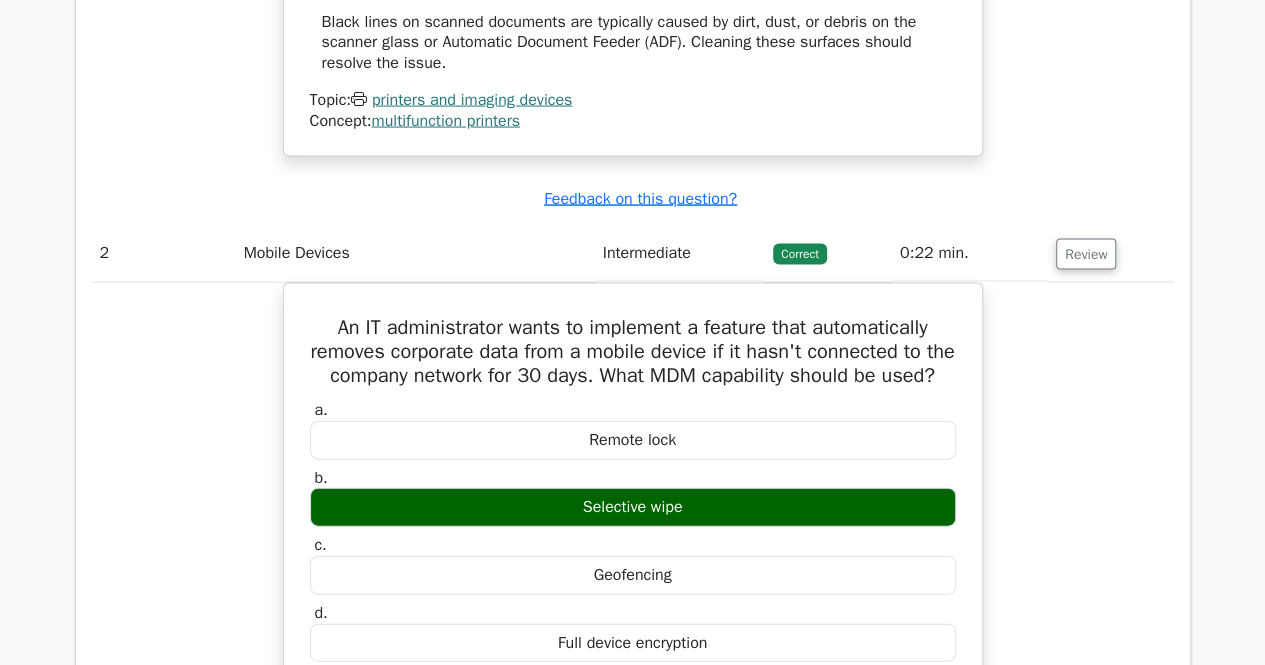 drag, startPoint x: 1260, startPoint y: 315, endPoint x: 1256, endPoint y: 328, distance: 13.601471 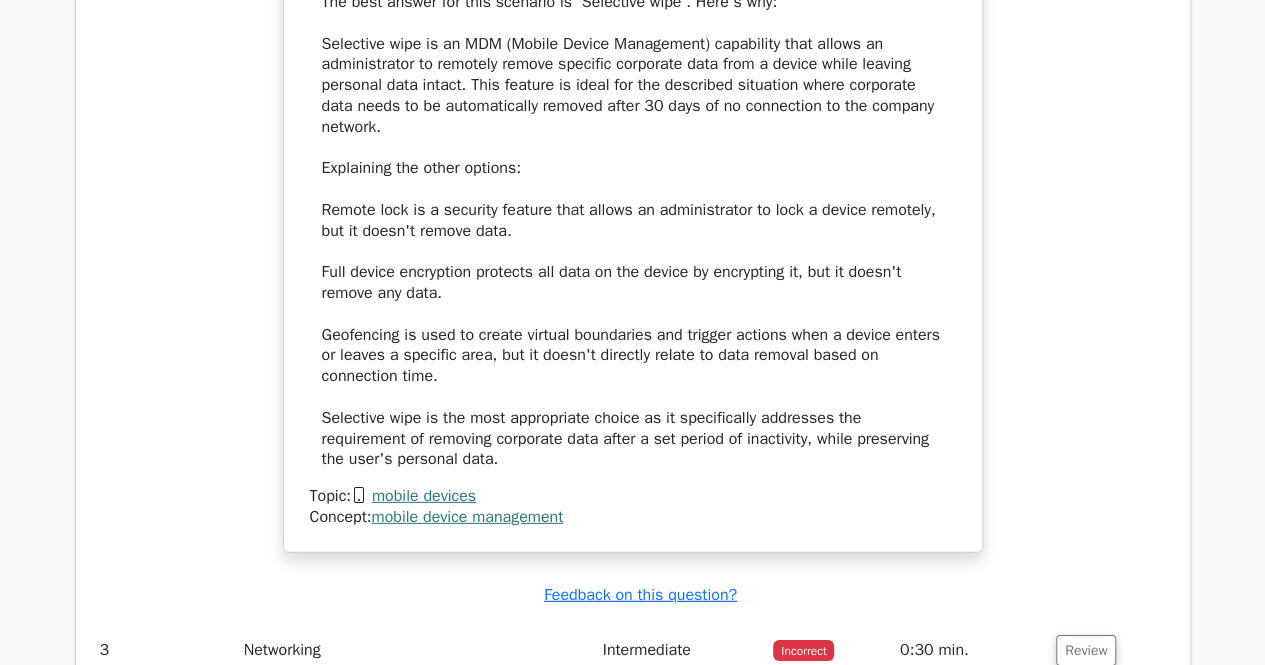 scroll, scrollTop: 2777, scrollLeft: 0, axis: vertical 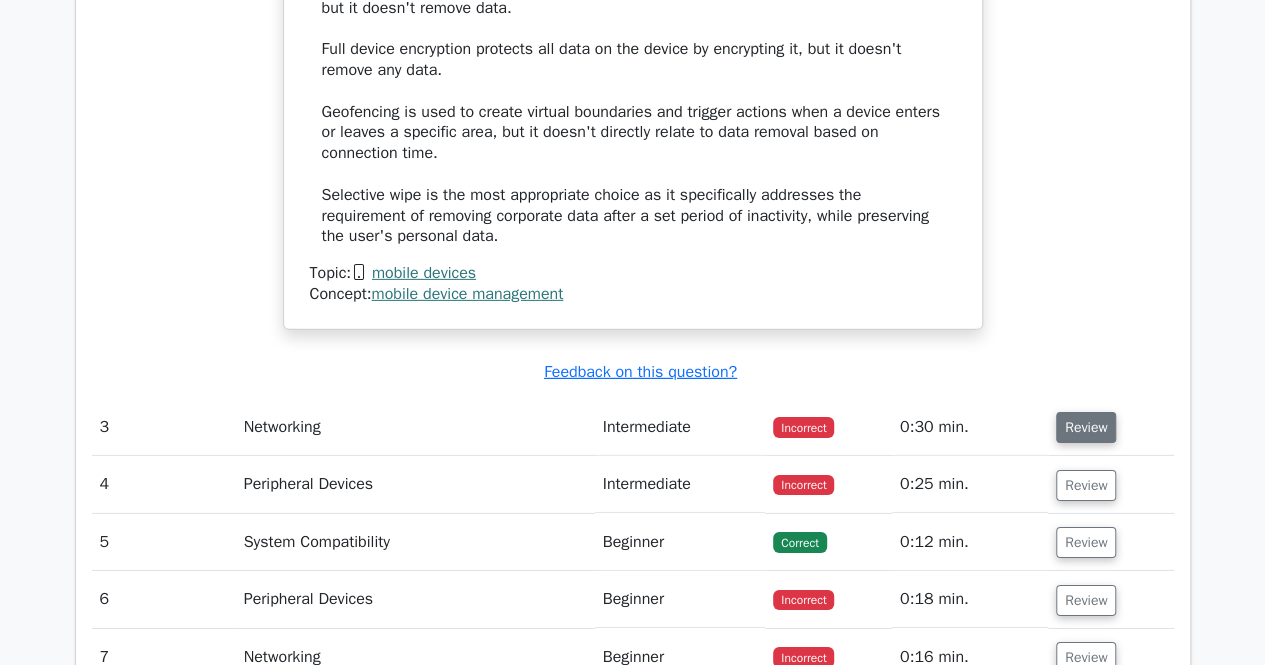 click on "Review" at bounding box center [1086, 427] 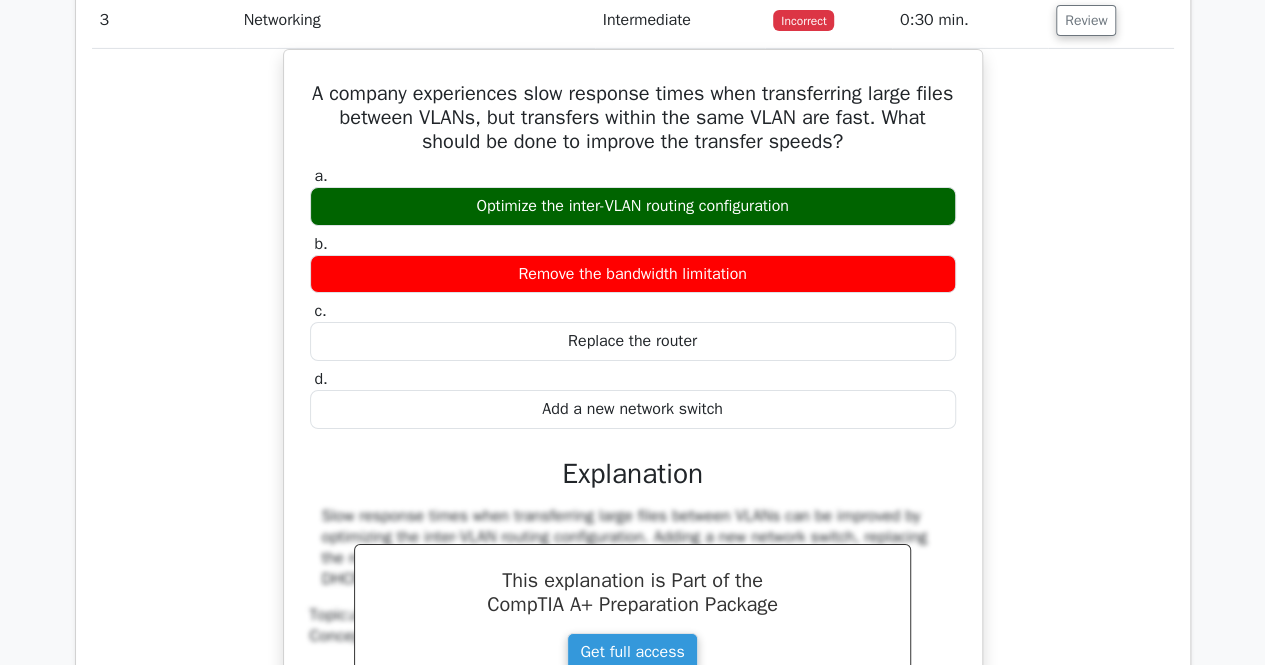 scroll, scrollTop: 3388, scrollLeft: 0, axis: vertical 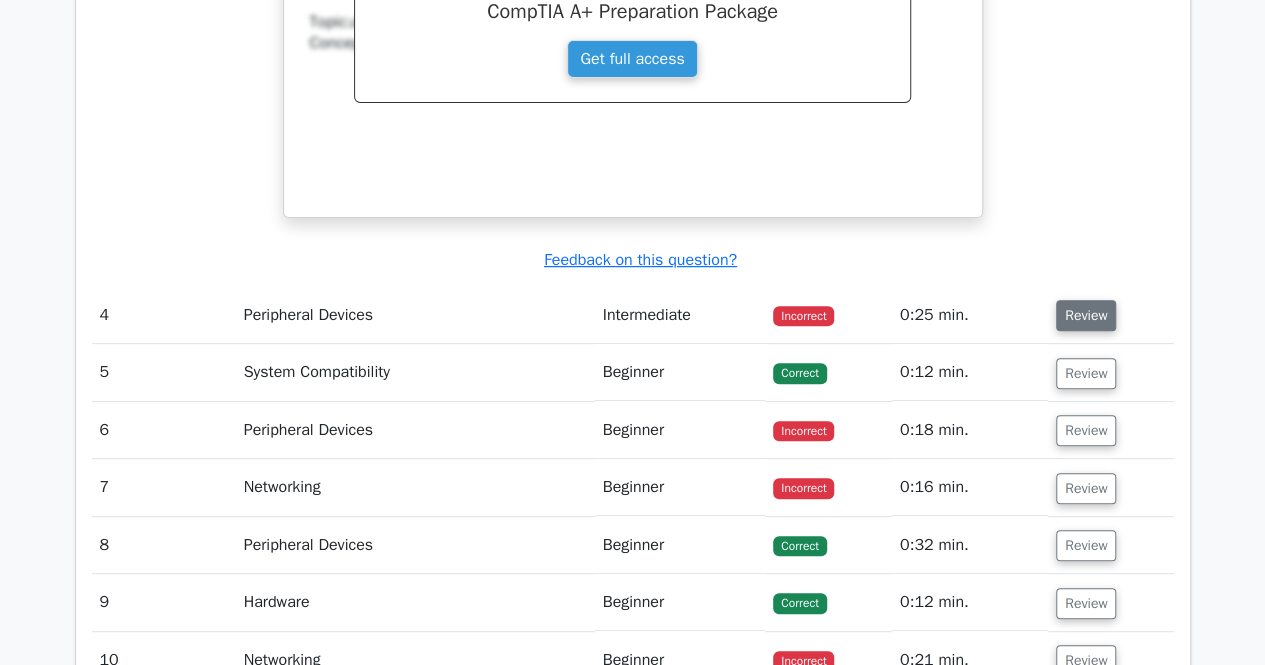 click on "Review" at bounding box center [1086, 315] 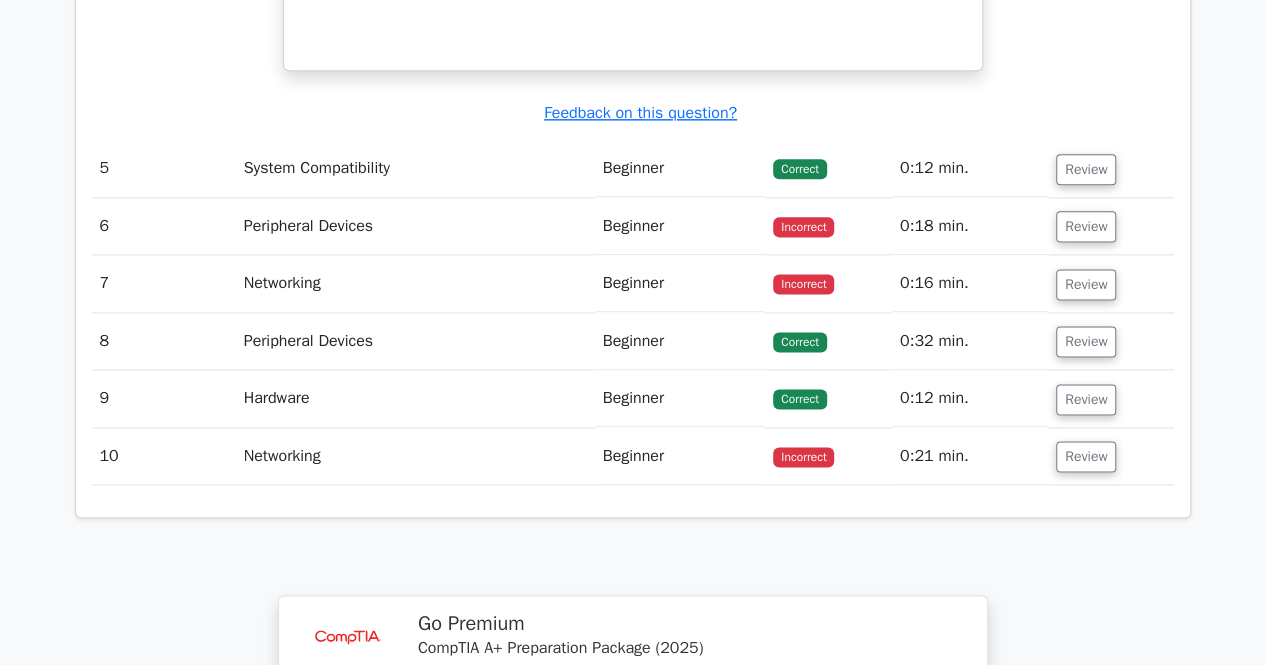 scroll, scrollTop: 4960, scrollLeft: 0, axis: vertical 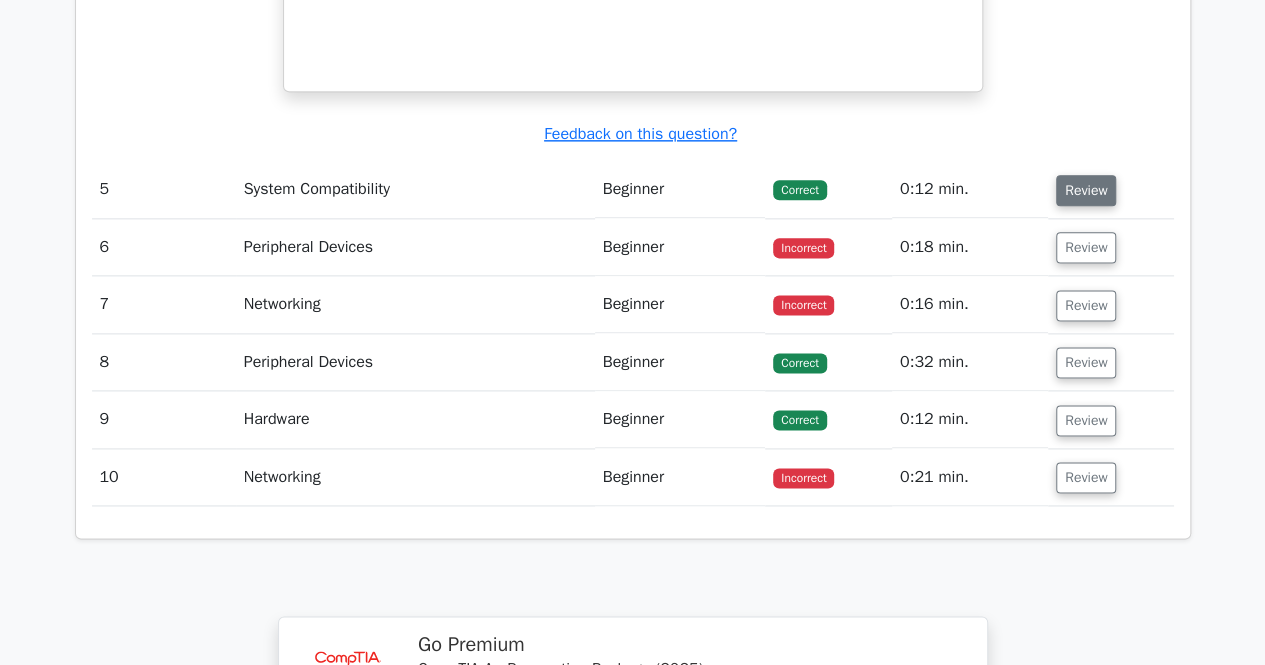 click on "Review" at bounding box center (1086, 190) 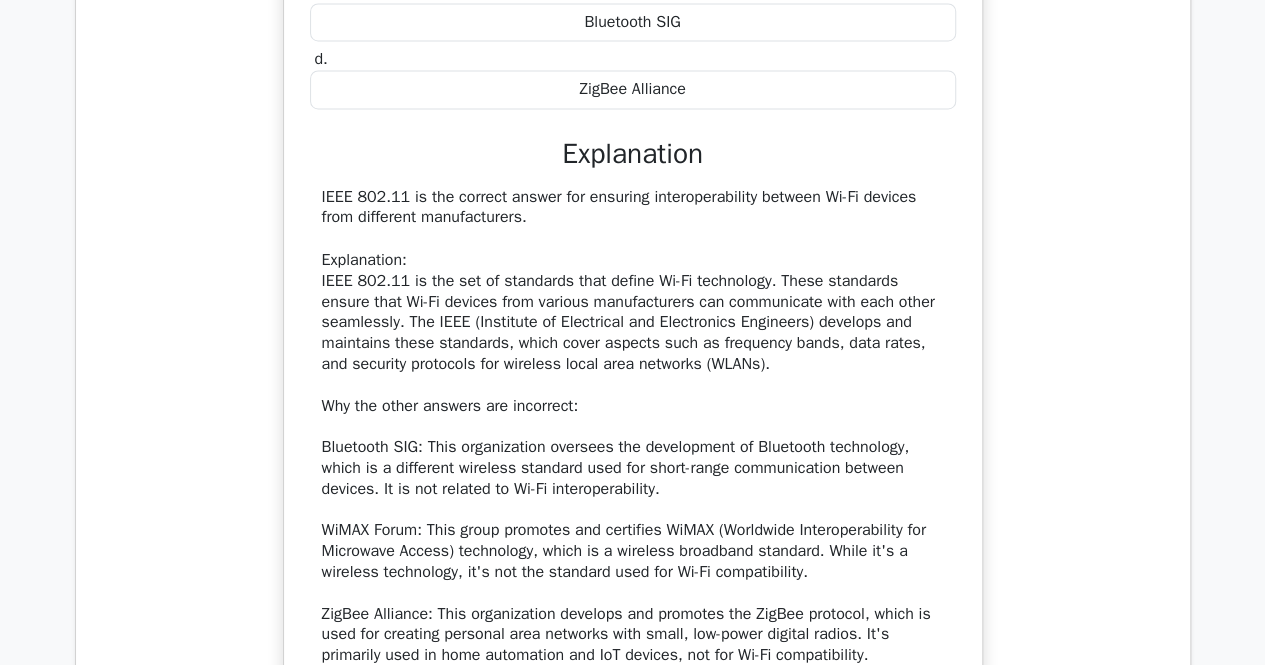 scroll, scrollTop: 5437, scrollLeft: 0, axis: vertical 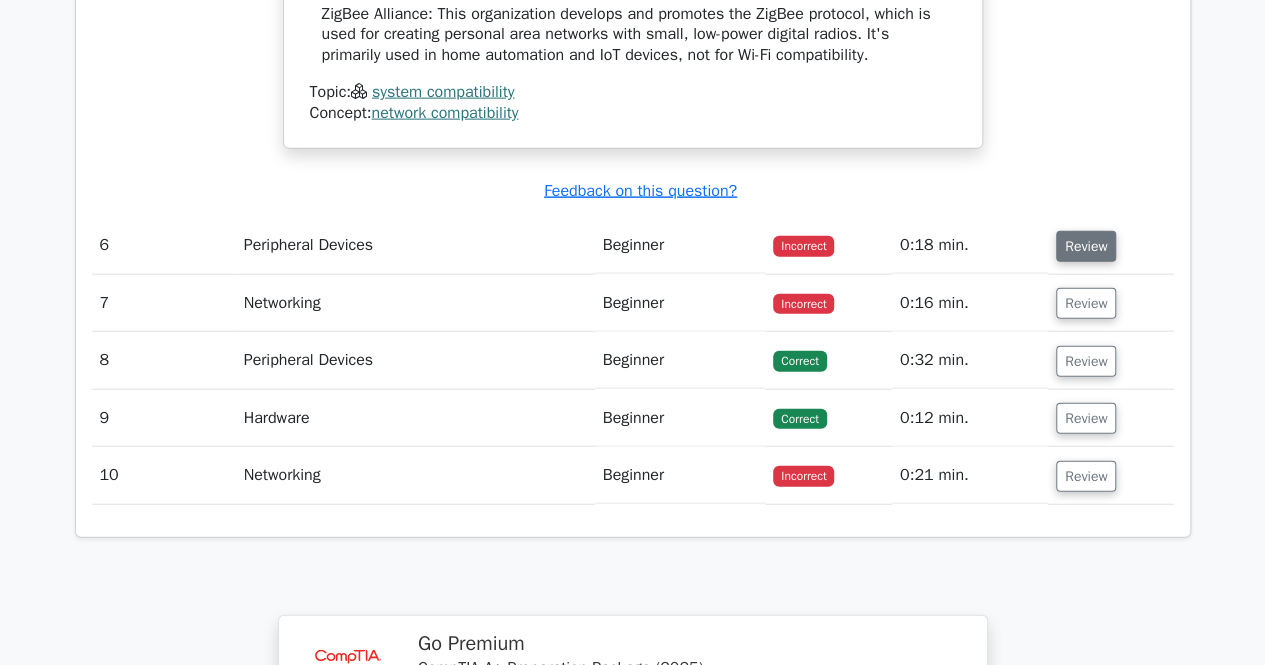 click on "Review" at bounding box center (1086, 246) 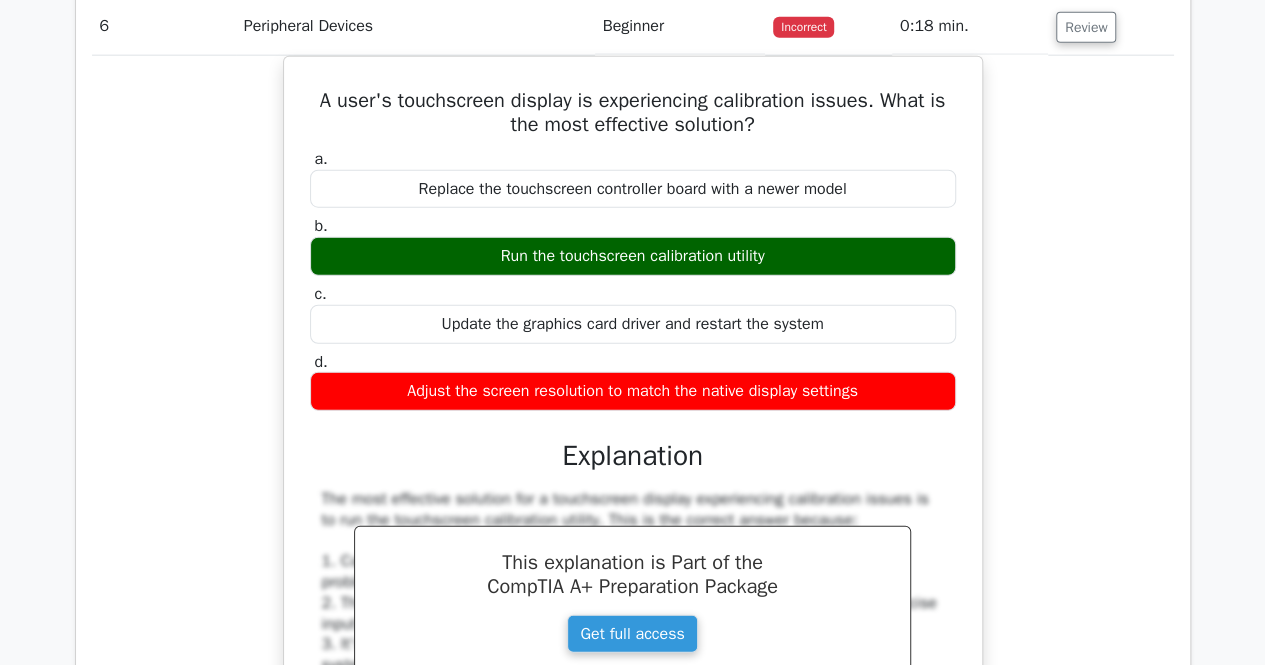 scroll, scrollTop: 6285, scrollLeft: 0, axis: vertical 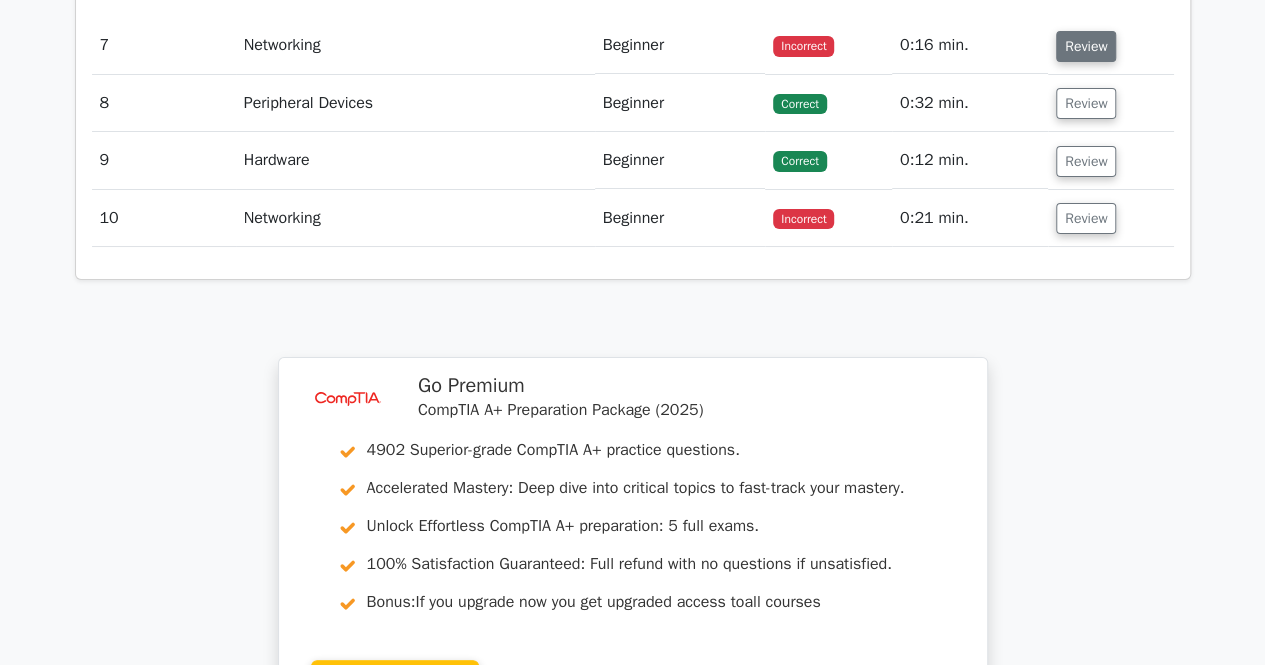click on "Review" at bounding box center (1086, 46) 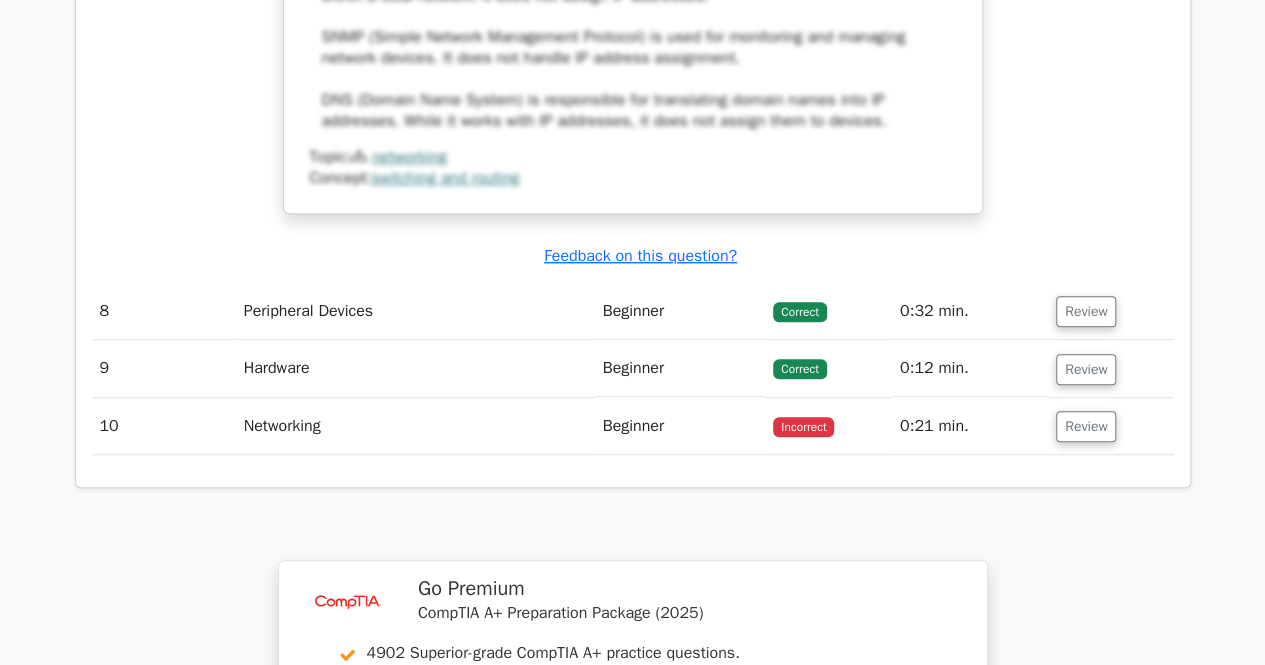 scroll, scrollTop: 8224, scrollLeft: 0, axis: vertical 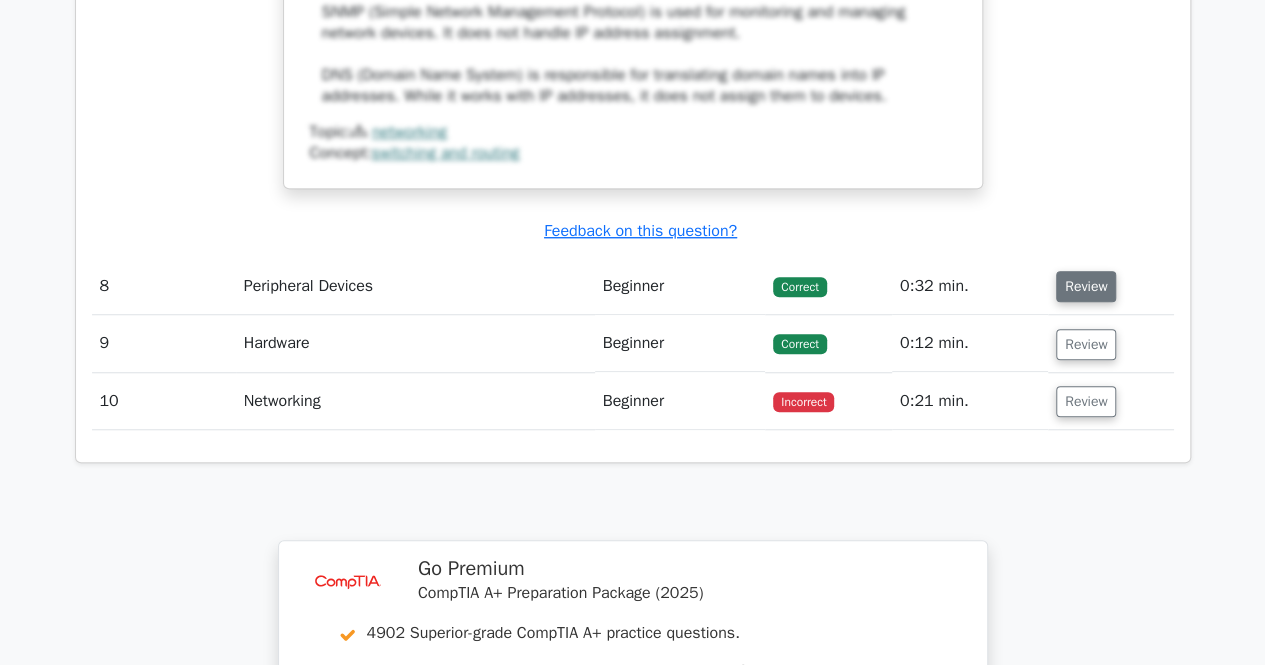 click on "Review" at bounding box center (1086, 286) 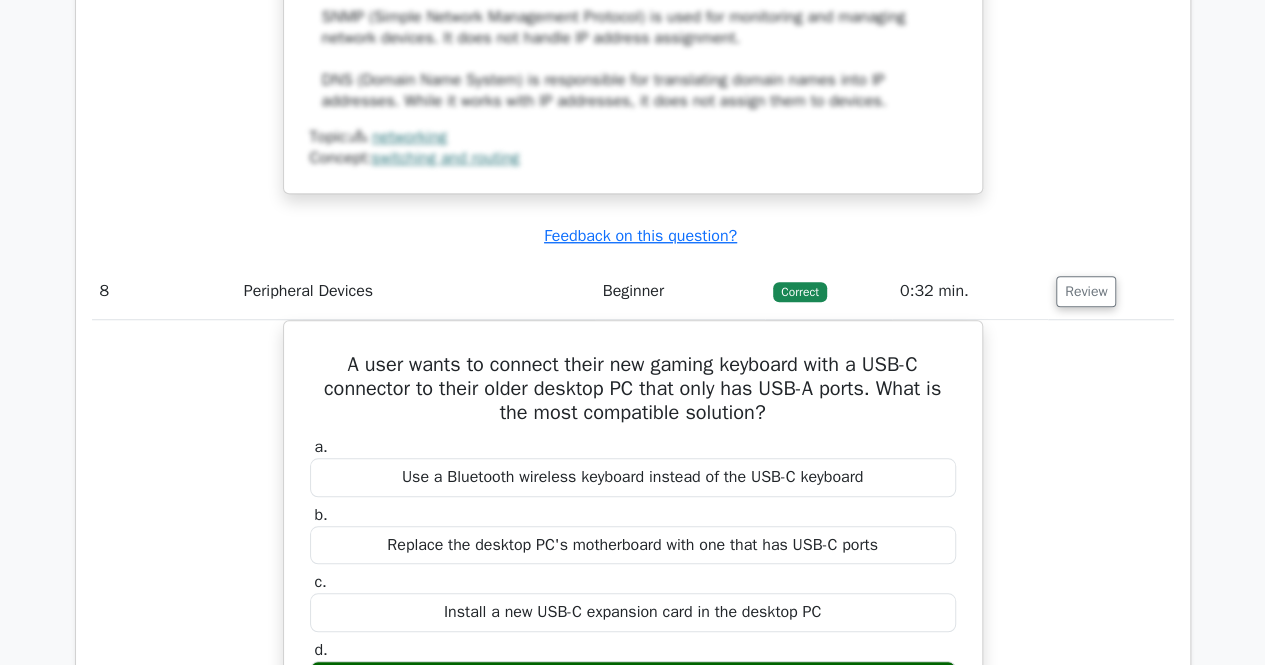 drag, startPoint x: 1251, startPoint y: 505, endPoint x: 1268, endPoint y: 504, distance: 17.029387 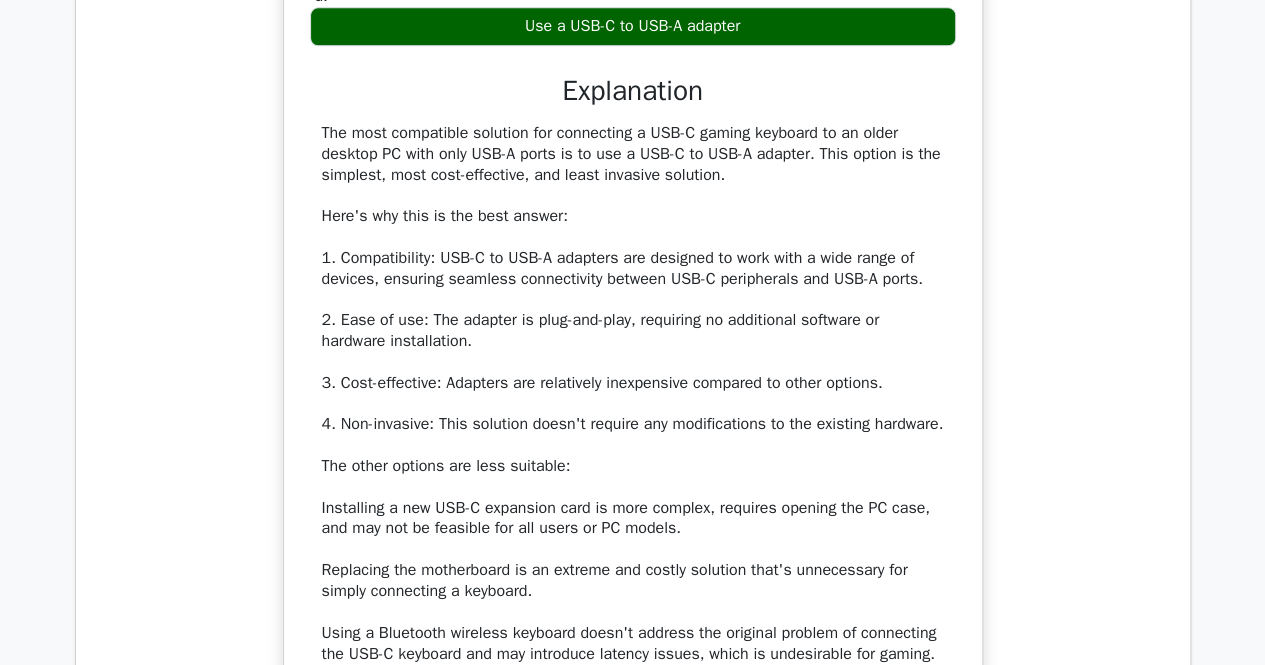 scroll, scrollTop: 8889, scrollLeft: 0, axis: vertical 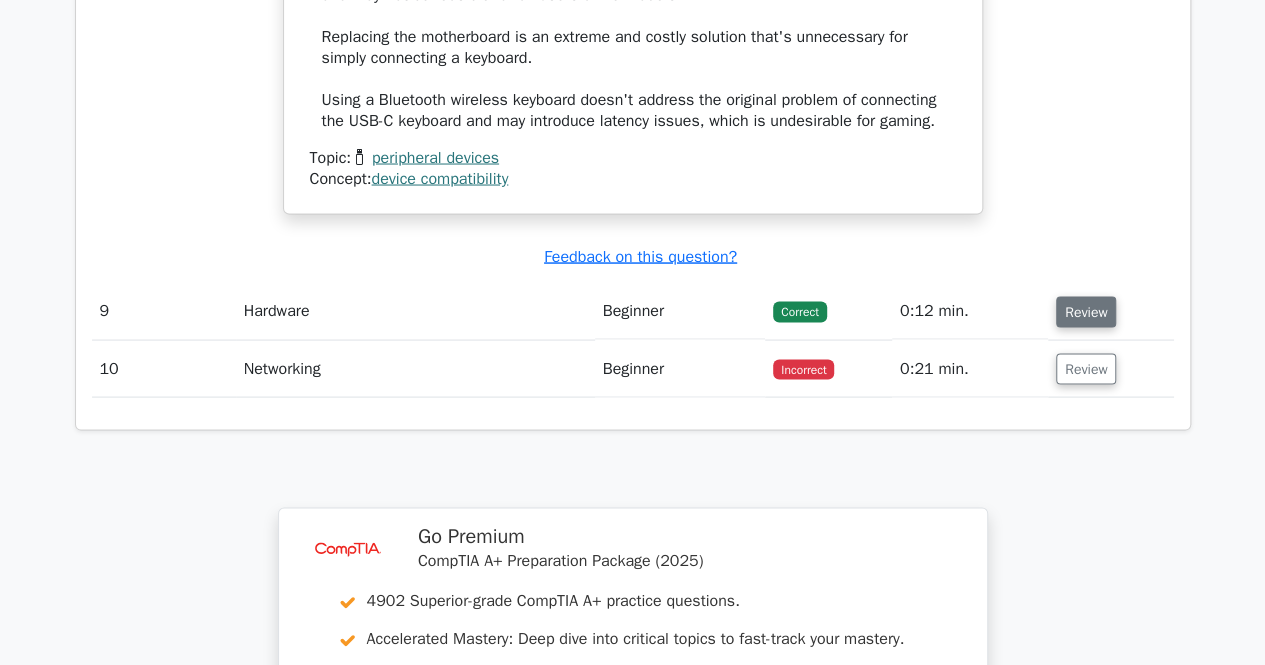 click on "Review" at bounding box center (1086, 311) 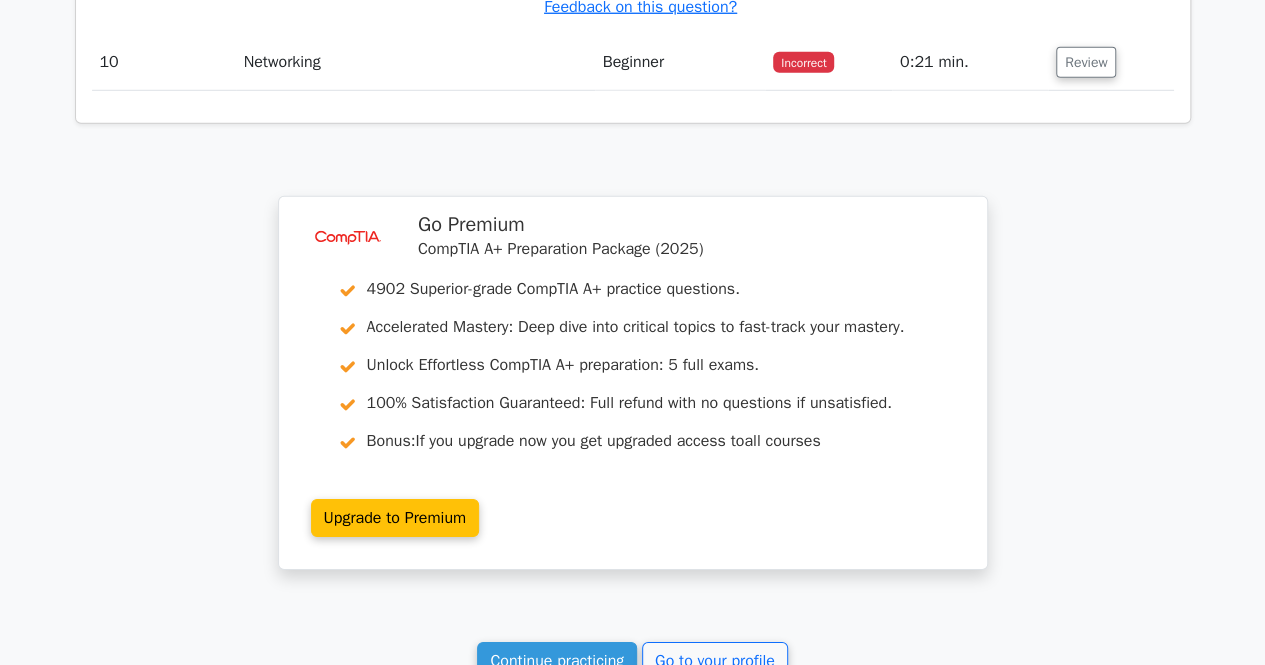 scroll, scrollTop: 10536, scrollLeft: 0, axis: vertical 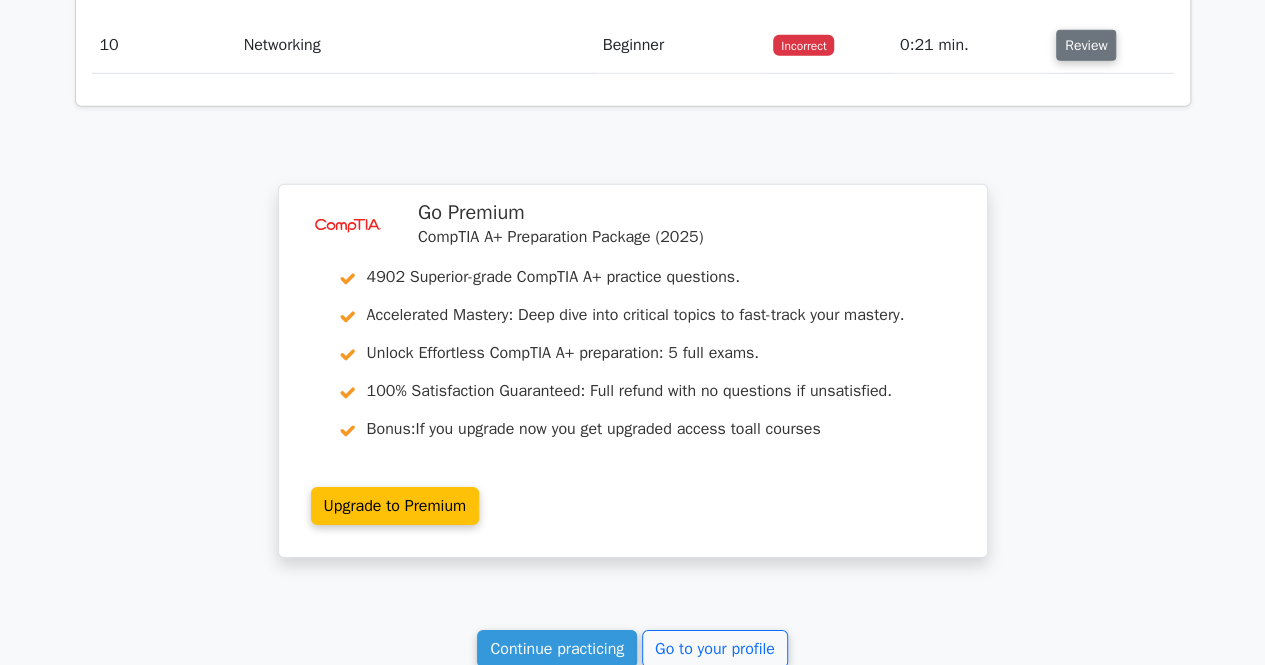 click on "Review" at bounding box center [1086, 45] 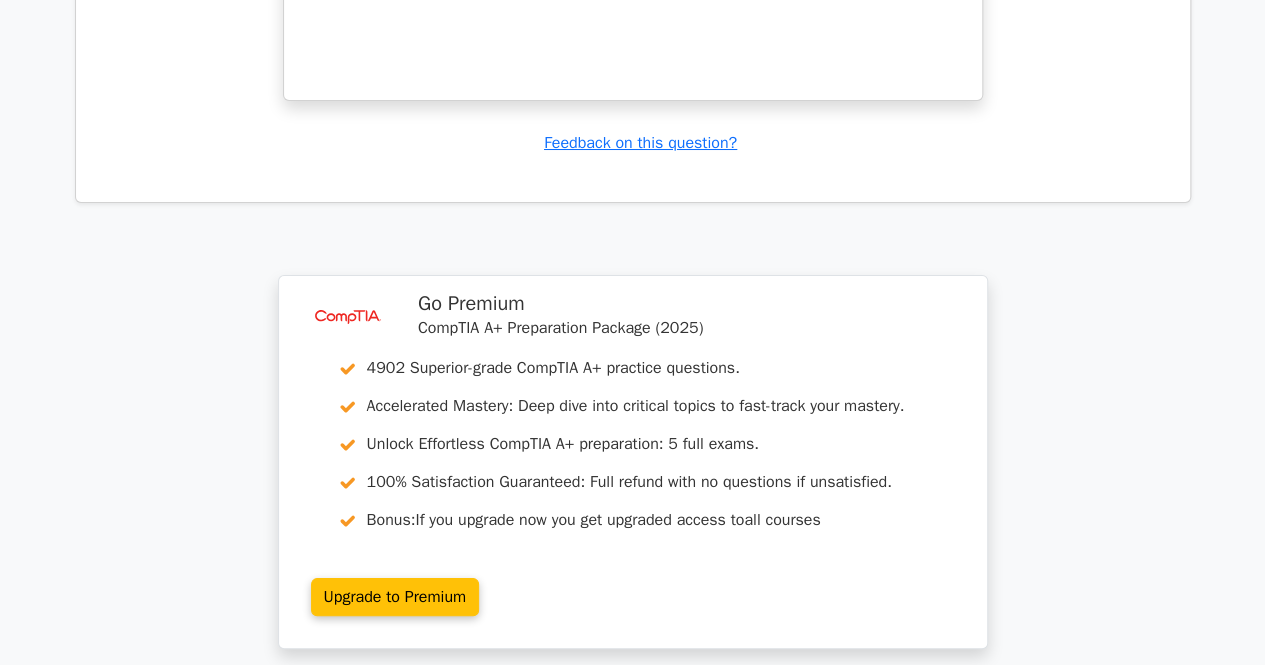 scroll, scrollTop: 11158, scrollLeft: 0, axis: vertical 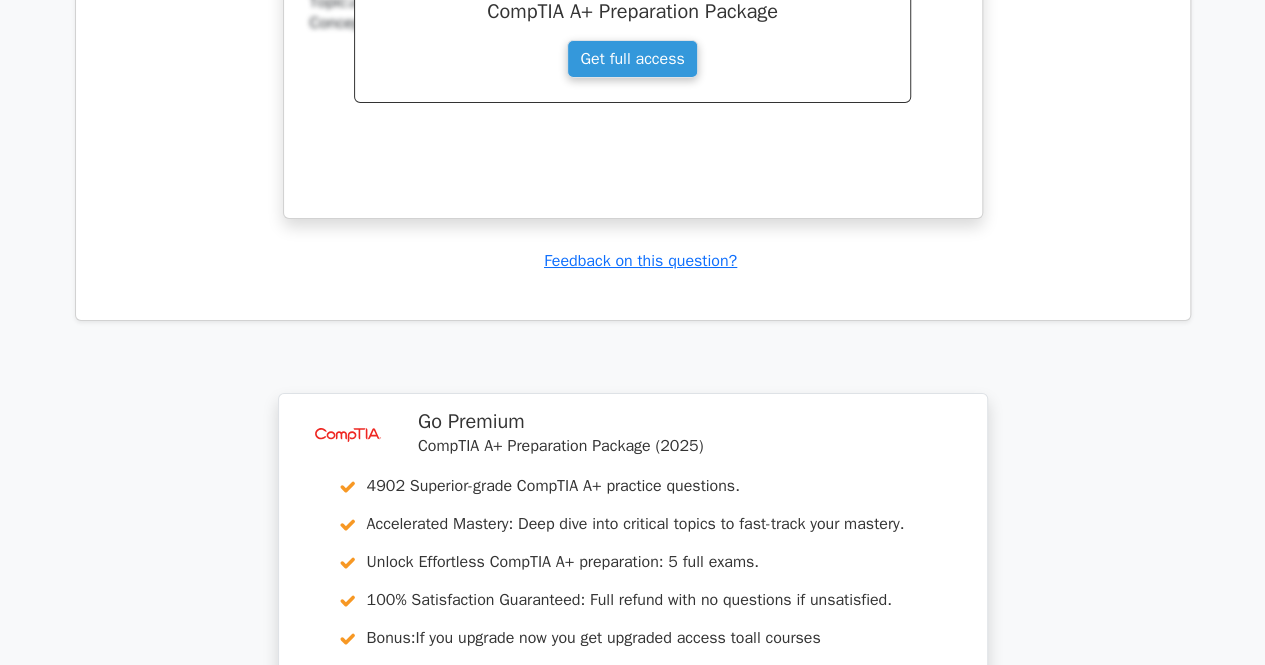 click on "image/svg+xml
Go Premium
CompTIA A+ Preparation Package (2025)
4902 Superior-grade  CompTIA A+ practice questions.
Accelerated Mastery: Deep dive into critical topics to fast-track your mastery.
Bonus:" at bounding box center (632, -5085) 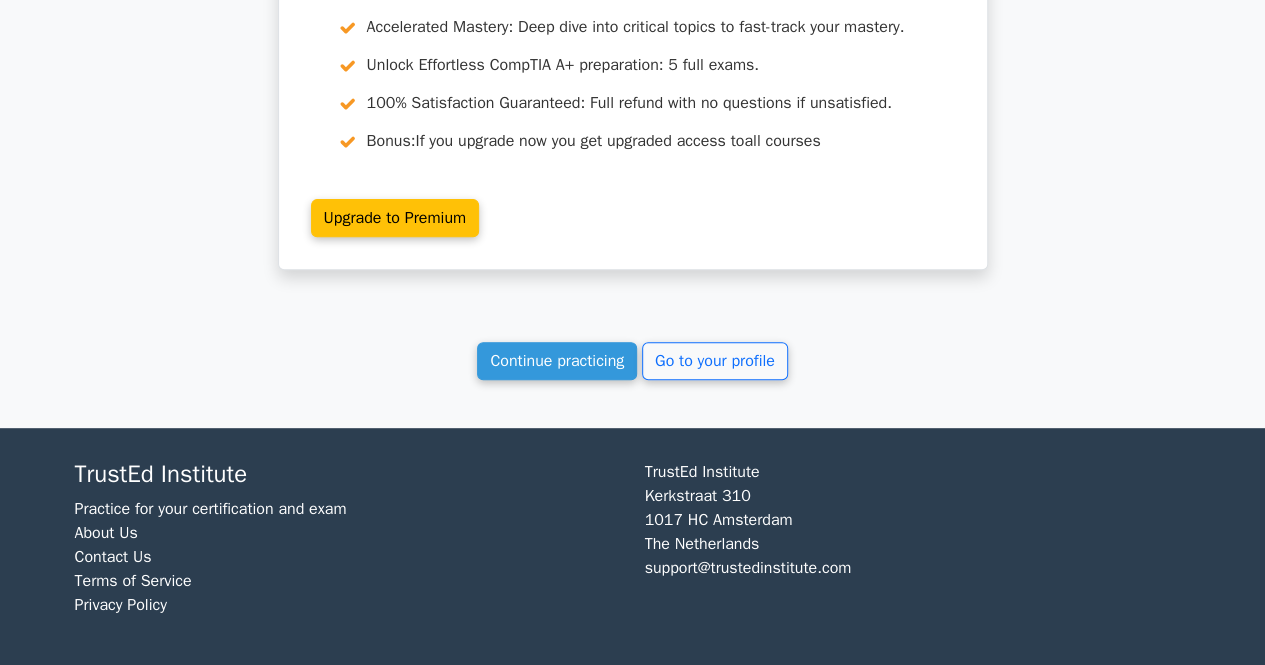 scroll, scrollTop: 11688, scrollLeft: 0, axis: vertical 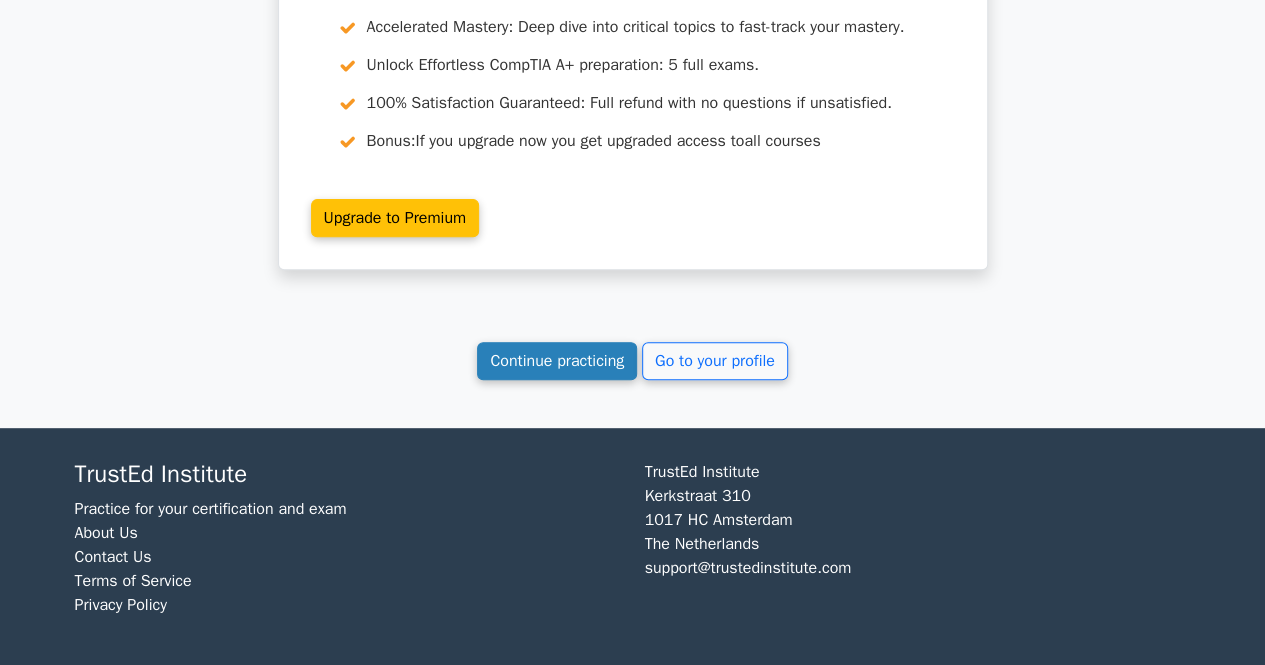 click on "Continue practicing" at bounding box center [557, 361] 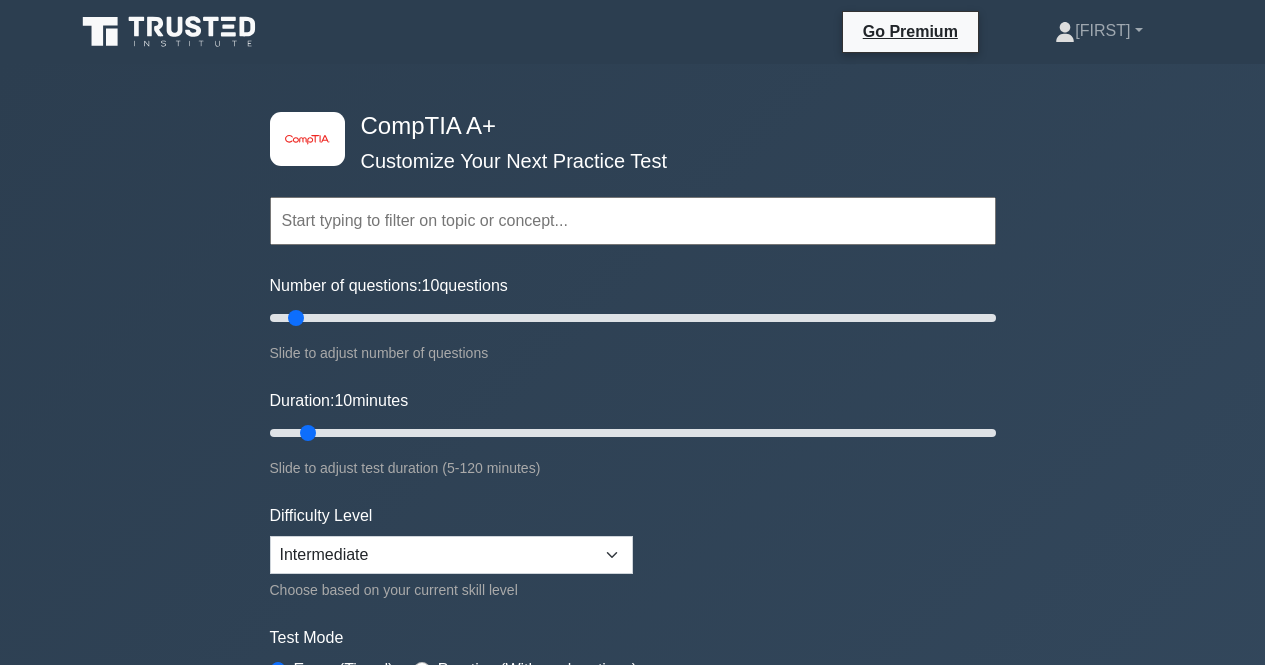 scroll, scrollTop: 0, scrollLeft: 0, axis: both 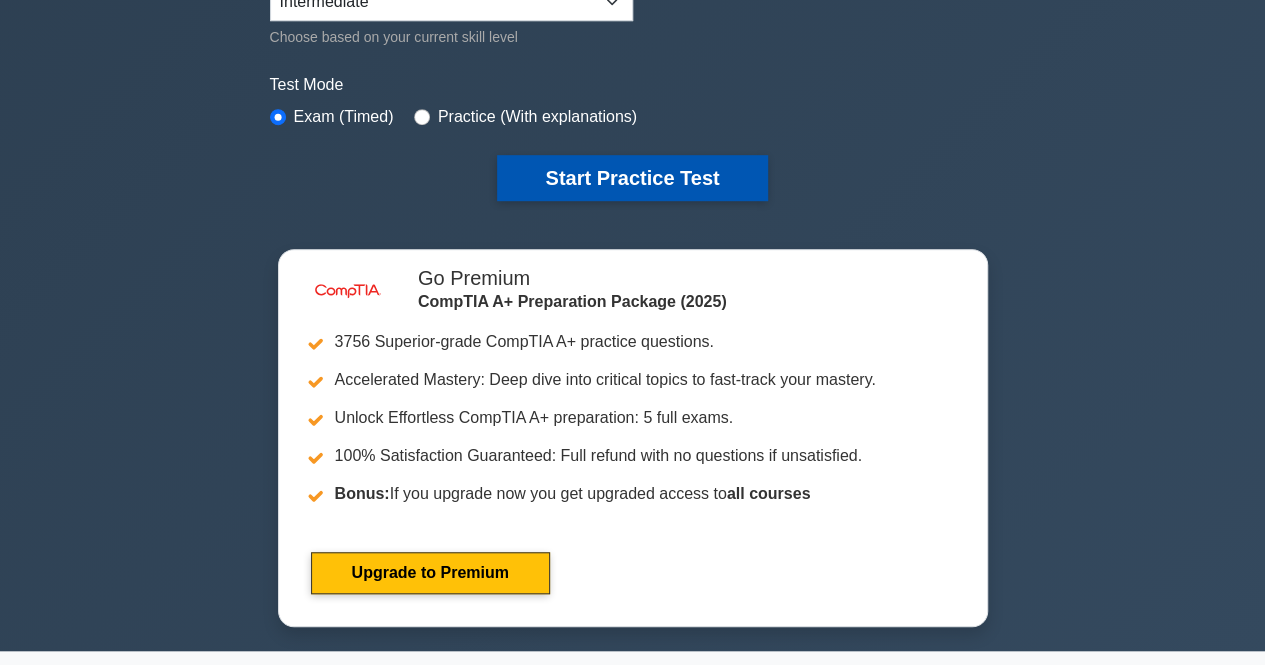 click on "Start Practice Test" at bounding box center (632, 178) 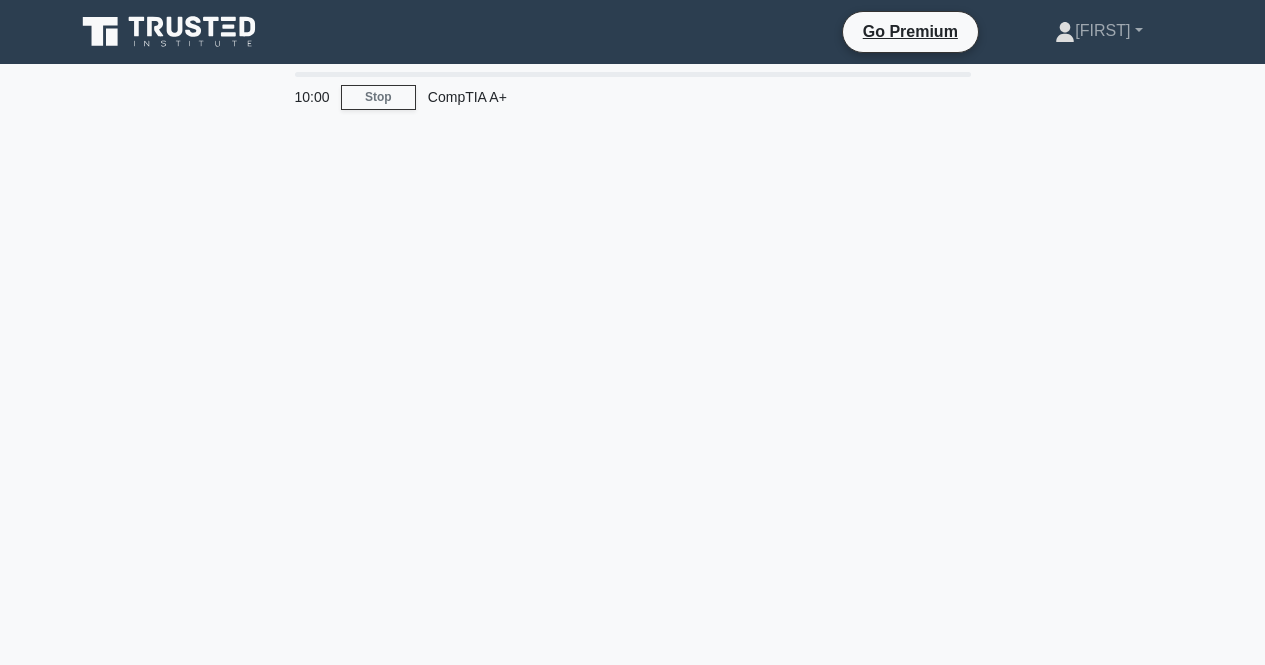 scroll, scrollTop: 0, scrollLeft: 0, axis: both 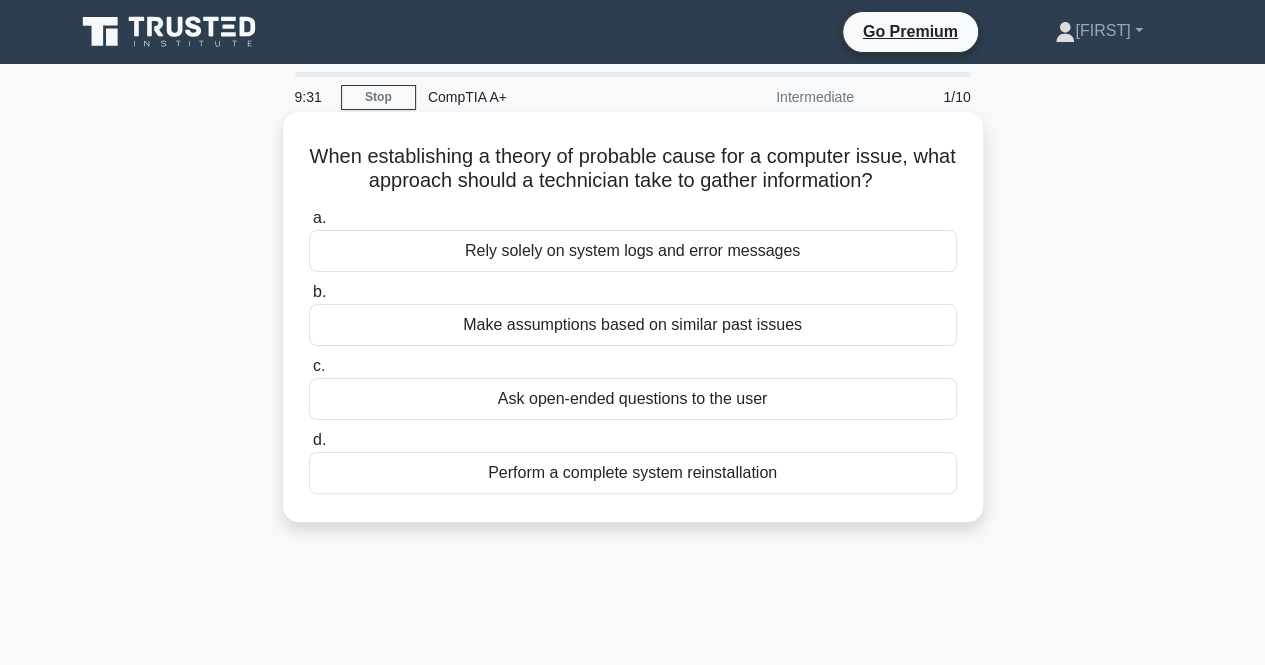 click on "Rely solely on system logs and error messages" at bounding box center (633, 251) 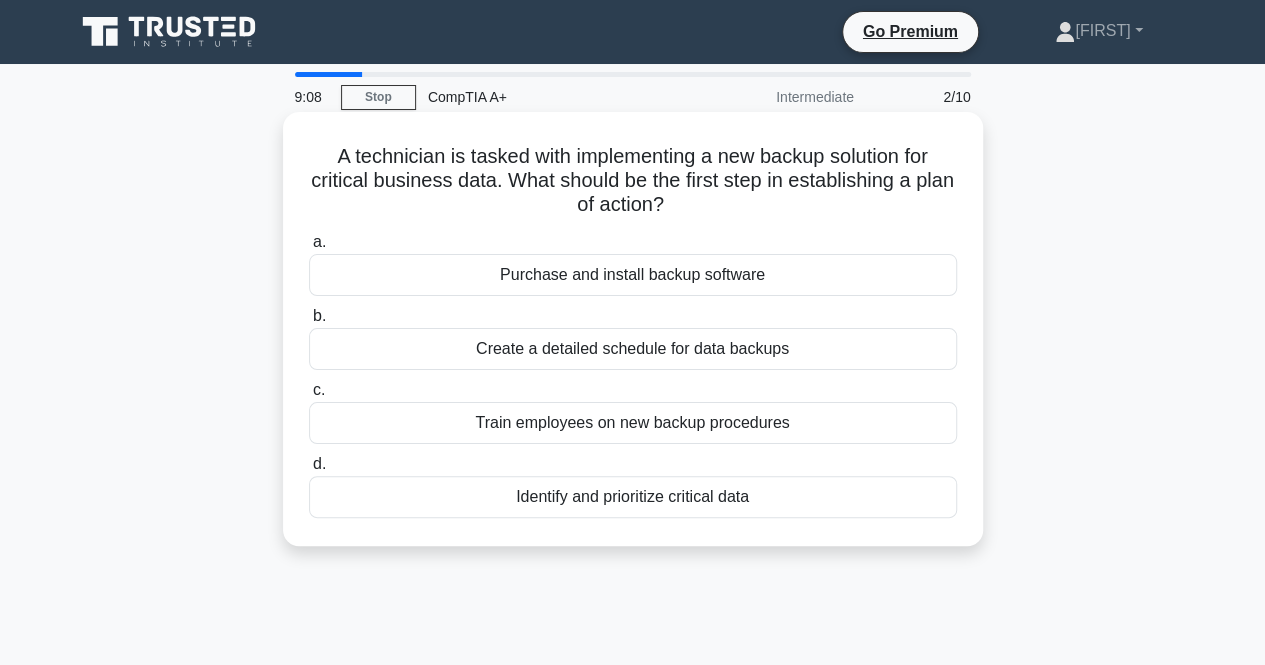 click on "Create a detailed schedule for data backups" at bounding box center (633, 349) 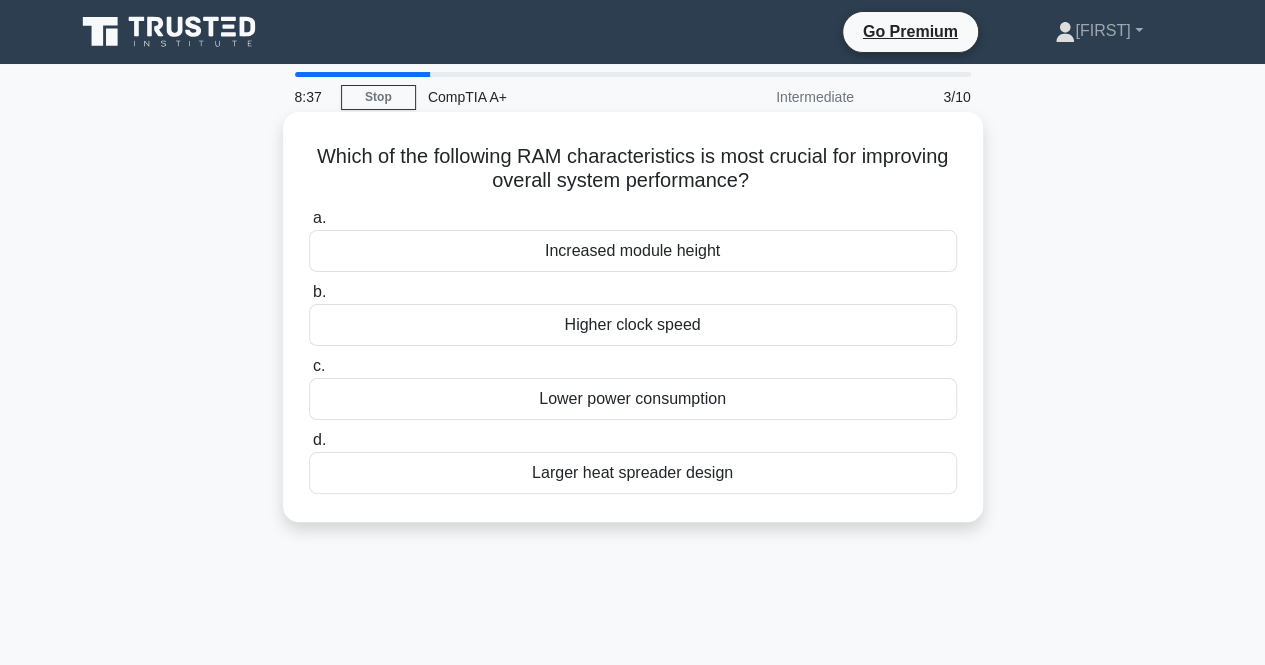 click on "Increased module height" at bounding box center (633, 251) 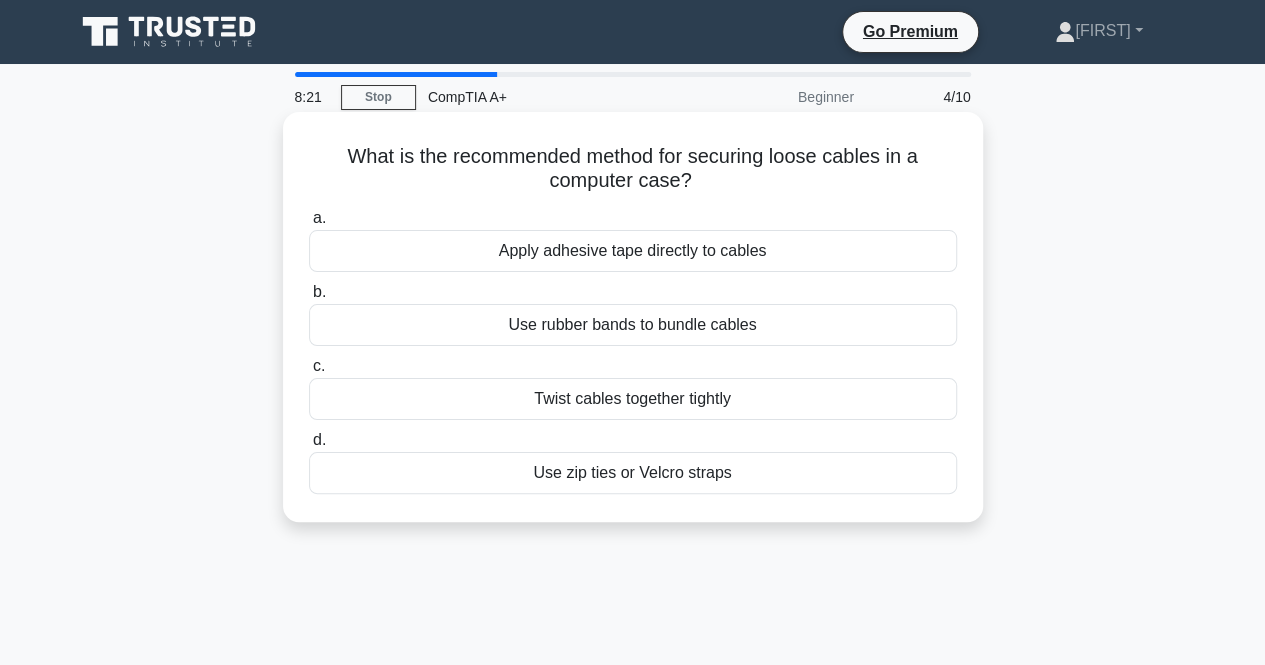 click on "Use zip ties or Velcro straps" at bounding box center (633, 473) 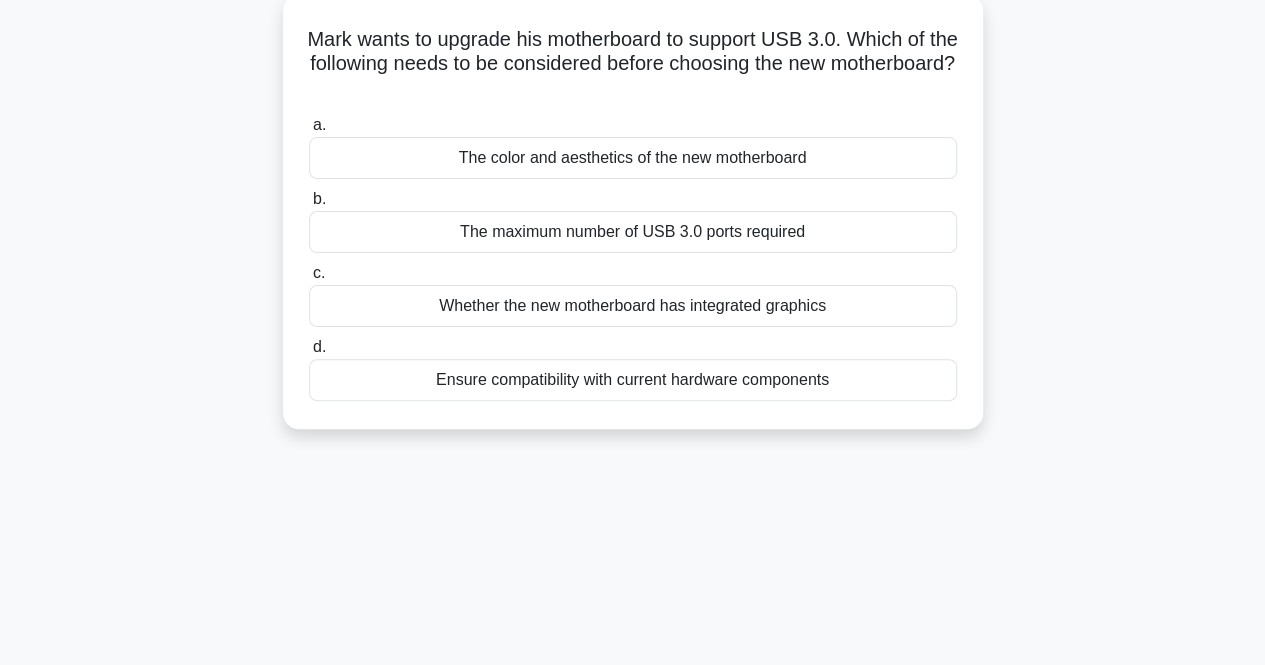 scroll, scrollTop: 122, scrollLeft: 0, axis: vertical 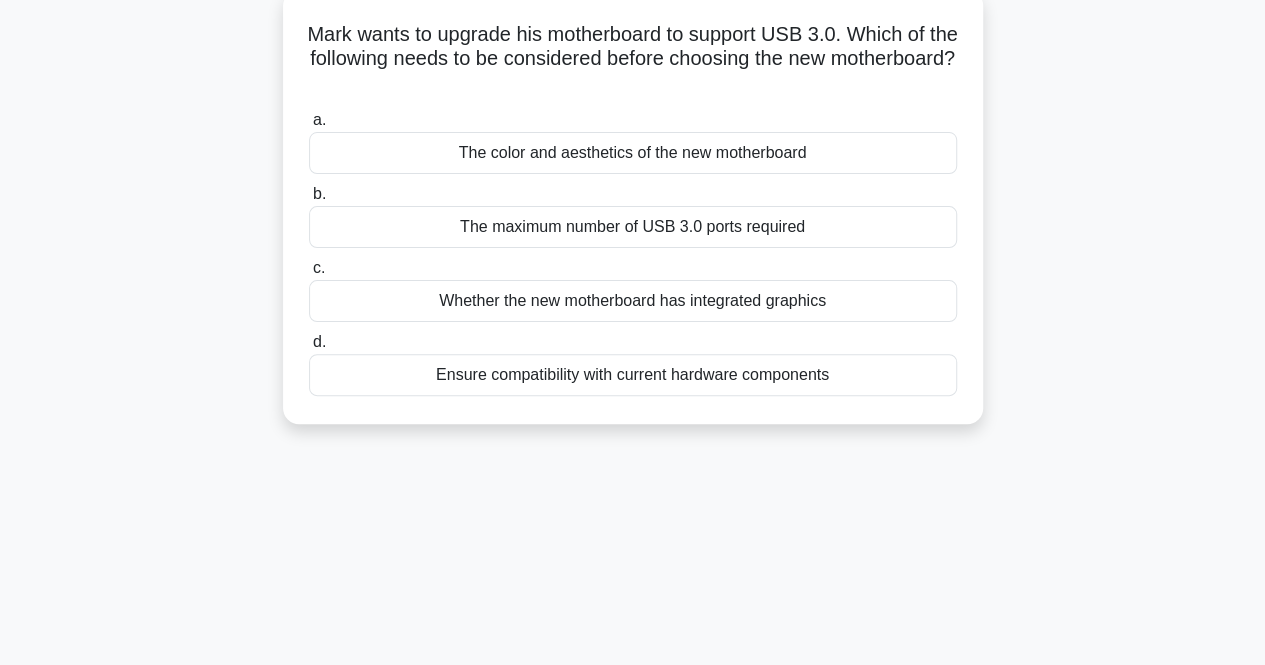click on "Ensure compatibility with current hardware components" at bounding box center (633, 375) 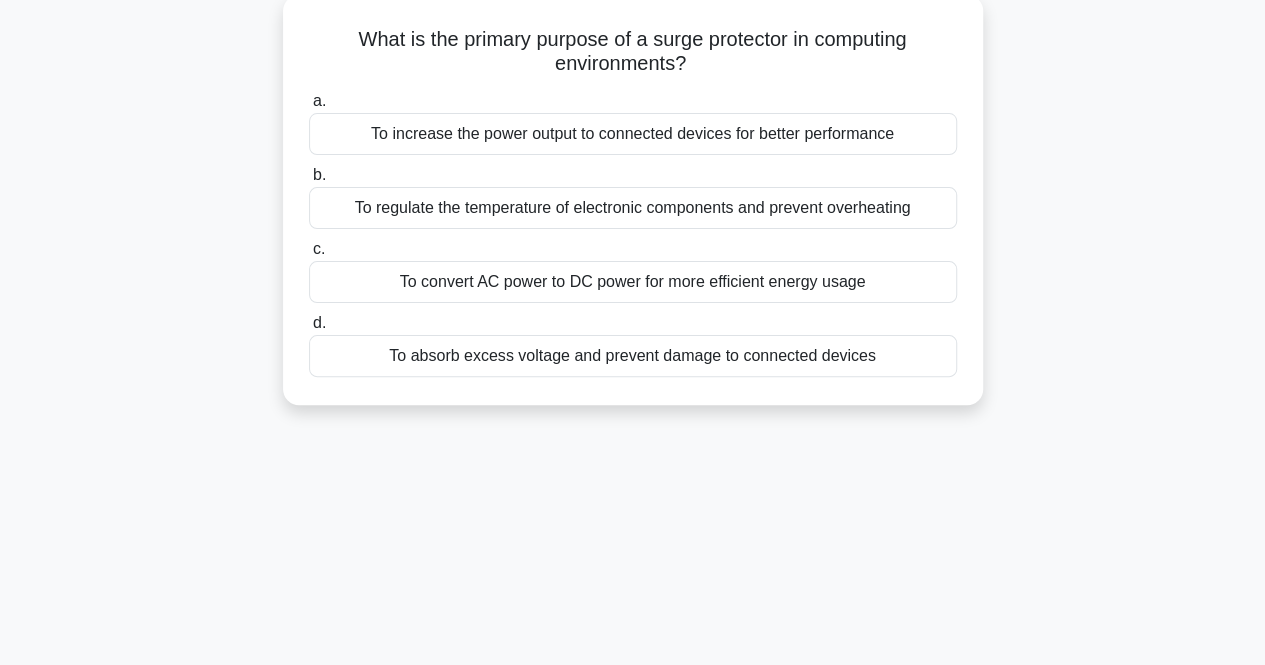 scroll, scrollTop: 0, scrollLeft: 0, axis: both 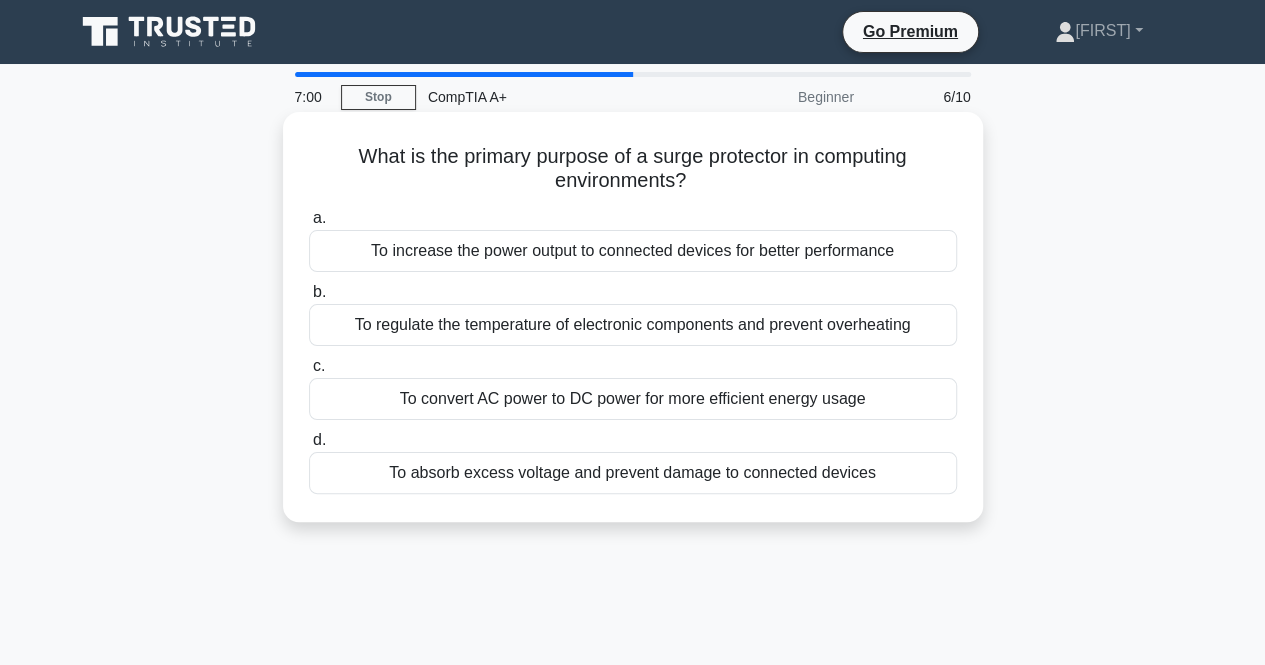 click on "To absorb excess voltage and prevent damage to connected devices" at bounding box center (633, 473) 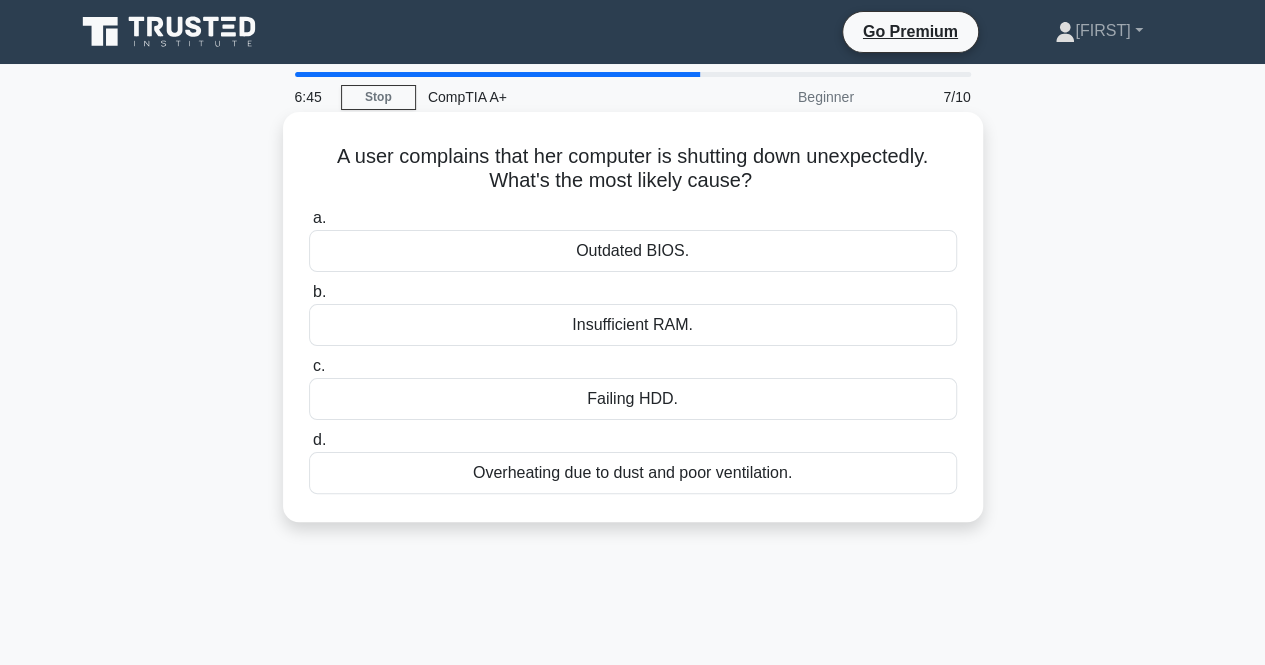 click on "Outdated BIOS." at bounding box center [633, 251] 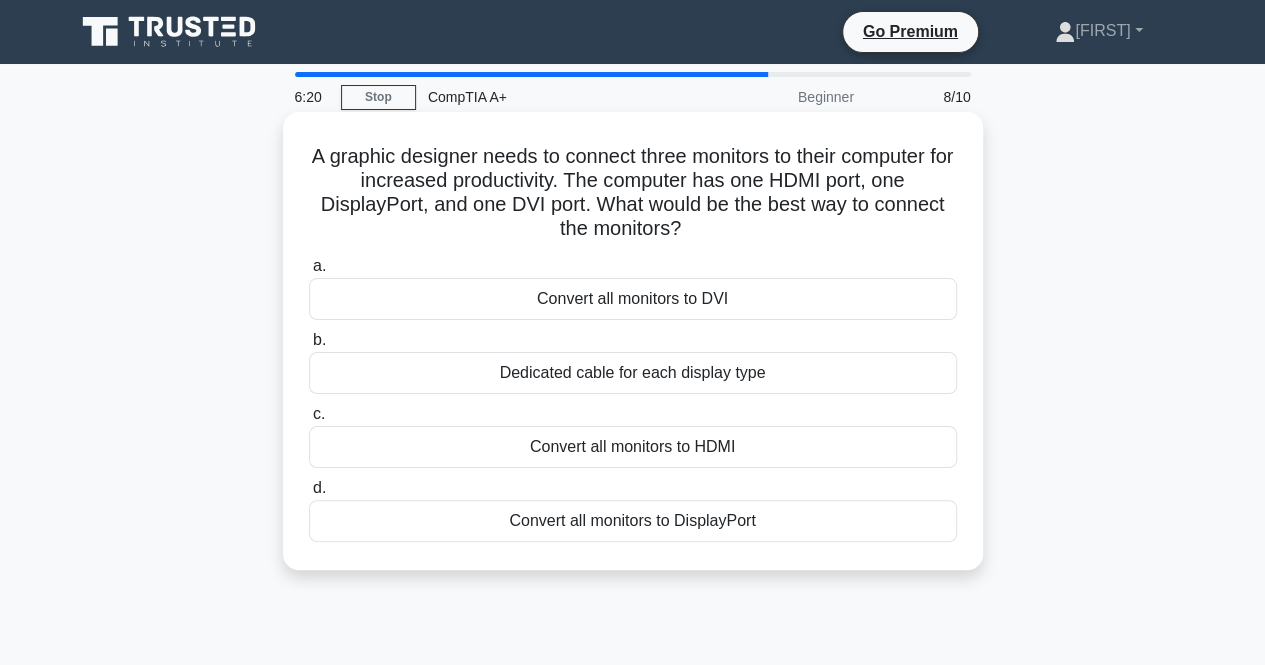 click on "Convert all monitors to DisplayPort" at bounding box center (633, 521) 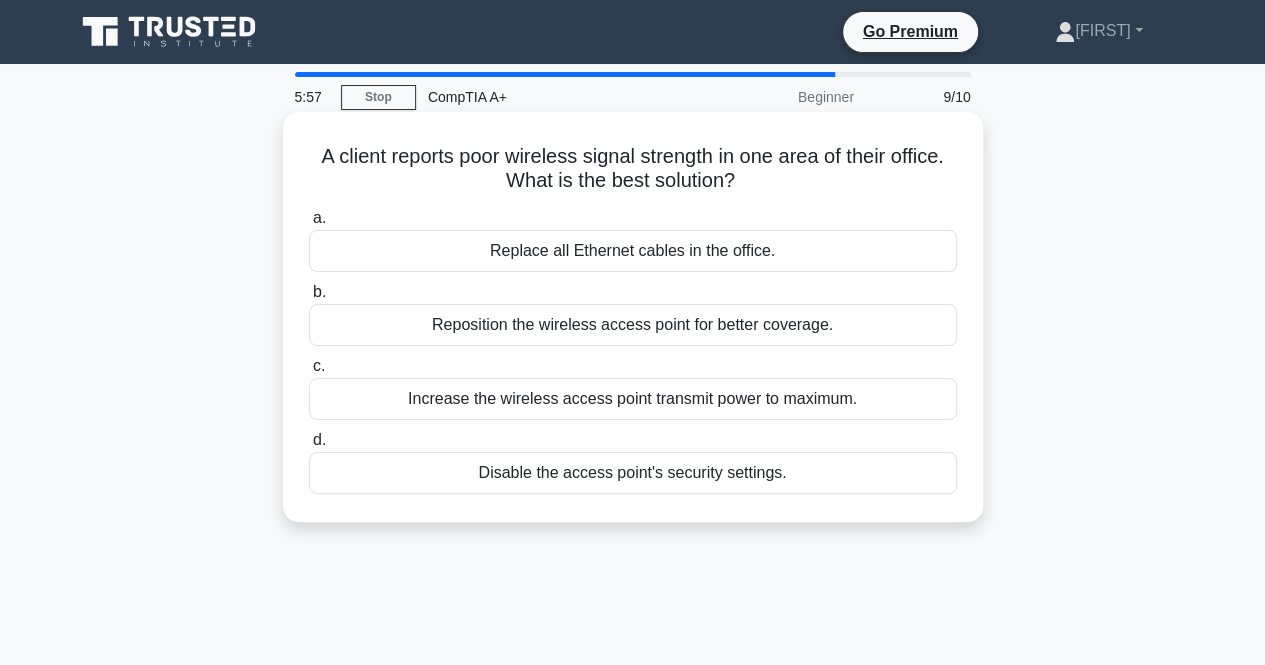 click on "Reposition the wireless access point for better coverage." at bounding box center [633, 325] 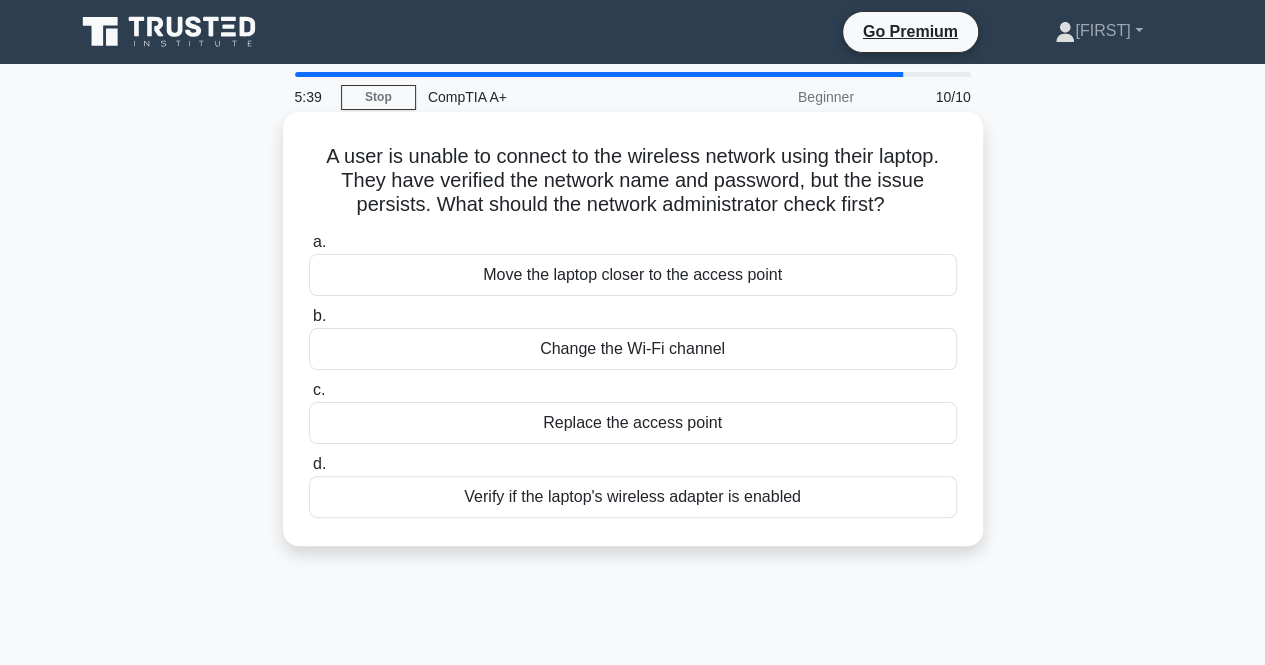 click on "Verify if the laptop's wireless adapter is enabled" at bounding box center [633, 497] 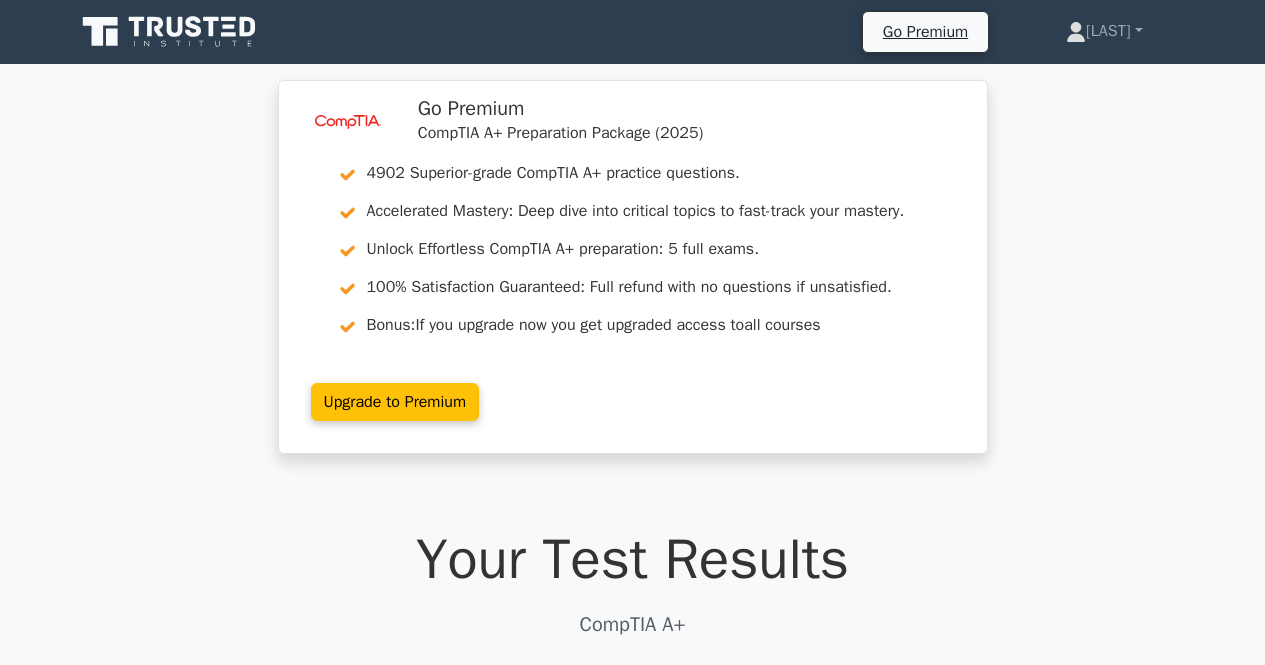 scroll, scrollTop: 0, scrollLeft: 0, axis: both 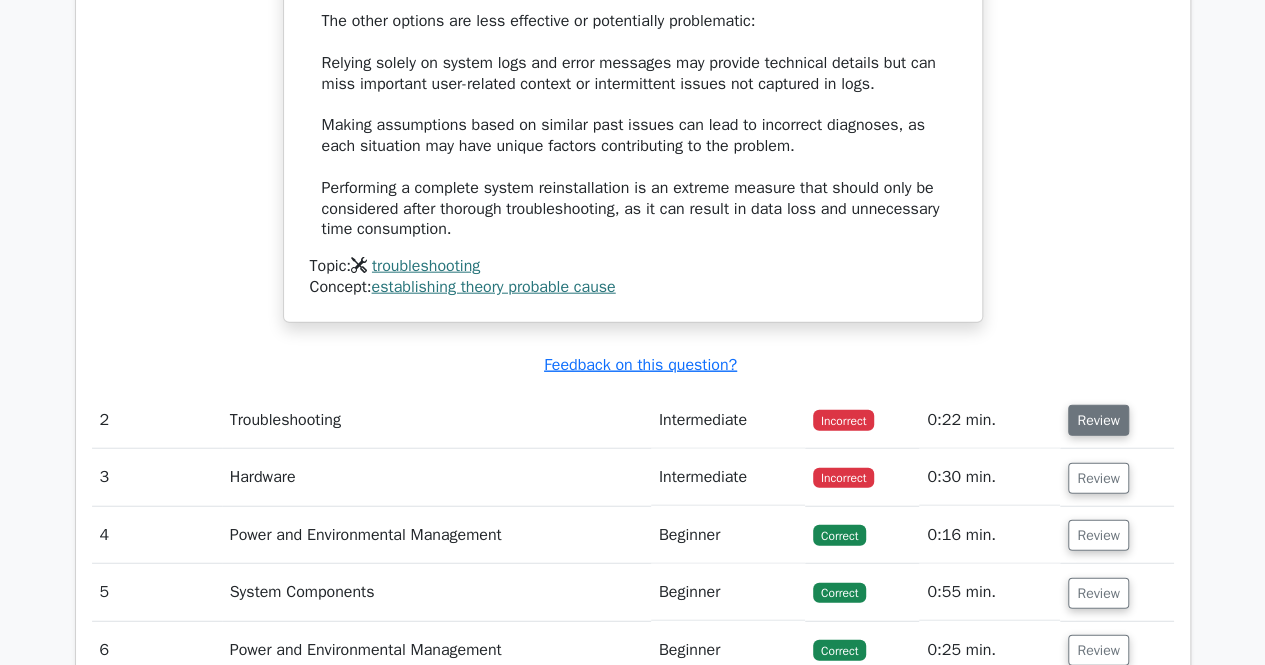 click on "Review" at bounding box center (1098, 420) 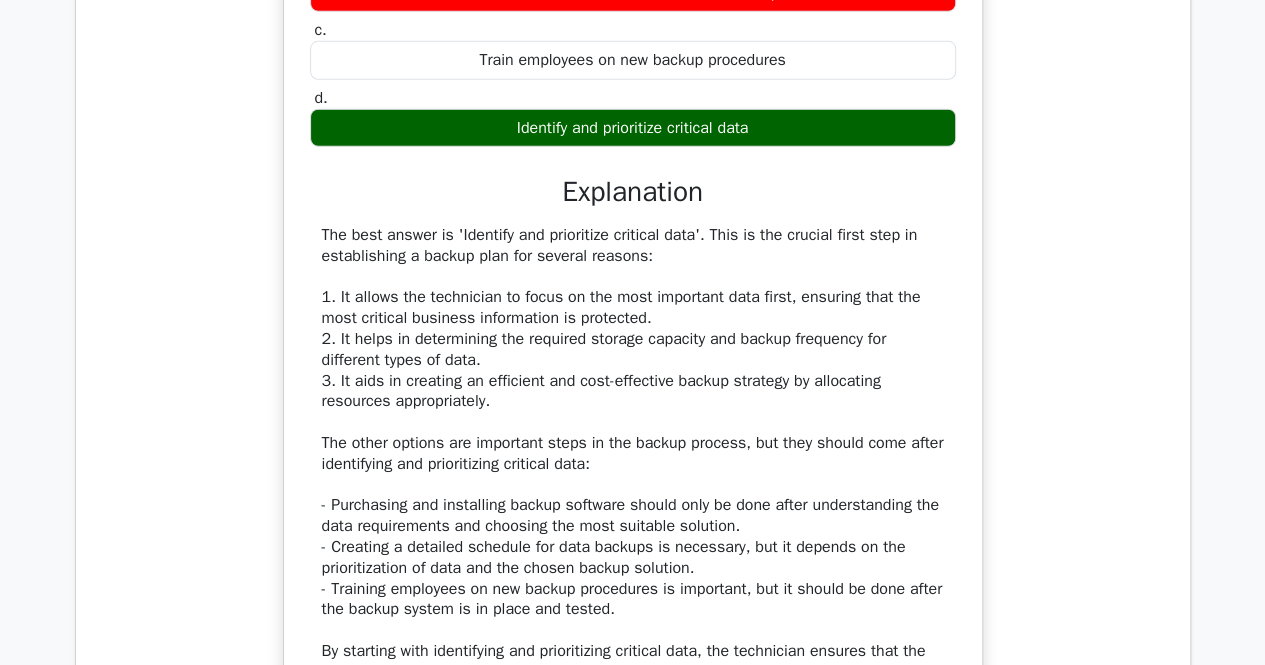 scroll, scrollTop: 2978, scrollLeft: 0, axis: vertical 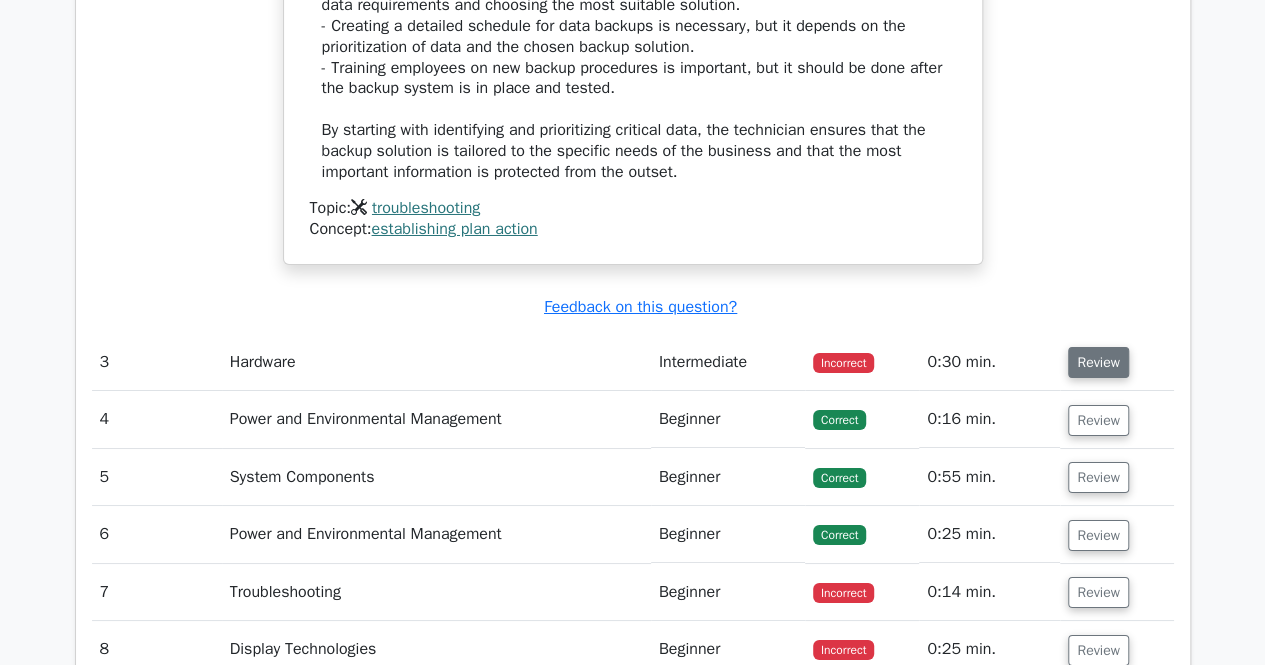 click on "Review" at bounding box center [1098, 362] 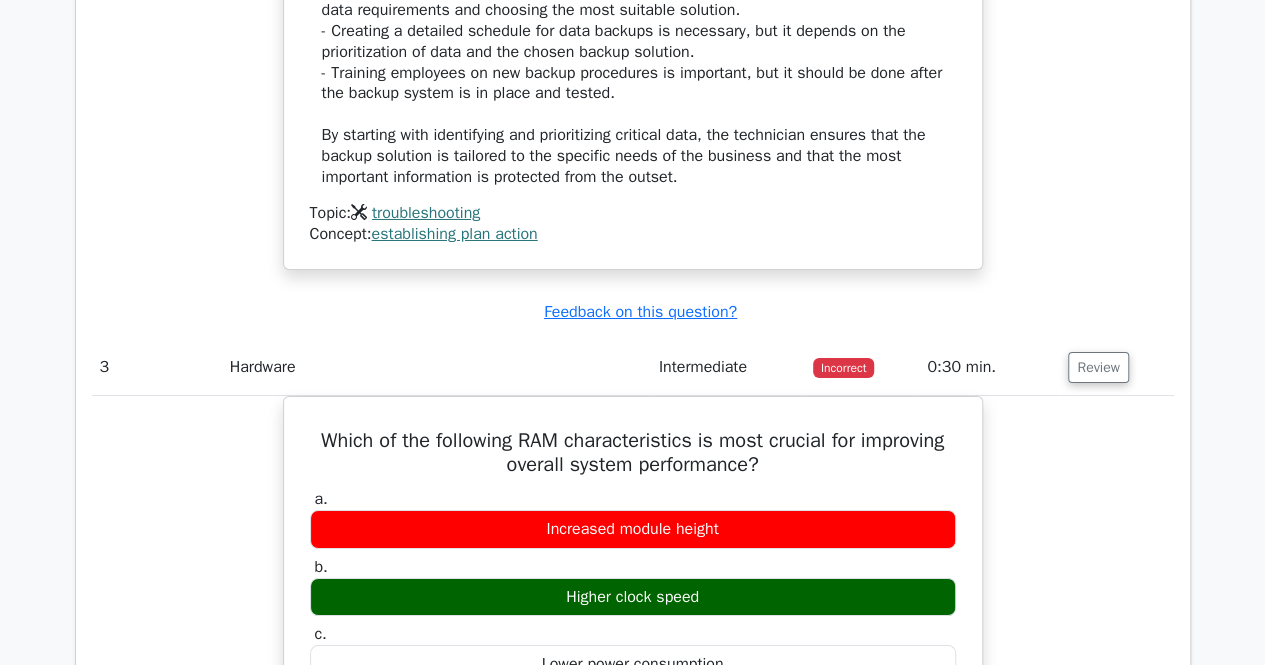 scroll, scrollTop: 2902, scrollLeft: 0, axis: vertical 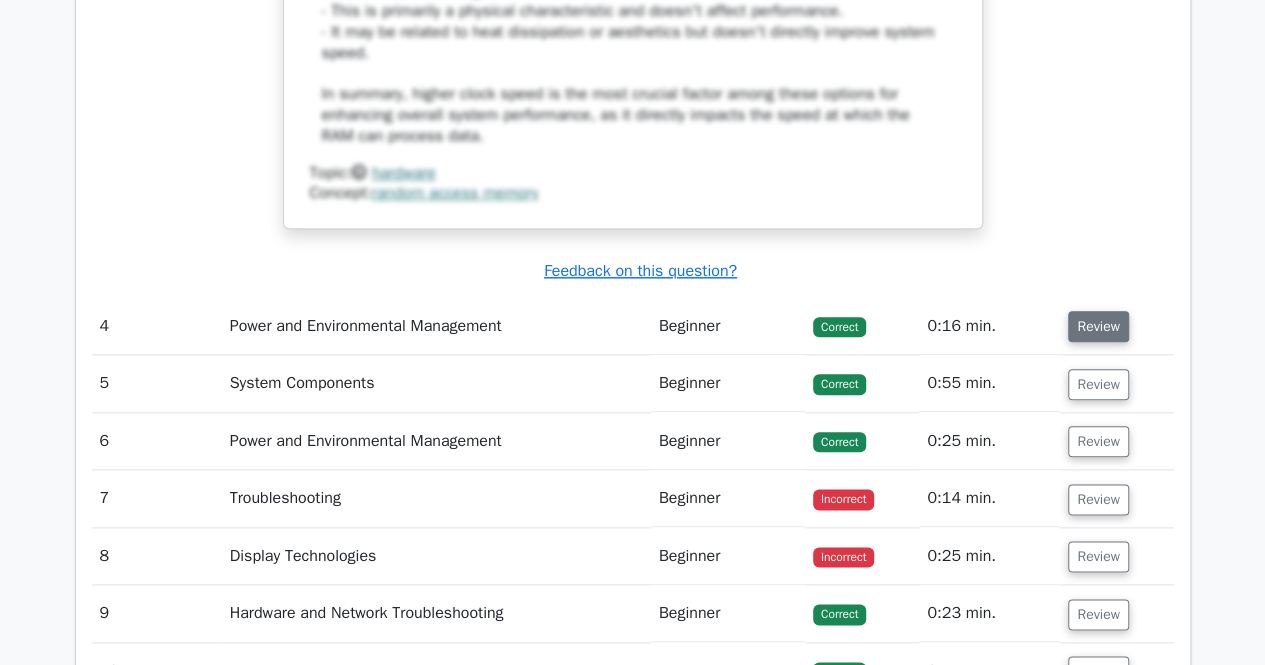 click on "Review" at bounding box center (1098, 326) 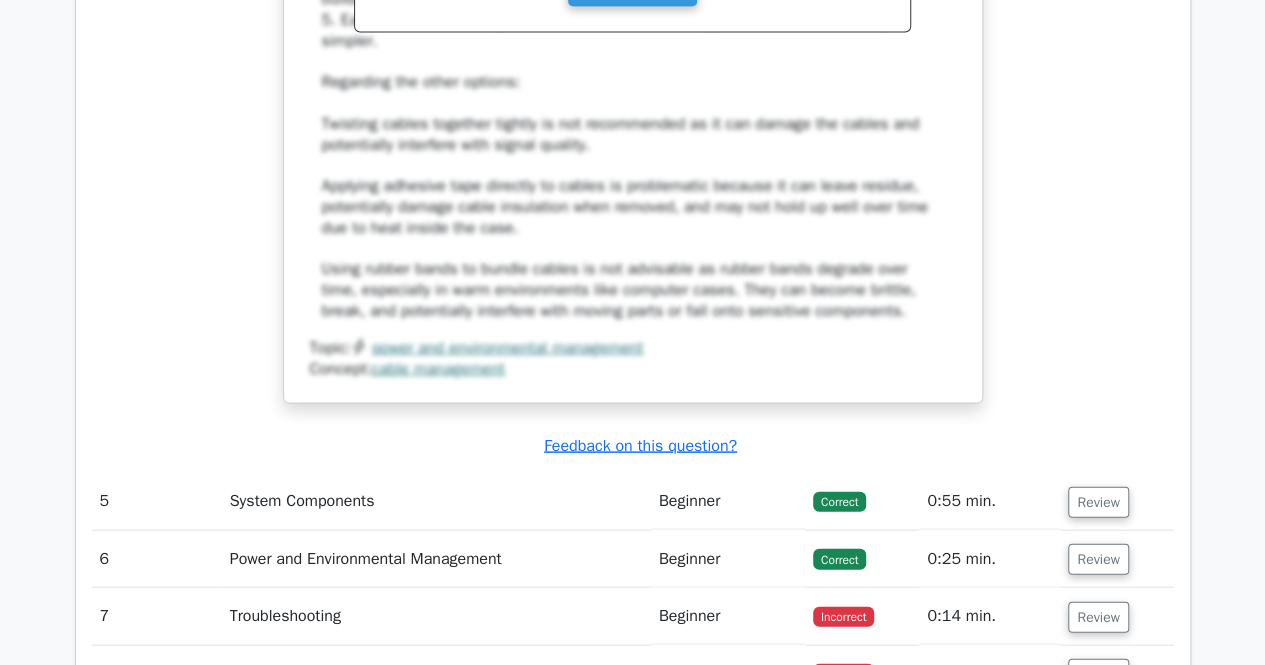 scroll, scrollTop: 5756, scrollLeft: 0, axis: vertical 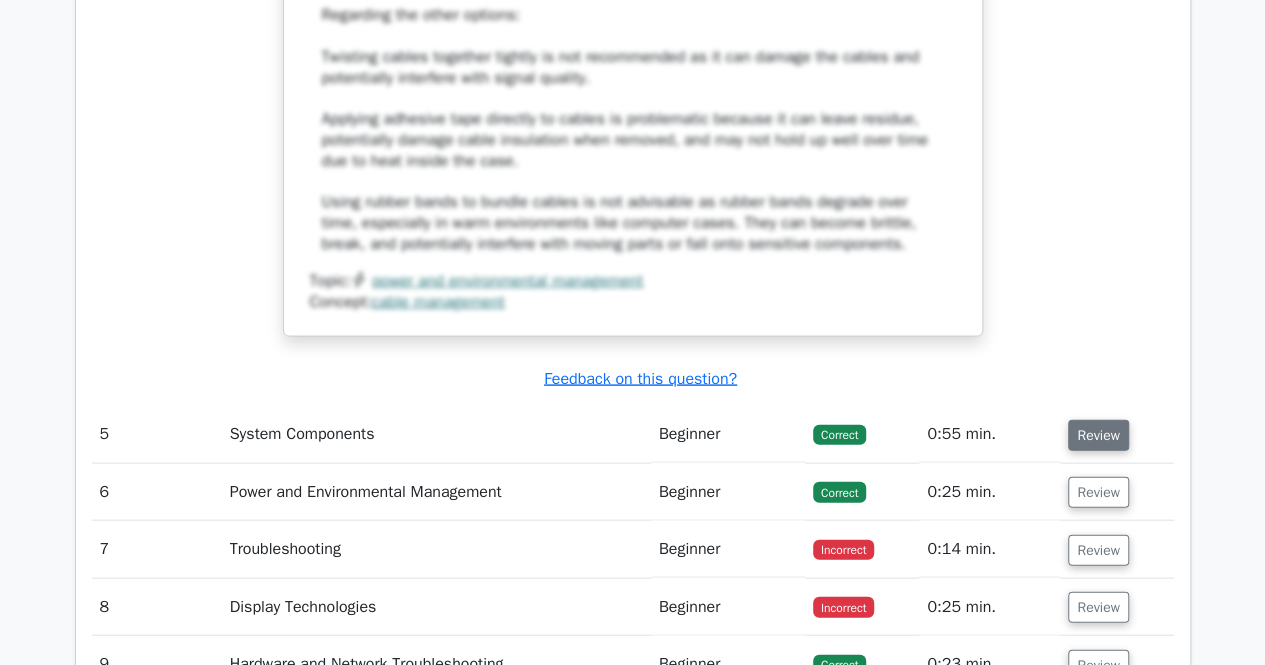 click on "Review" at bounding box center (1098, 435) 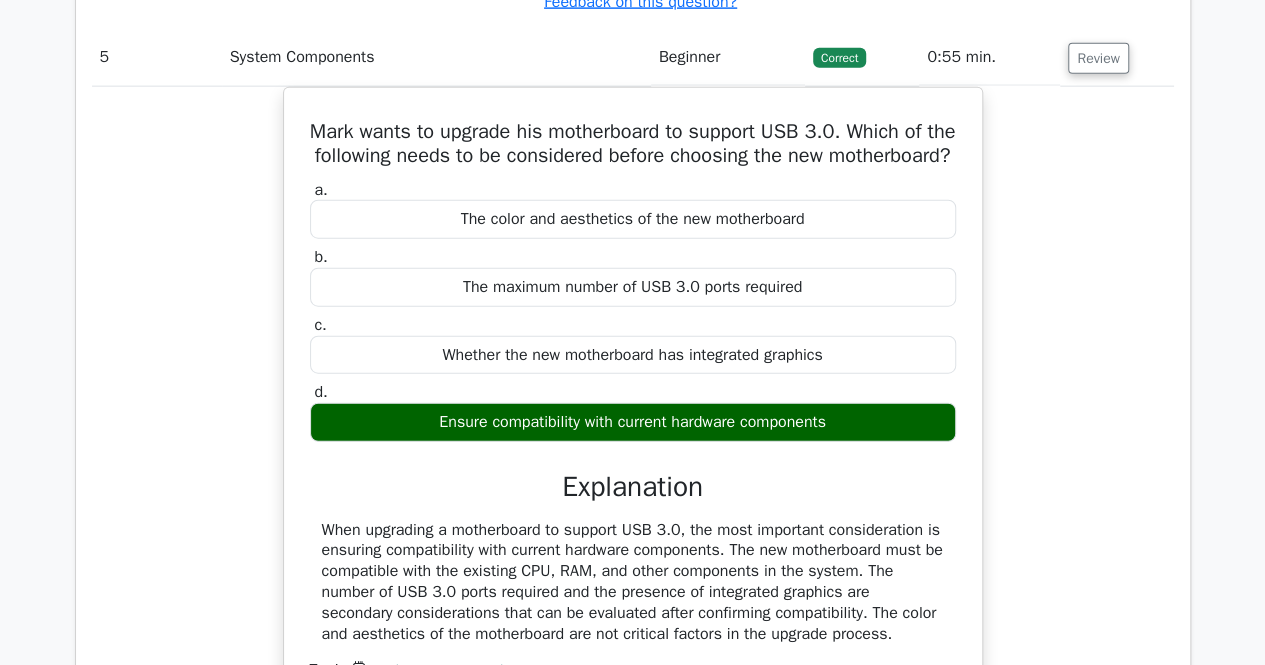 scroll, scrollTop: 6216, scrollLeft: 0, axis: vertical 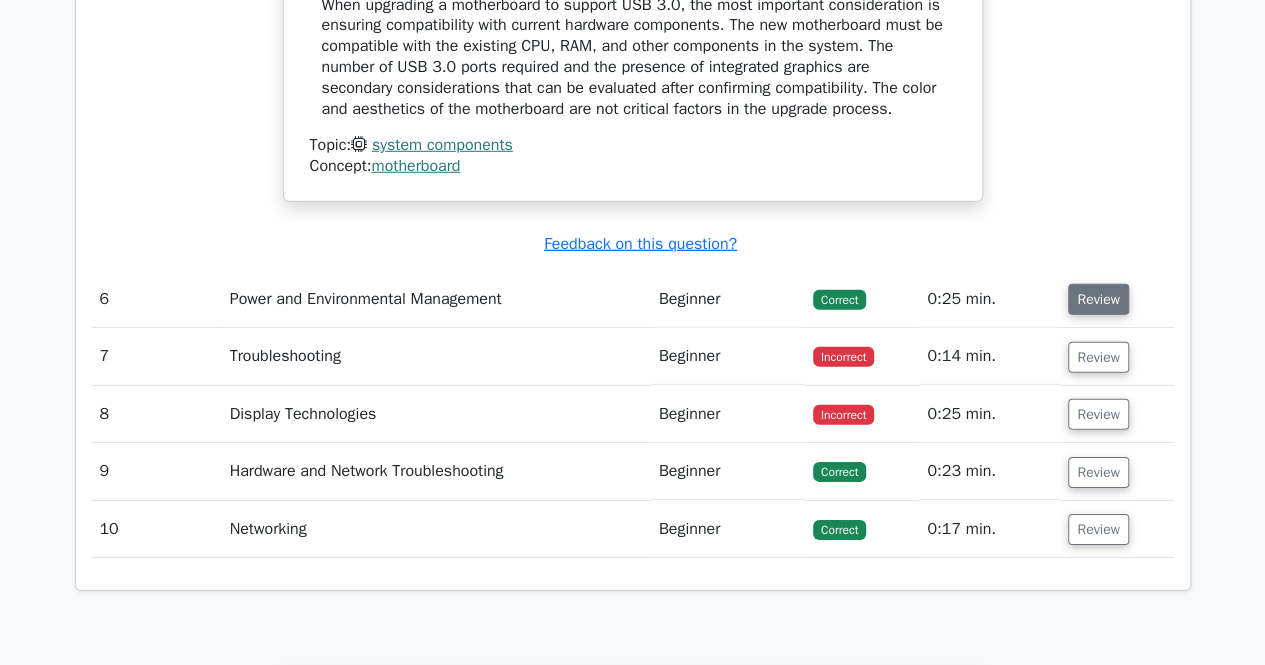 click on "Review" at bounding box center [1098, 299] 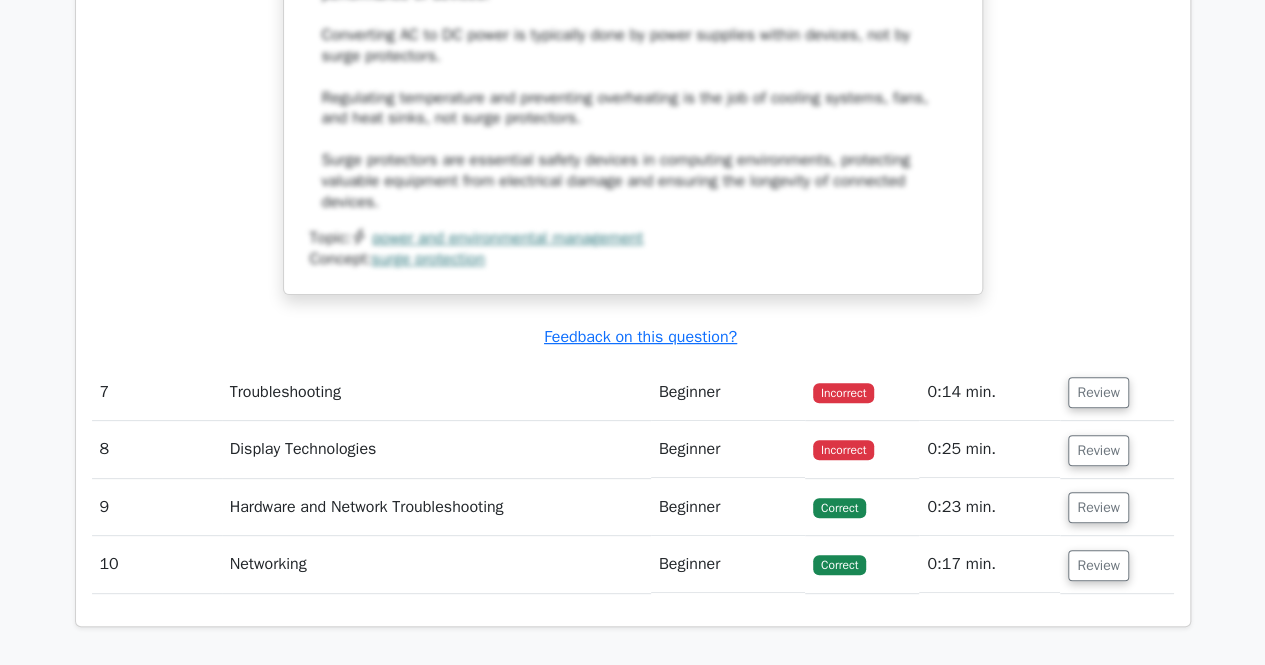 scroll, scrollTop: 7696, scrollLeft: 0, axis: vertical 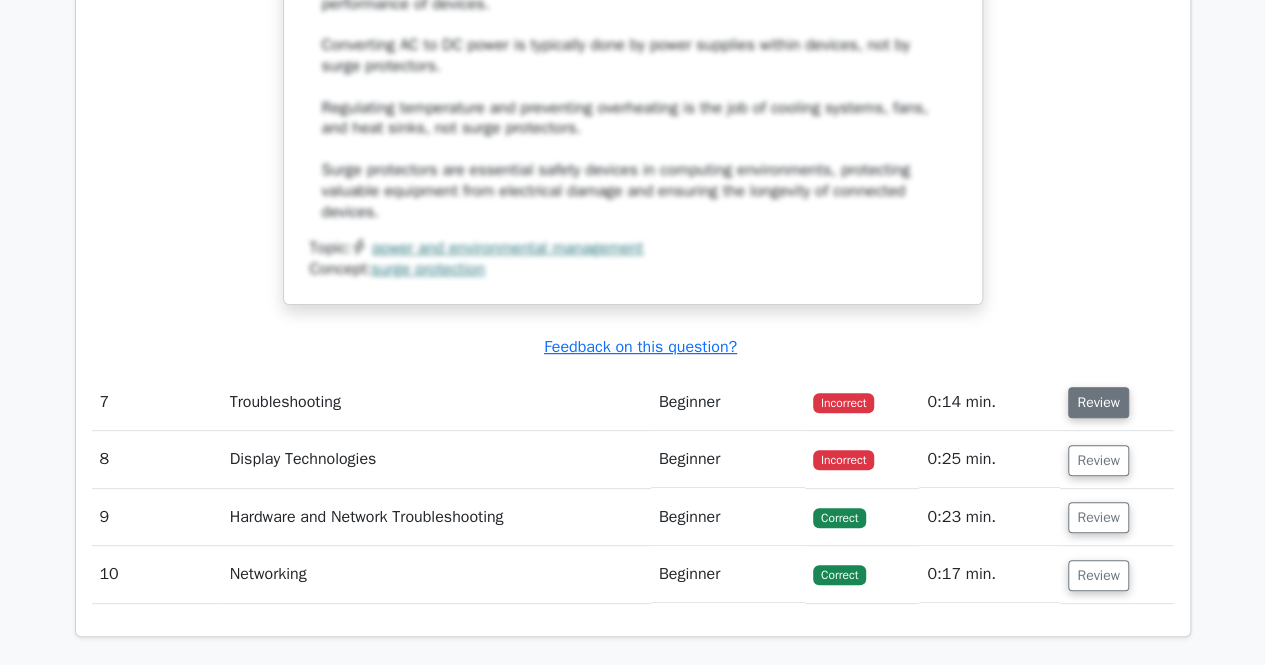 click on "Review" at bounding box center (1098, 402) 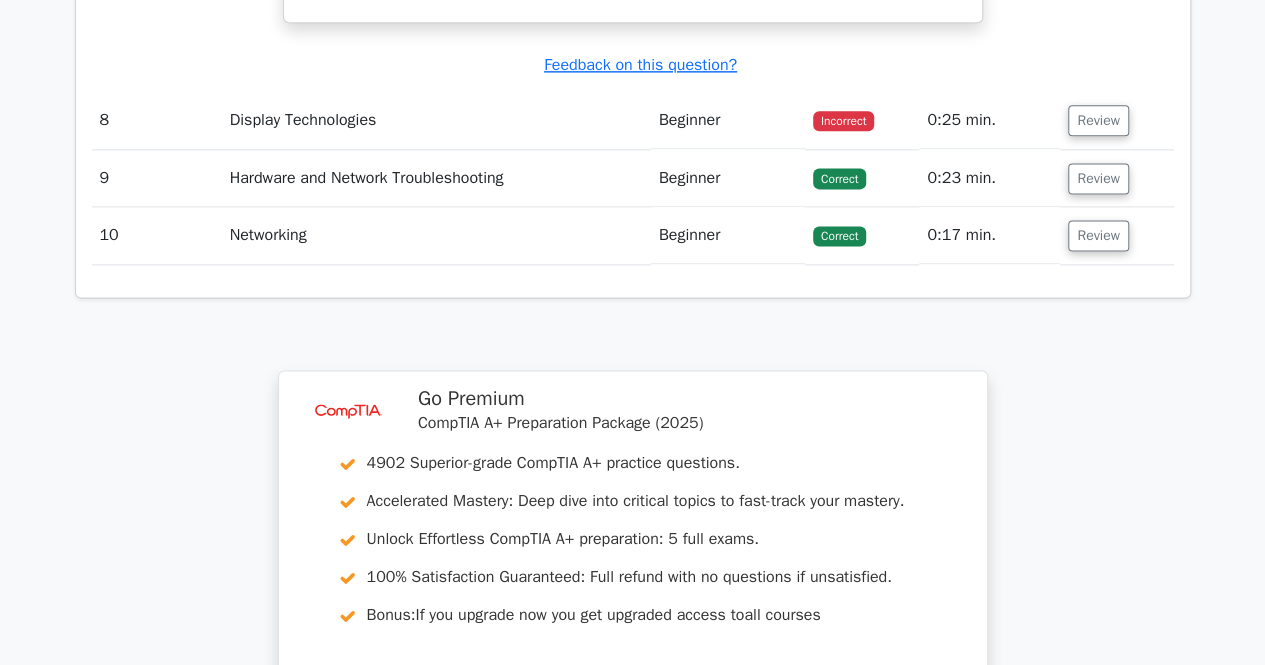 scroll, scrollTop: 8741, scrollLeft: 0, axis: vertical 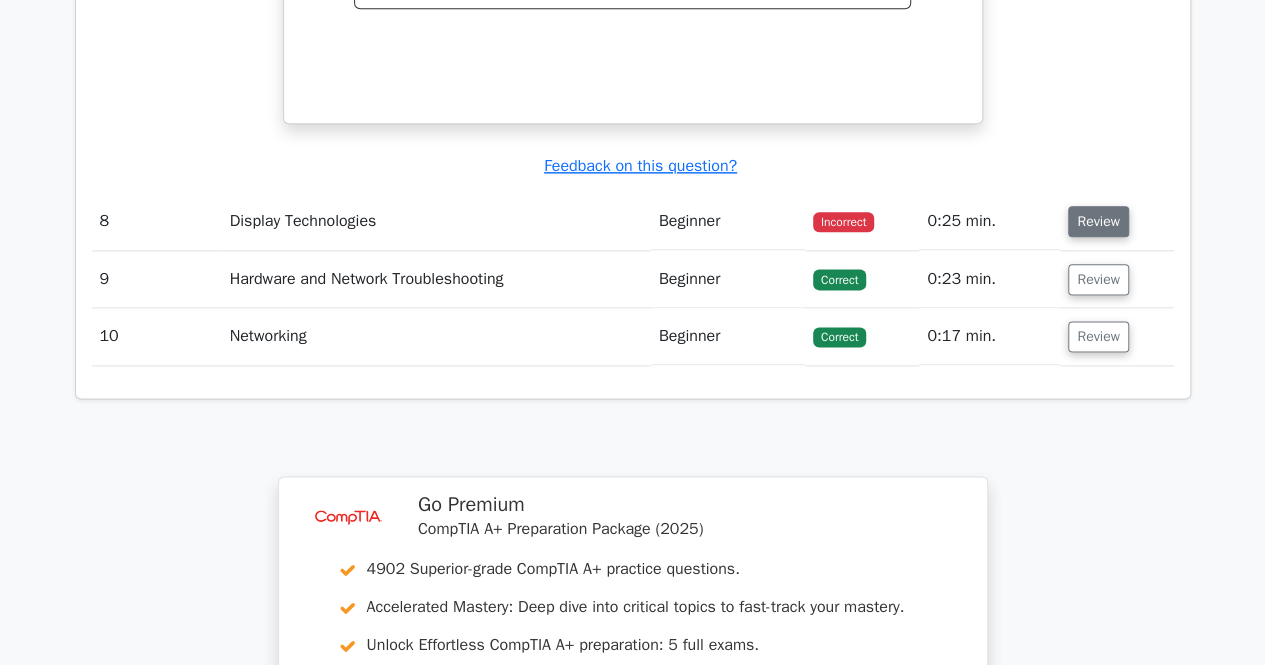 click on "Review" at bounding box center (1098, 221) 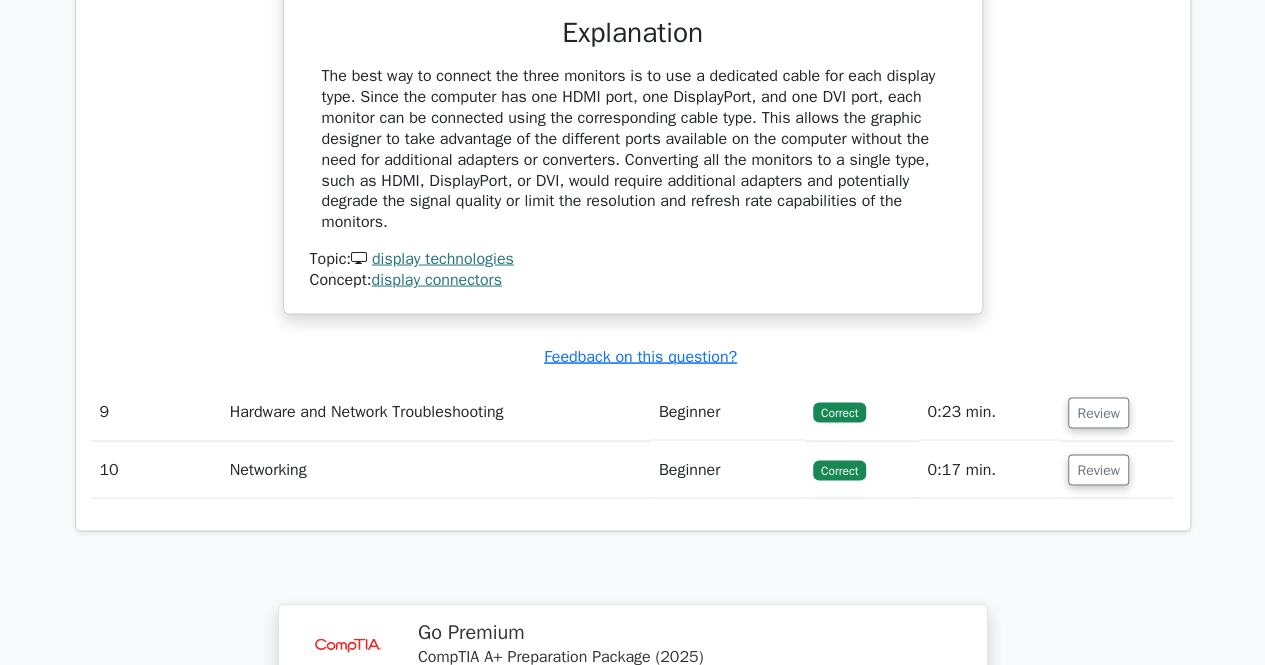 scroll, scrollTop: 9354, scrollLeft: 0, axis: vertical 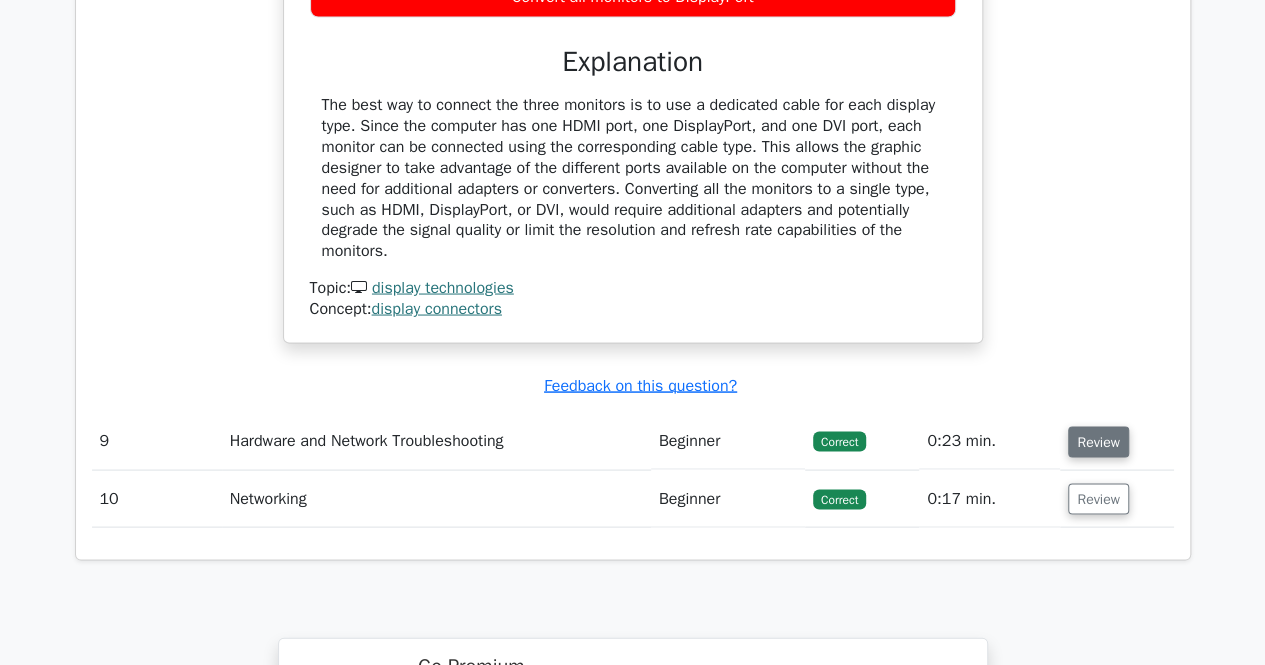click on "Review" at bounding box center (1098, 441) 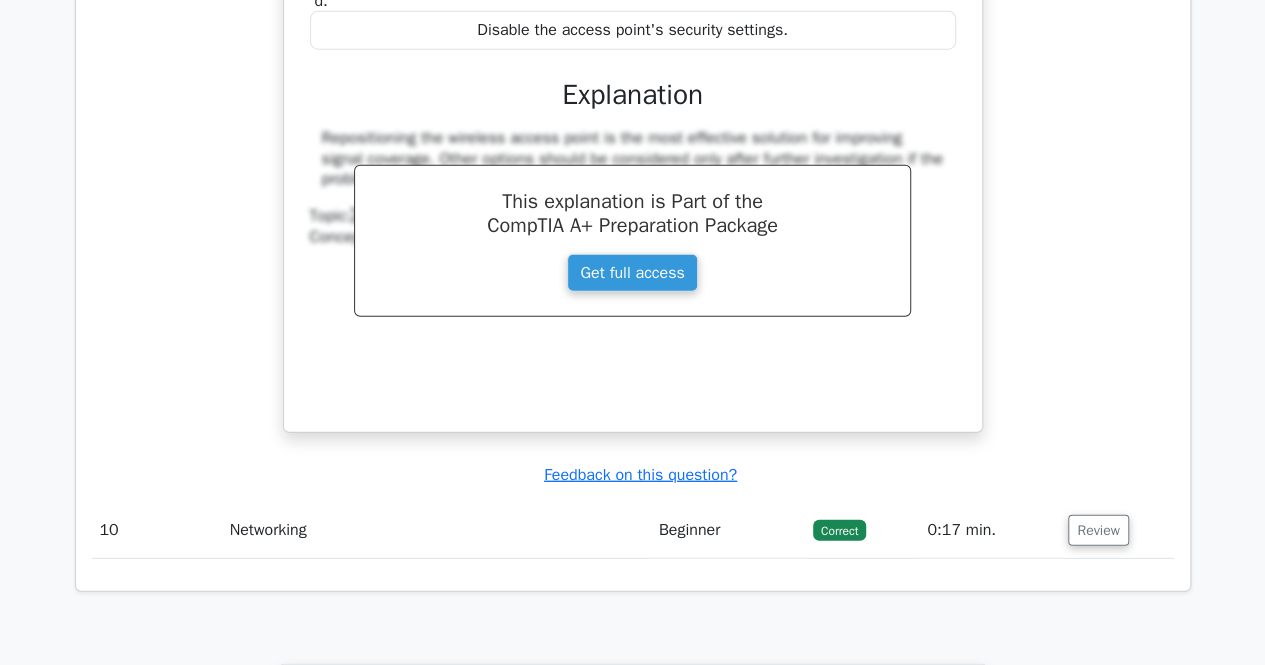 scroll, scrollTop: 10270, scrollLeft: 0, axis: vertical 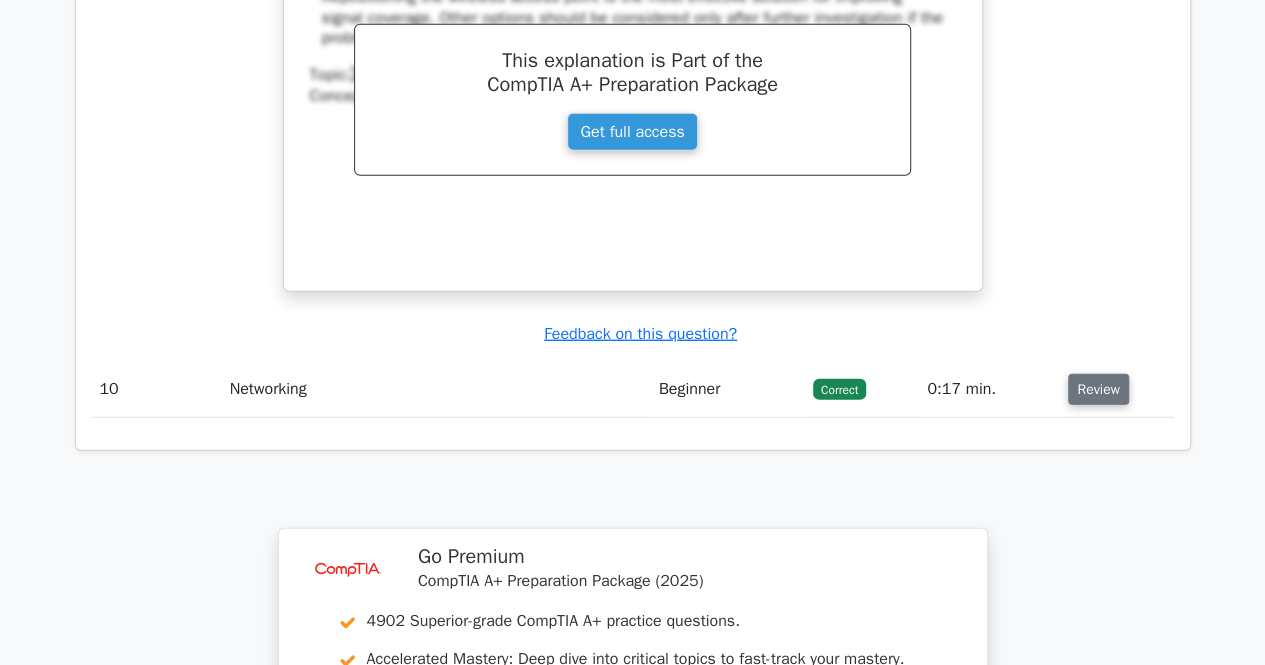 click on "Review" at bounding box center [1098, 389] 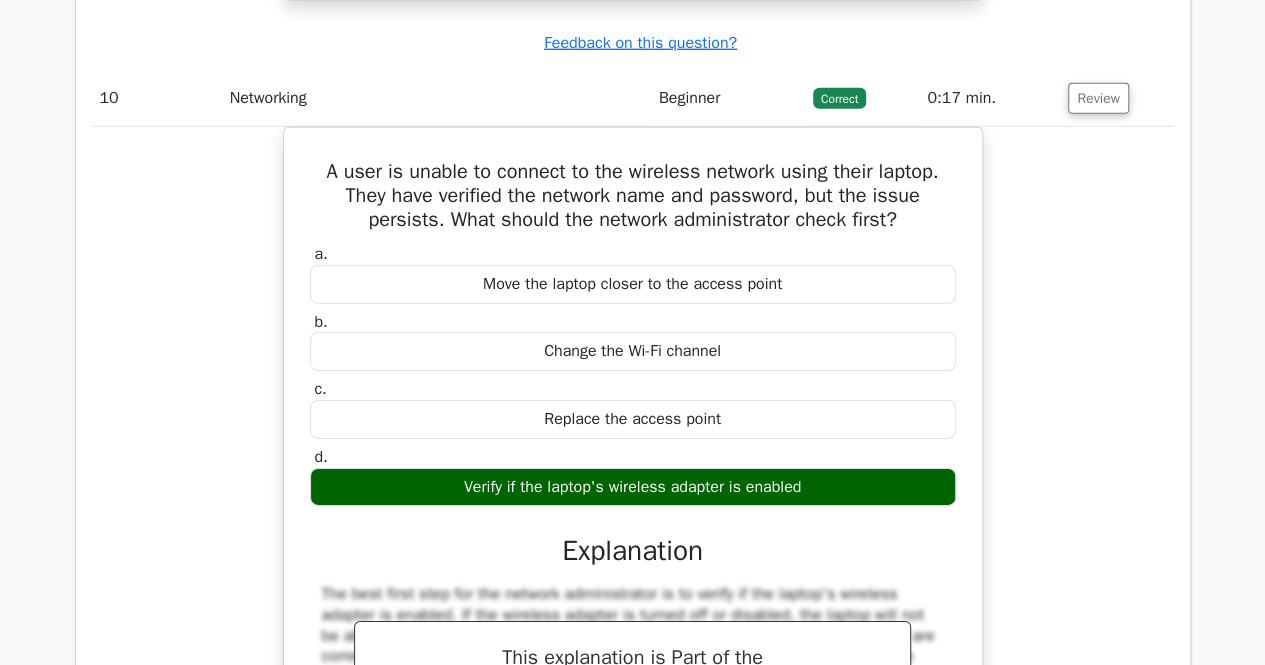 scroll, scrollTop: 10619, scrollLeft: 0, axis: vertical 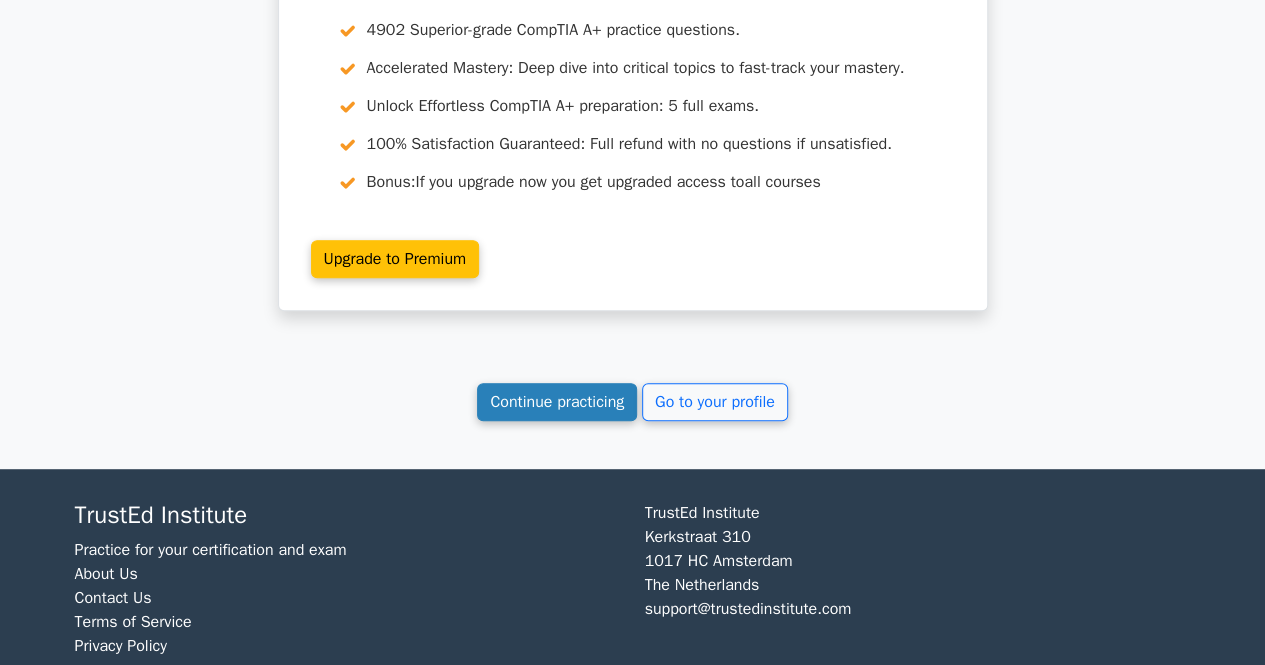 click on "Continue practicing" at bounding box center [557, 402] 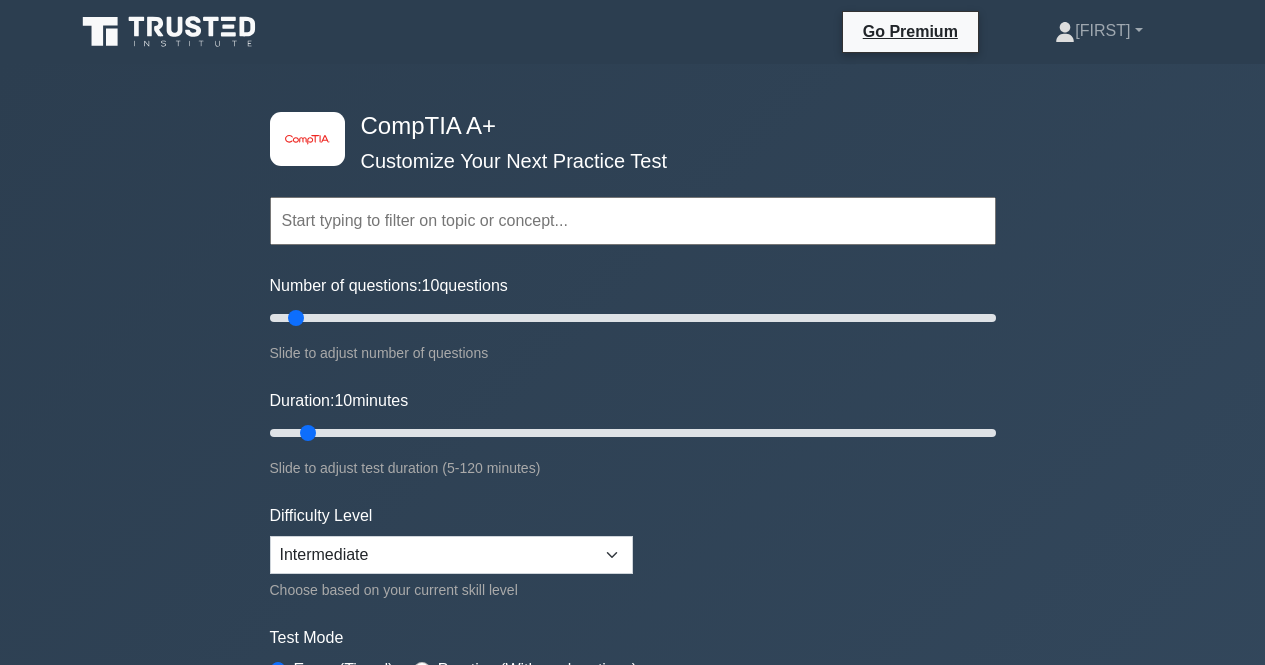 scroll, scrollTop: 0, scrollLeft: 0, axis: both 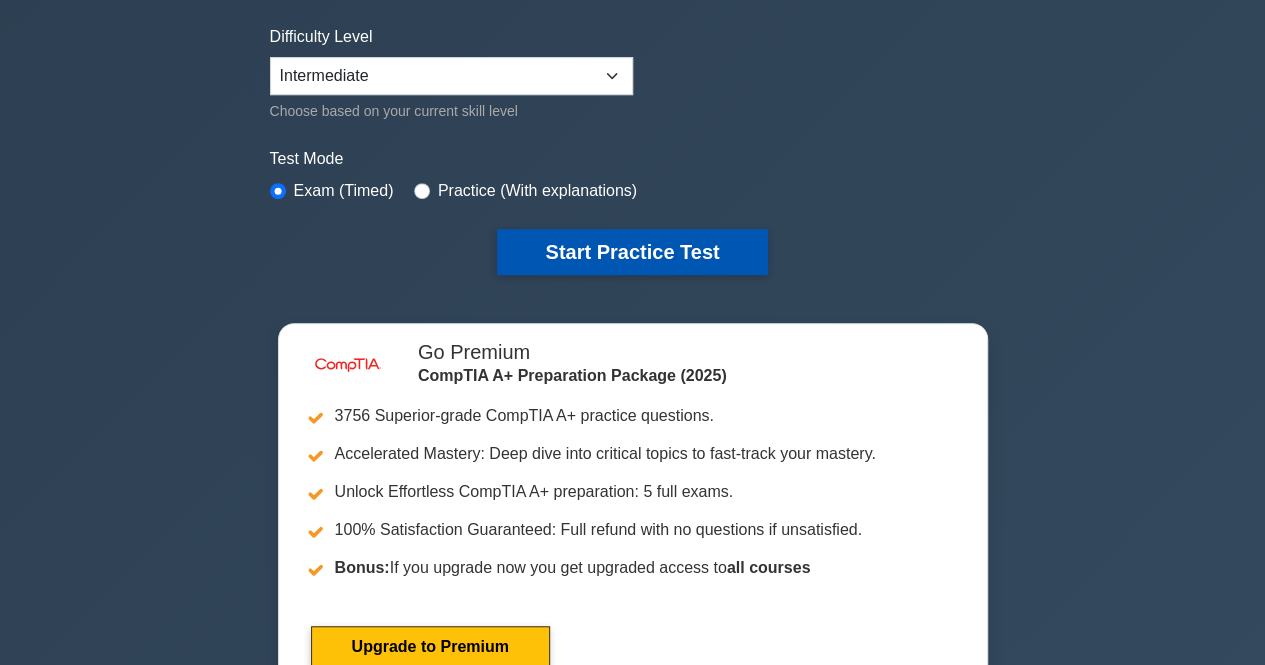click on "Start Practice Test" at bounding box center [632, 252] 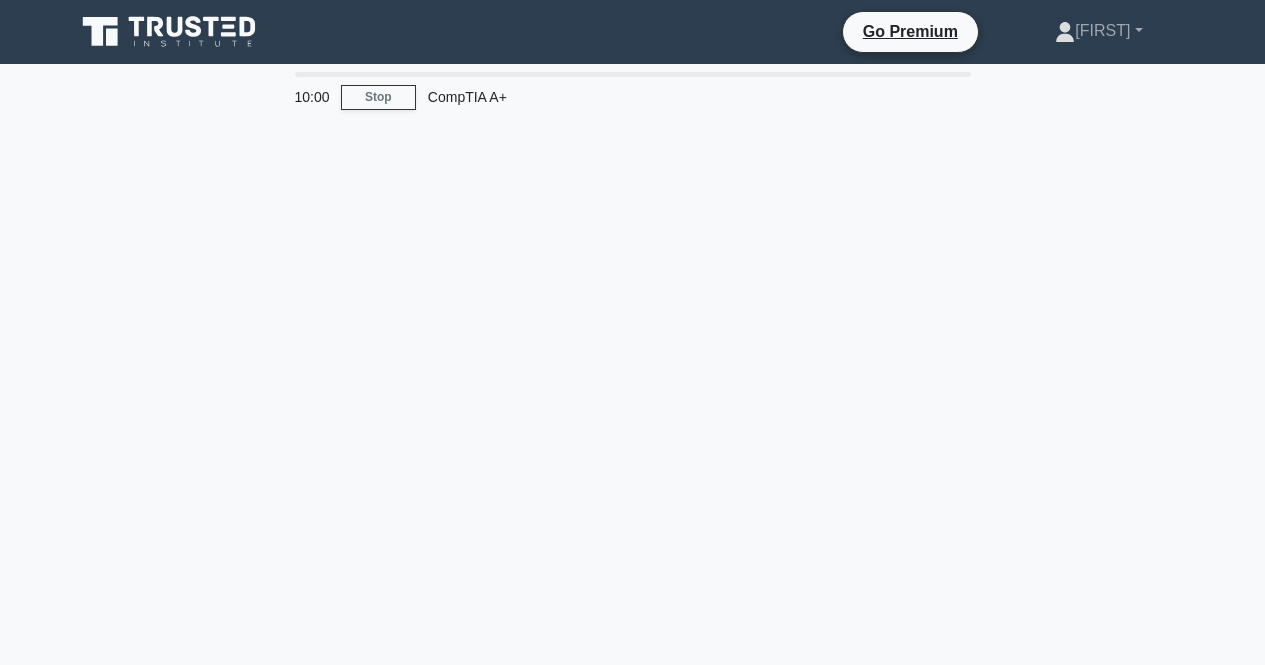 scroll, scrollTop: 0, scrollLeft: 0, axis: both 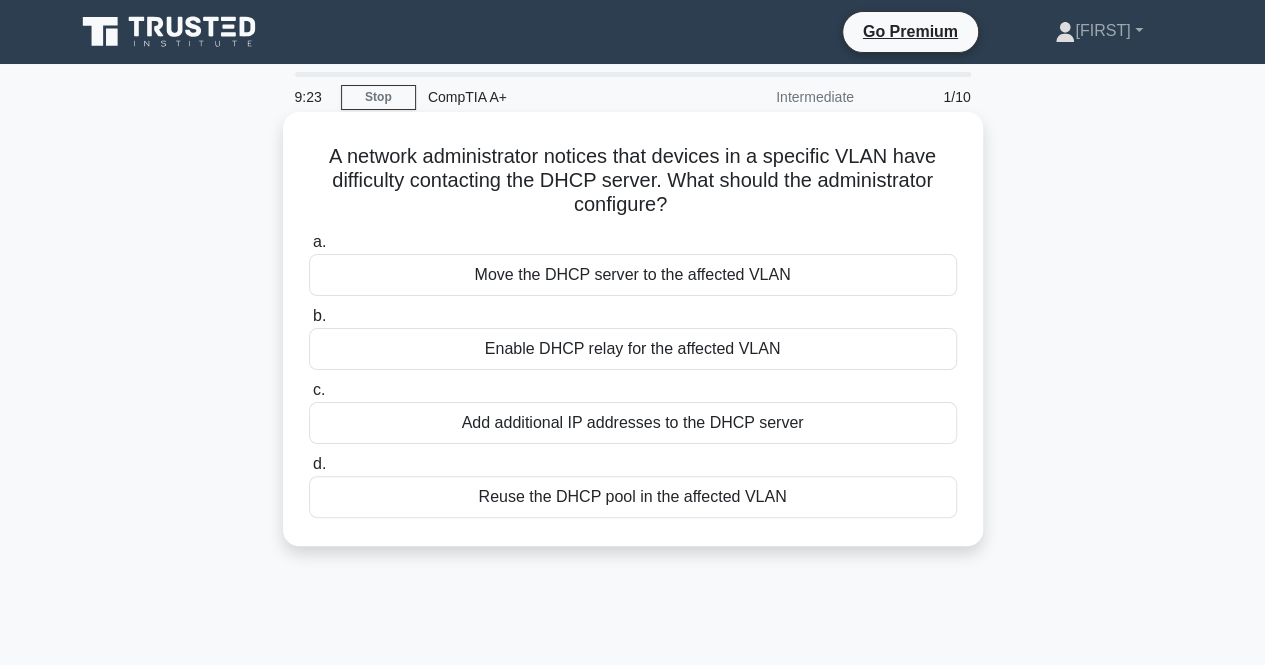 click on "Add additional IP addresses to the DHCP server" at bounding box center (633, 423) 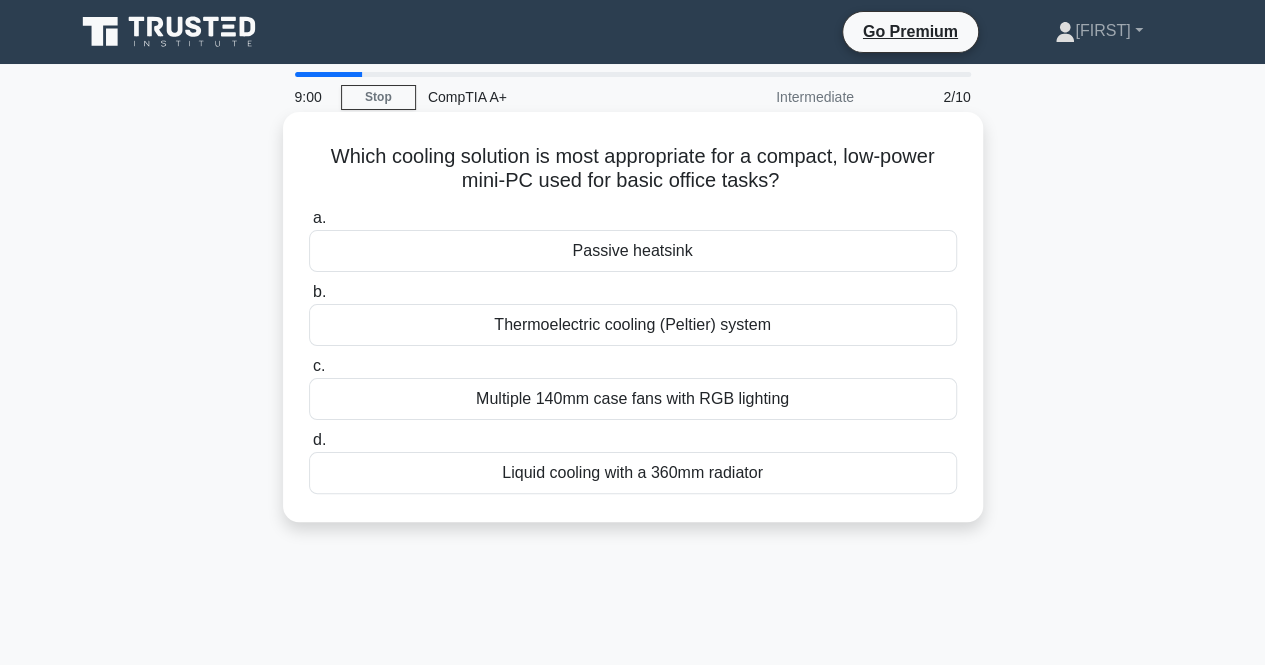 click on "Passive heatsink" at bounding box center [633, 251] 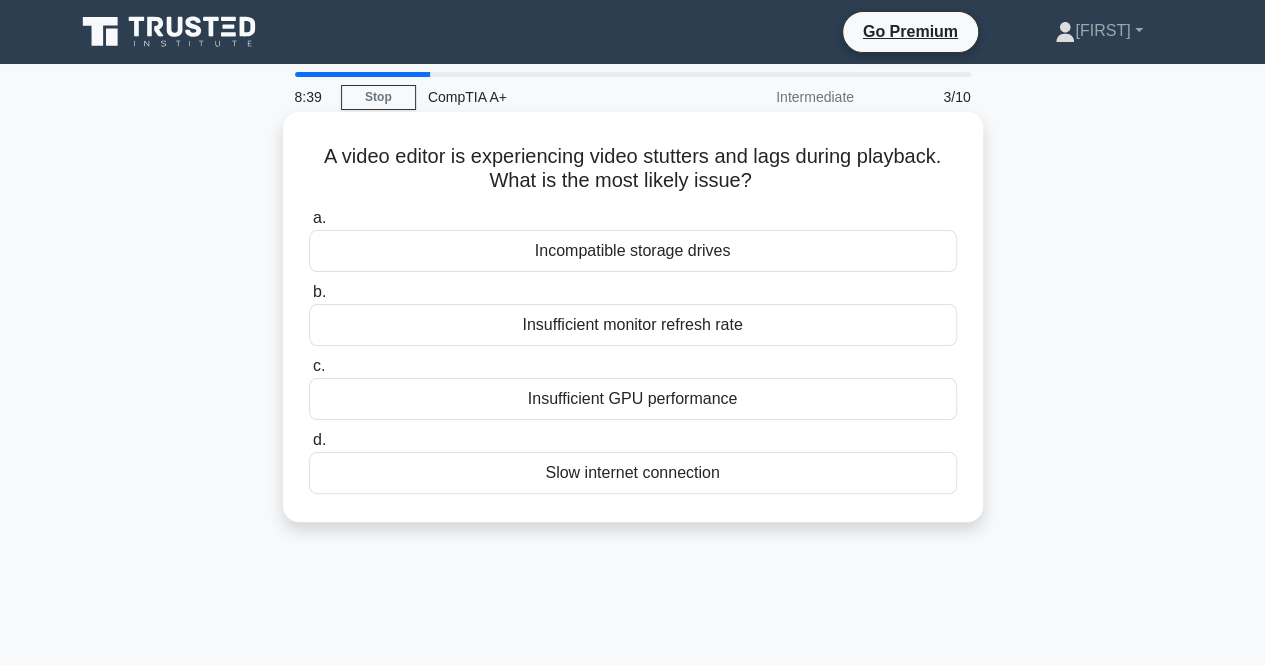 click on "Insufficient monitor refresh rate" at bounding box center (633, 325) 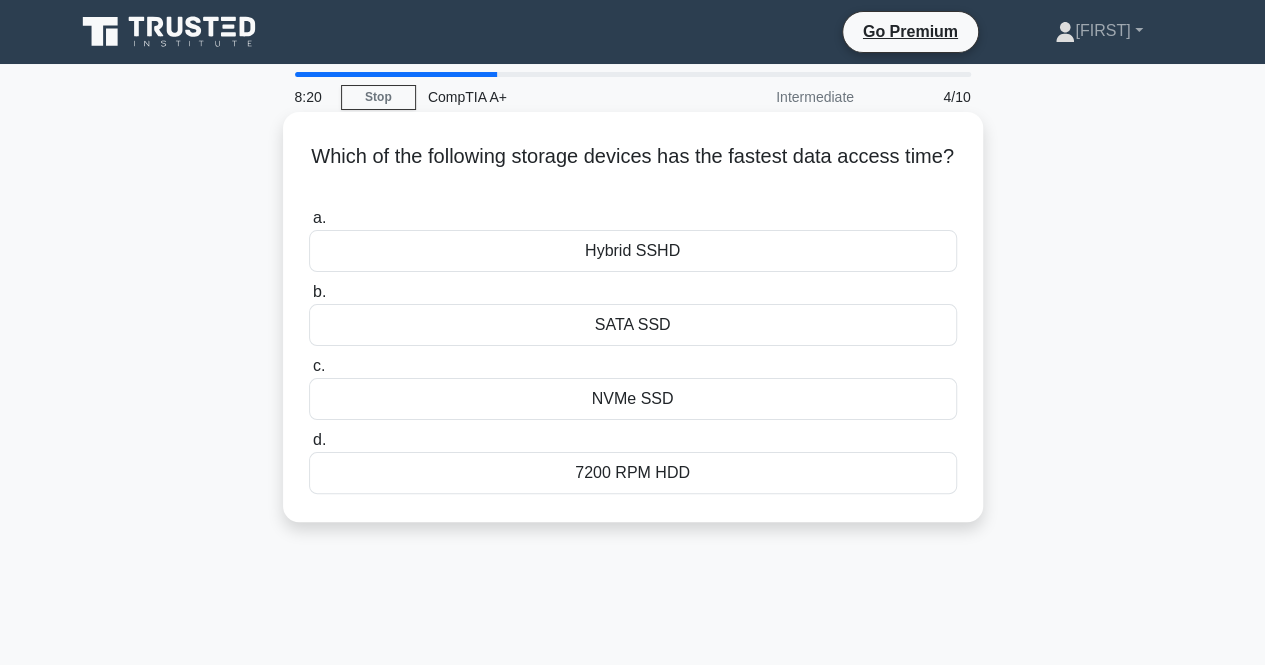 drag, startPoint x: 646, startPoint y: 473, endPoint x: 658, endPoint y: 451, distance: 25.059929 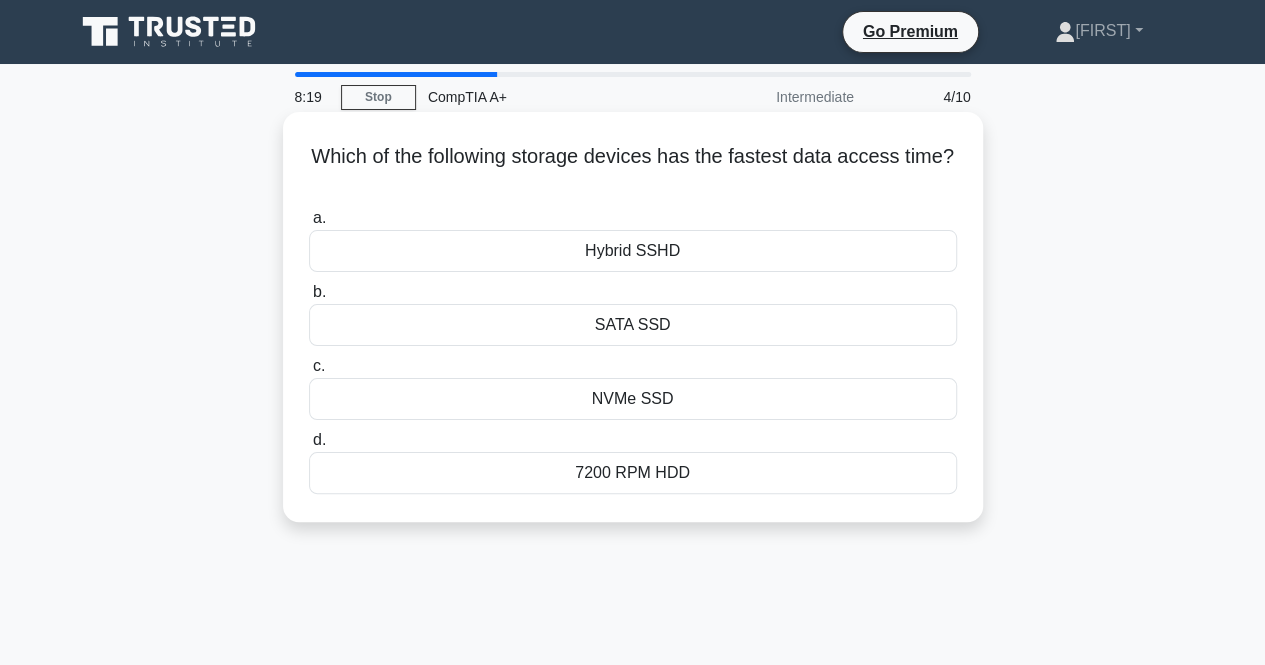 click on "7200 RPM HDD" at bounding box center [633, 473] 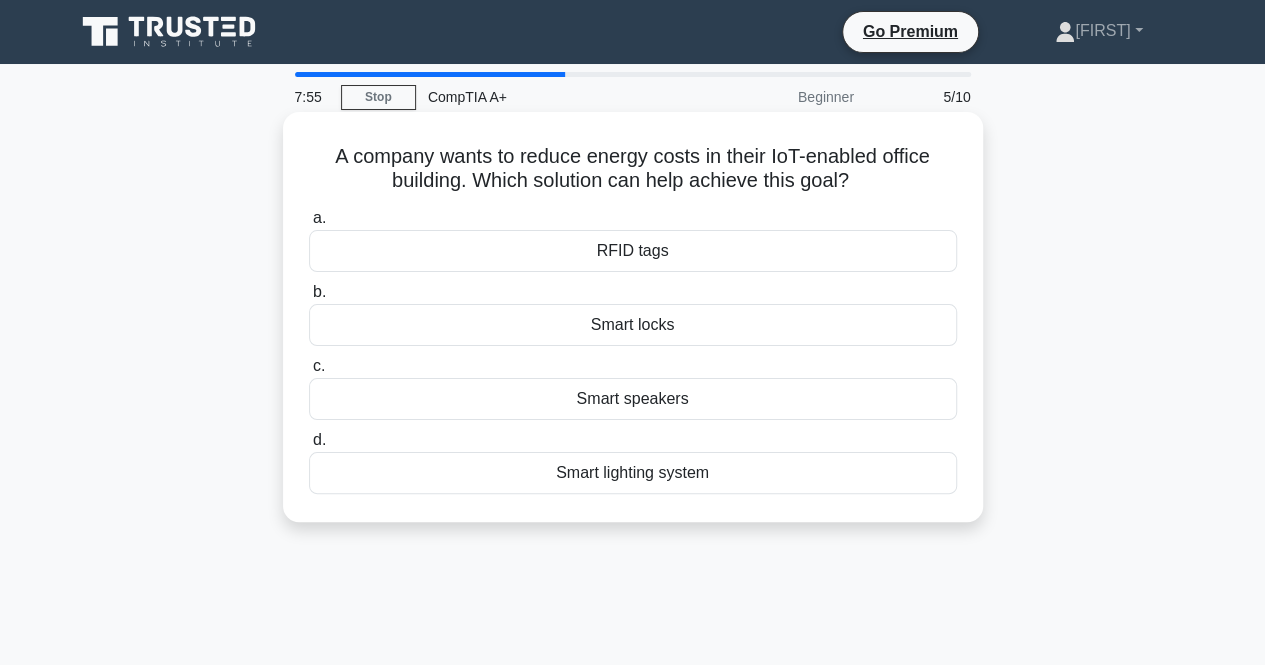 click on "Smart lighting system" at bounding box center (633, 473) 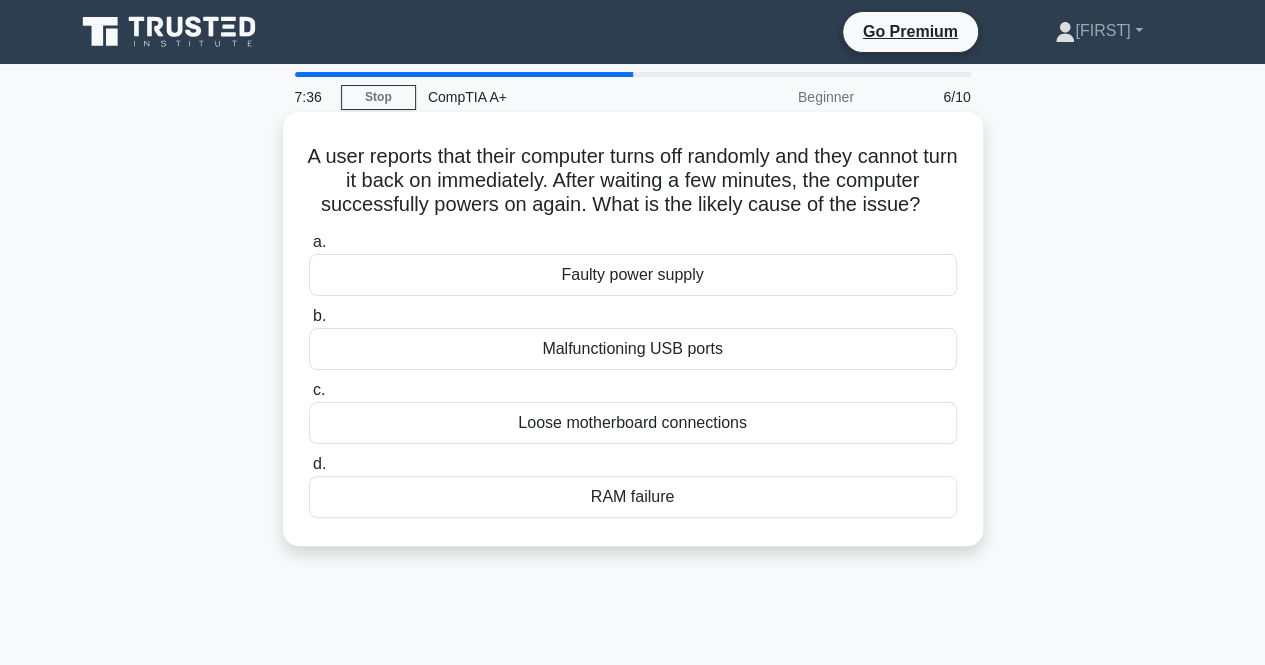 click on "Loose motherboard connections" at bounding box center (633, 423) 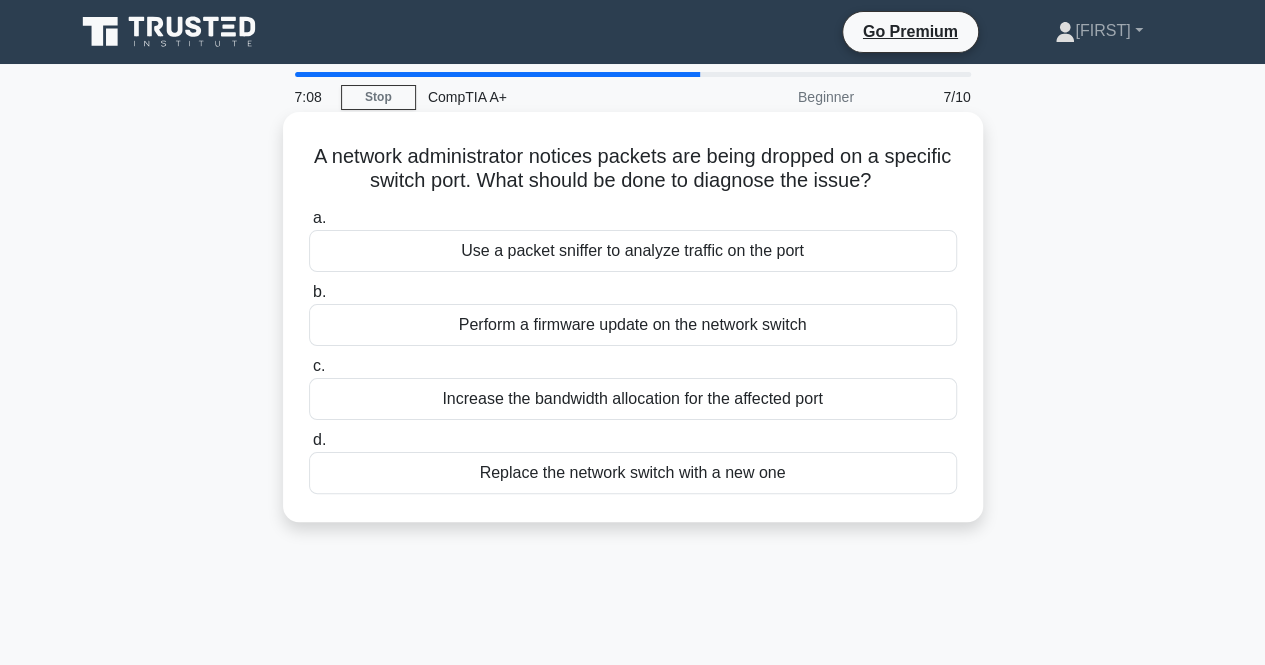 click on "Use a packet sniffer to analyze traffic on the port" at bounding box center [633, 251] 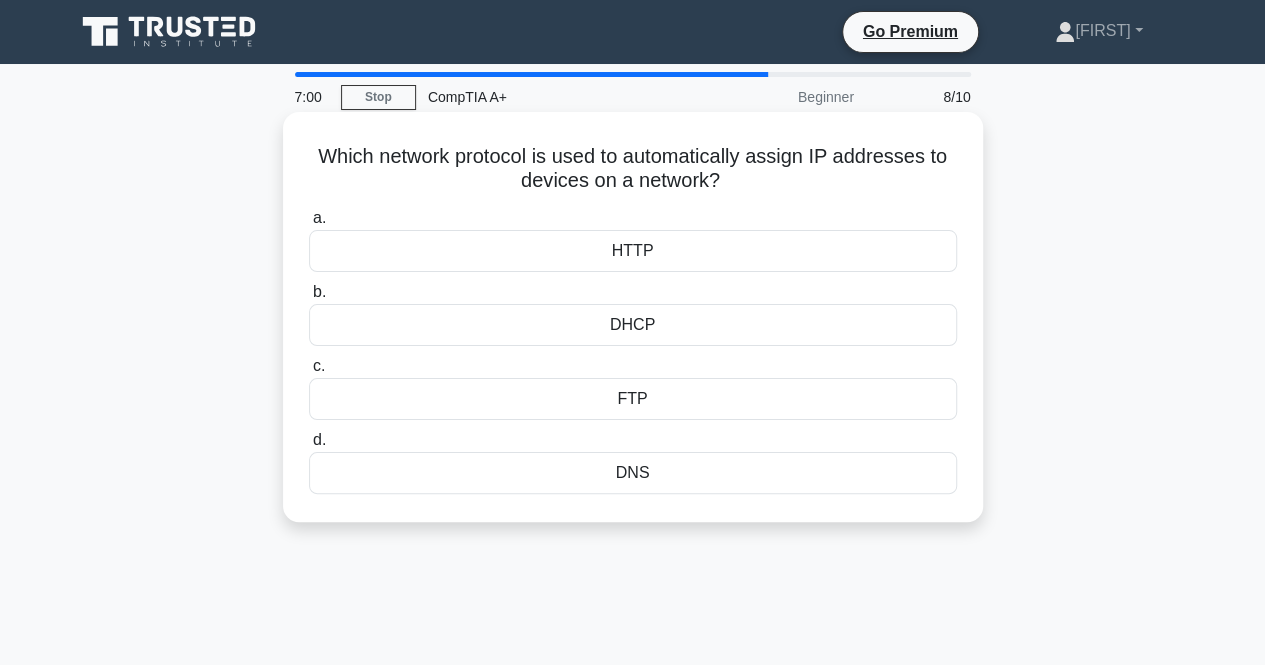 click on "DNS" at bounding box center (633, 473) 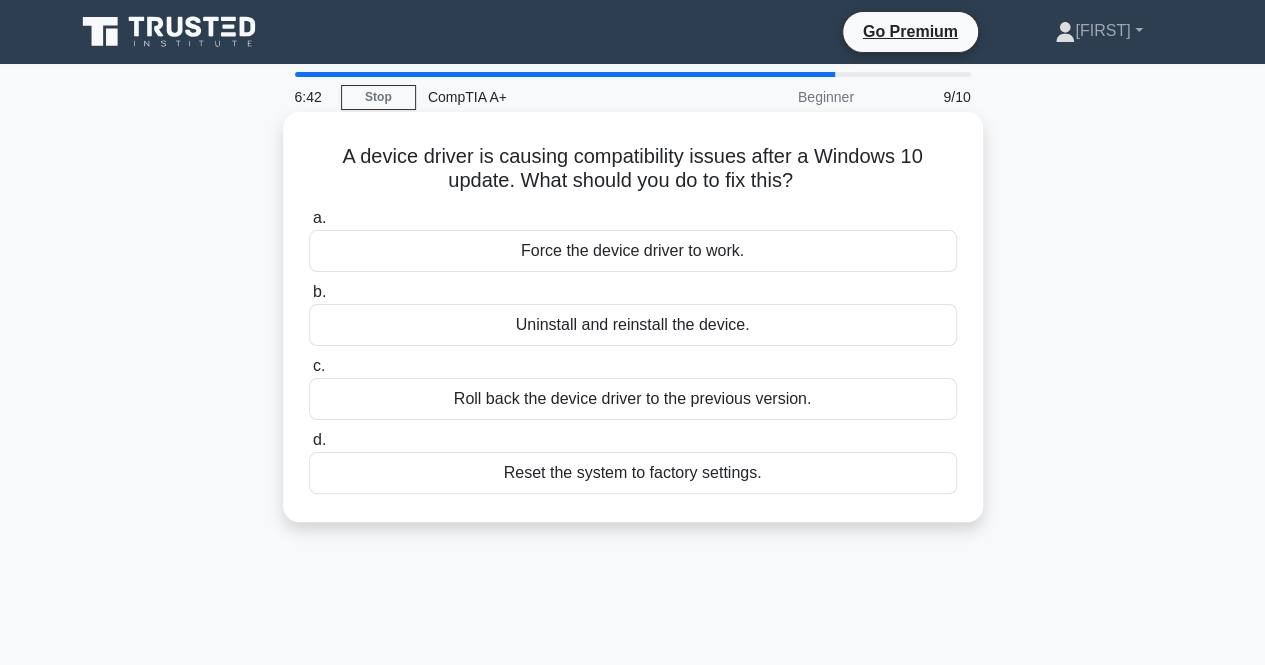 click on "Roll back the device driver to the previous version." at bounding box center (633, 399) 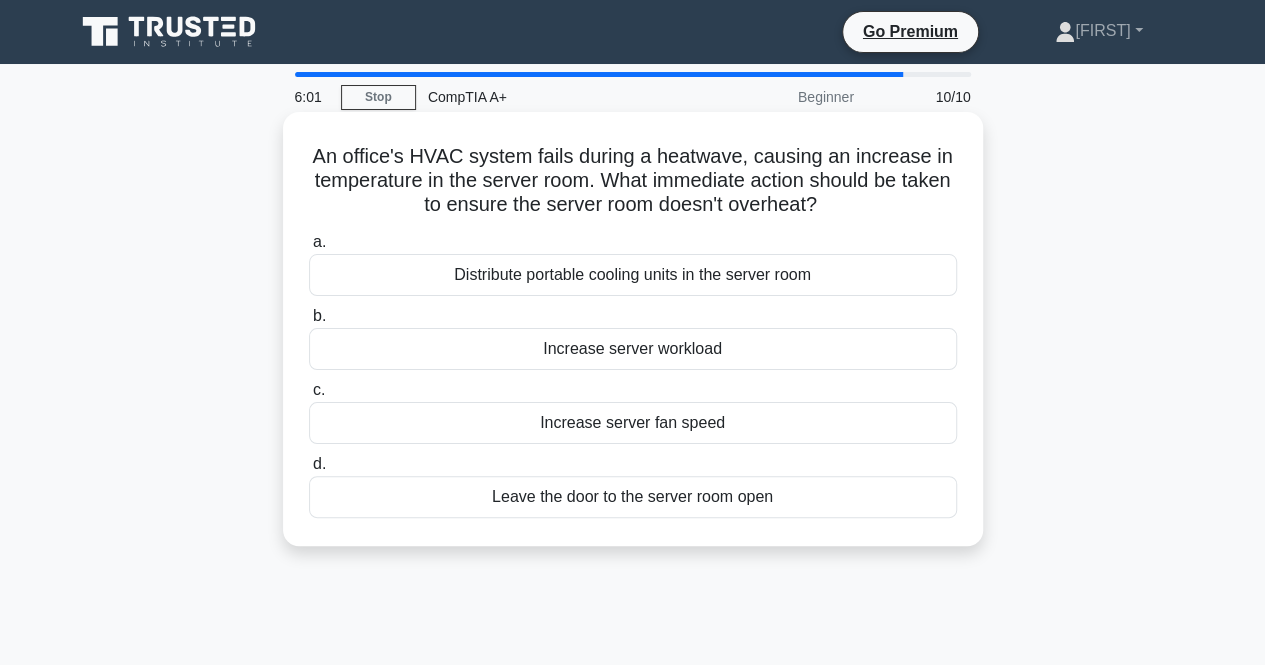 click on "Leave the door to the server room open" at bounding box center (633, 497) 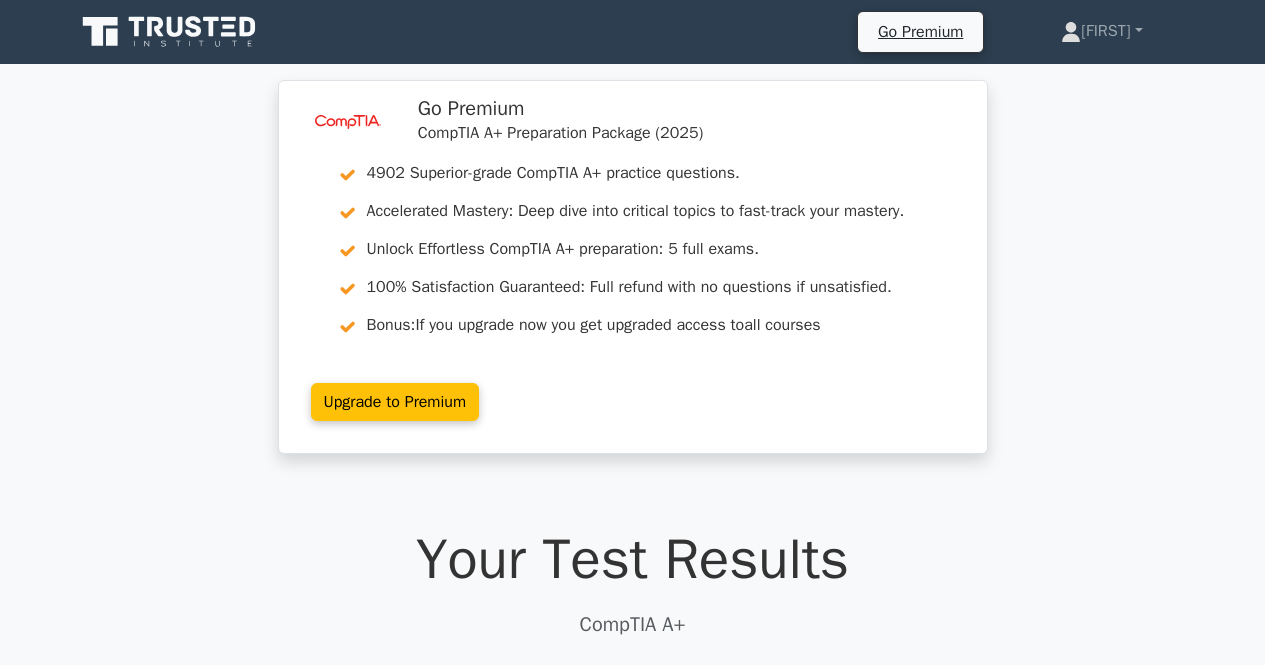 scroll, scrollTop: 0, scrollLeft: 0, axis: both 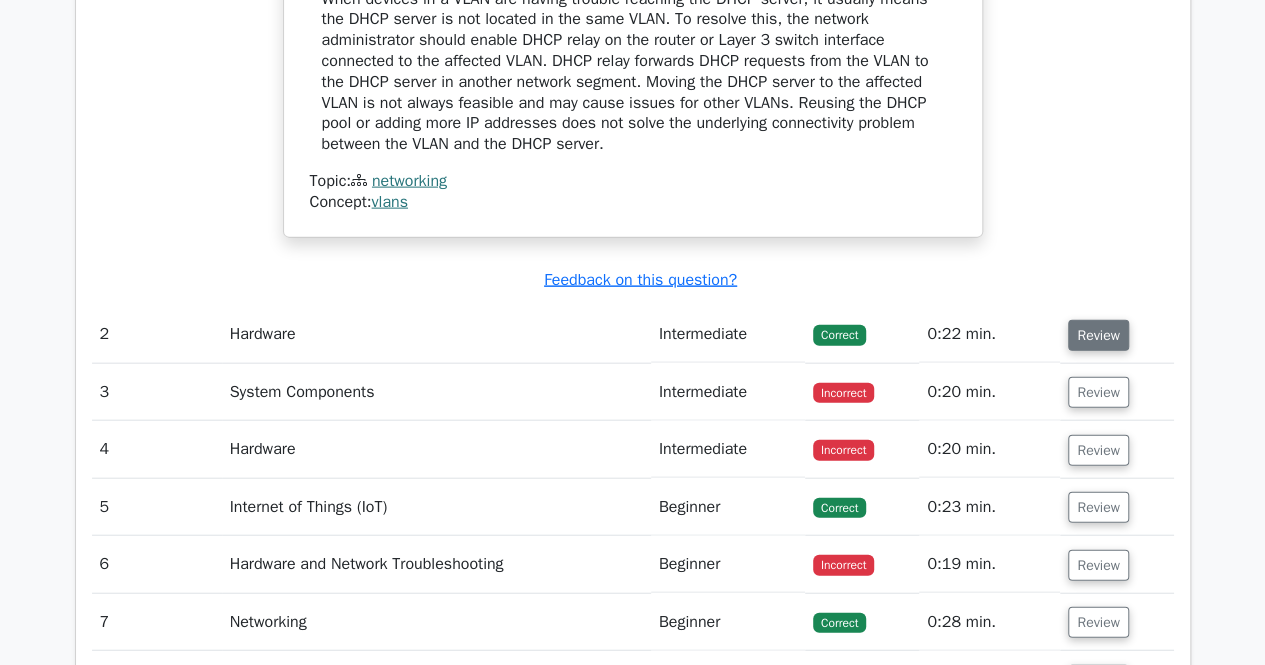 click on "Review" at bounding box center [1098, 335] 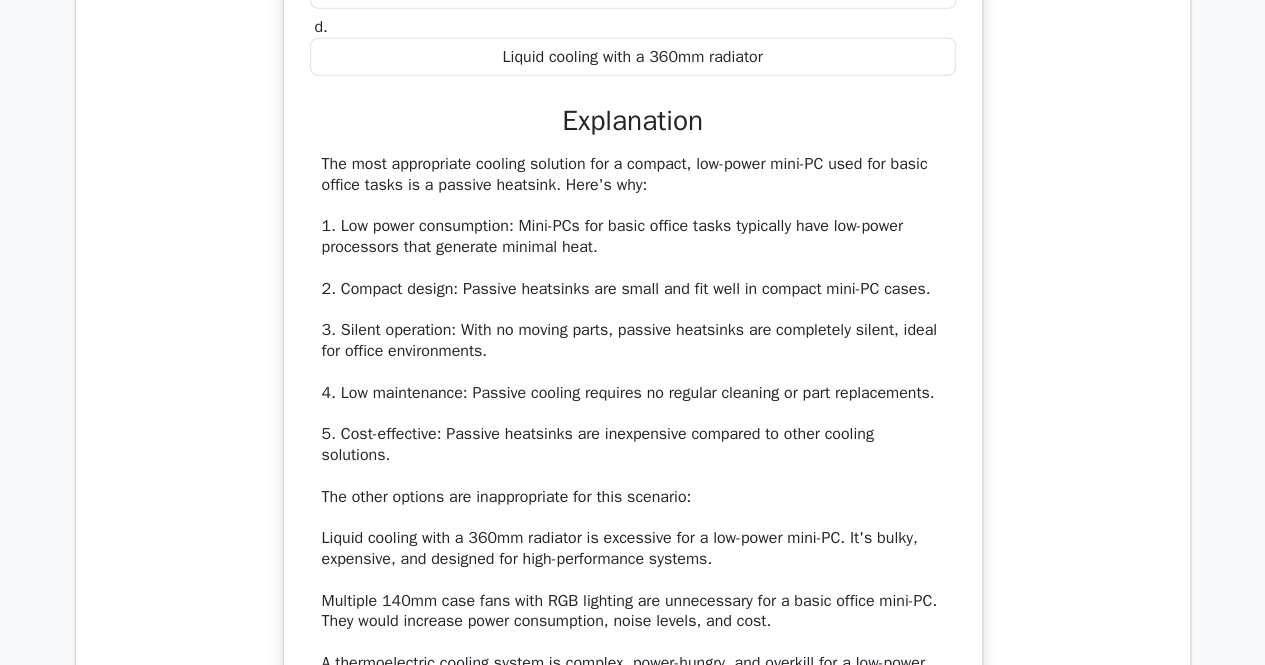 scroll, scrollTop: 2808, scrollLeft: 0, axis: vertical 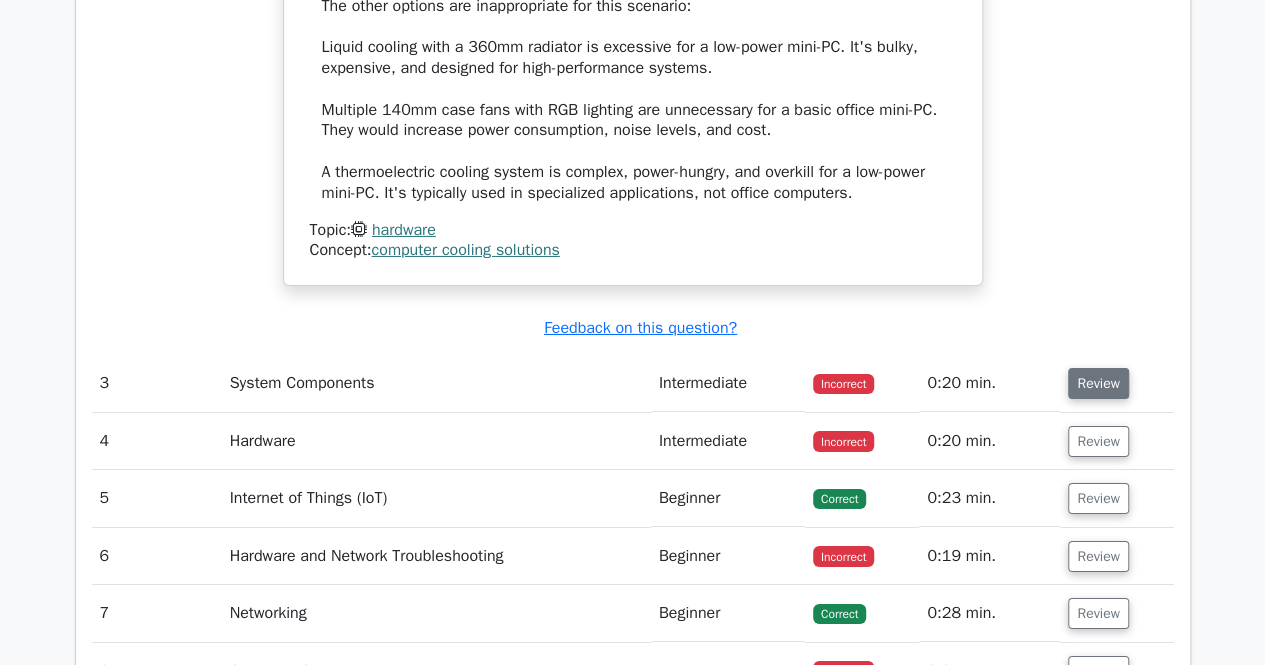 click on "Review" at bounding box center (1098, 383) 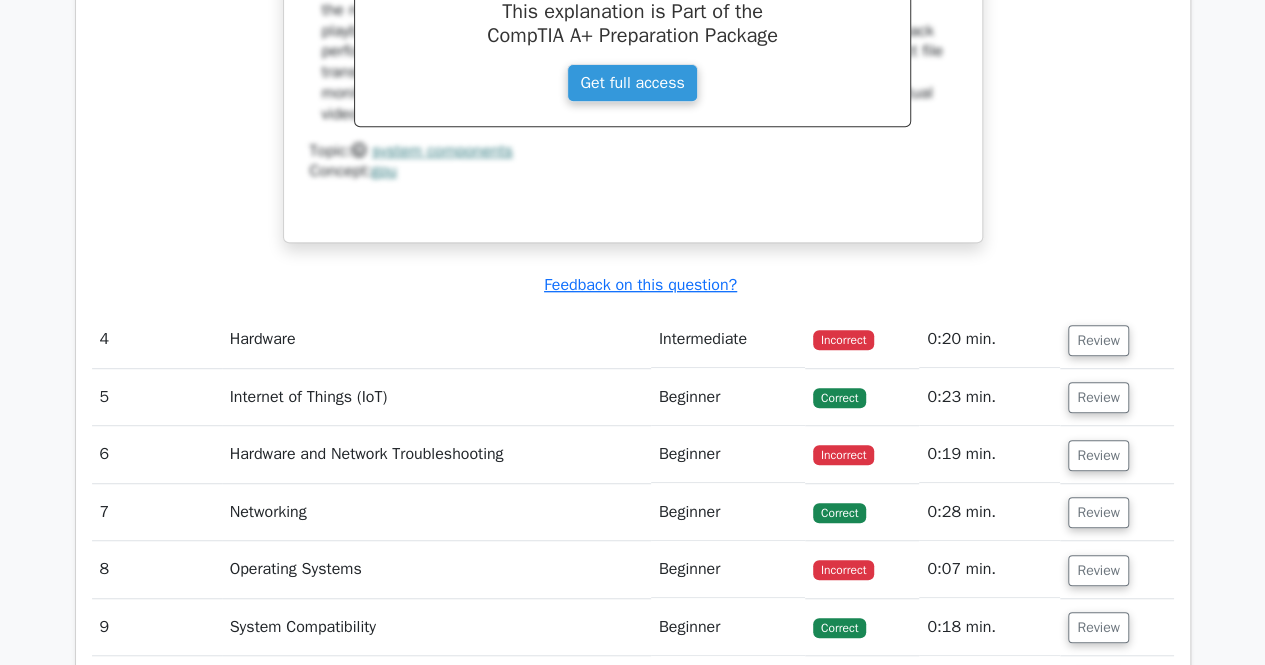 scroll, scrollTop: 4220, scrollLeft: 0, axis: vertical 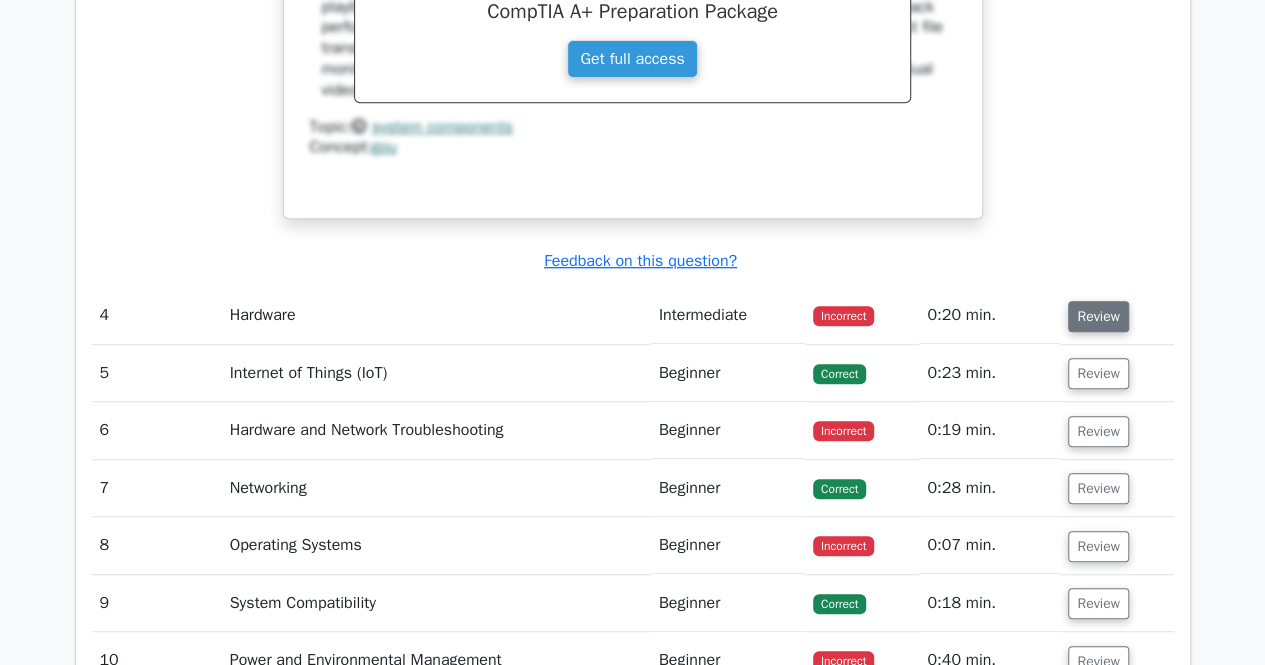 click on "Review" at bounding box center [1098, 316] 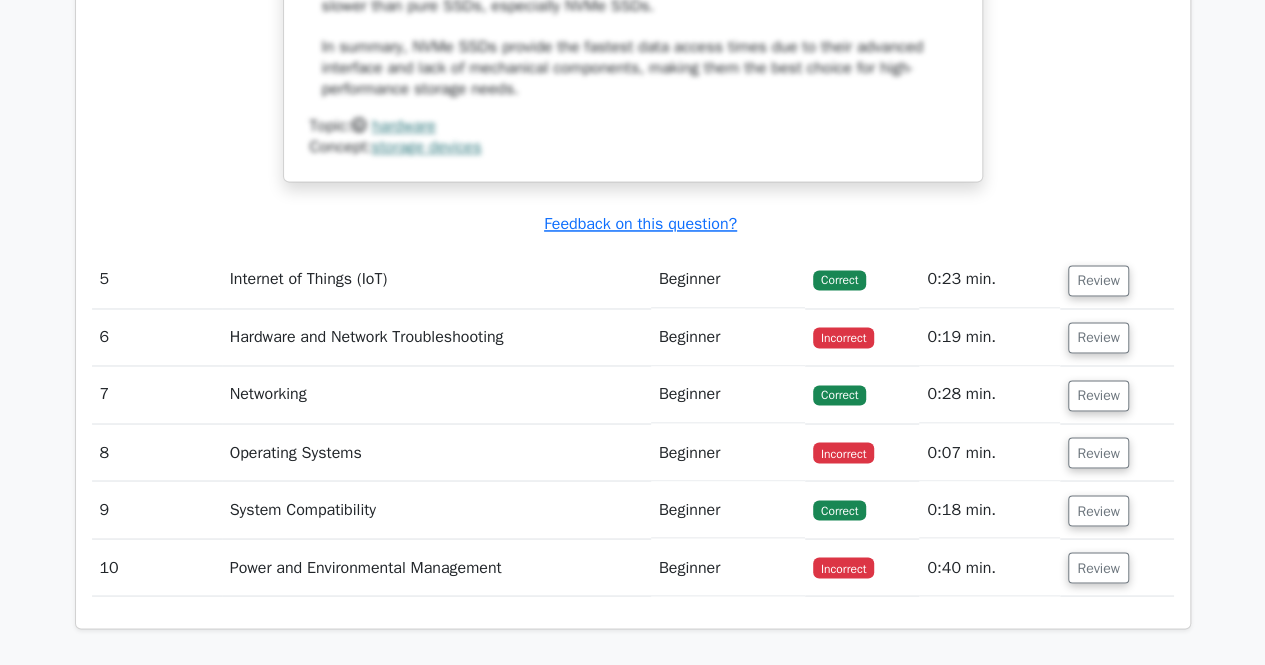 scroll, scrollTop: 5276, scrollLeft: 0, axis: vertical 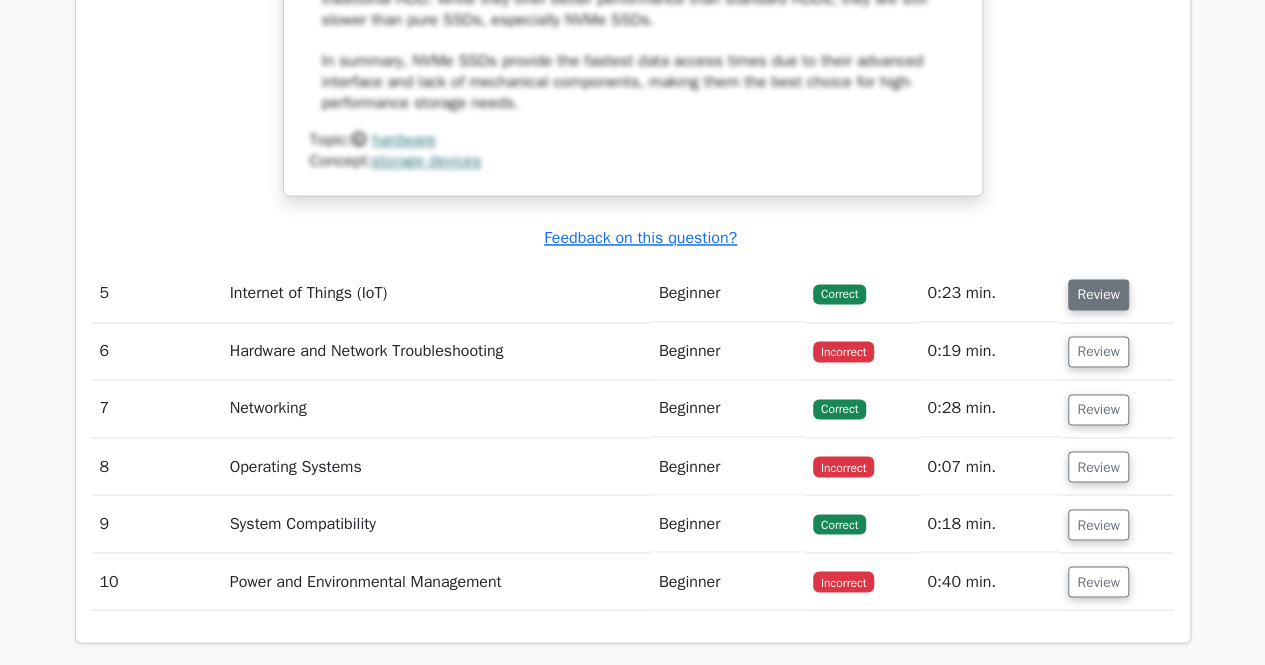 click on "Review" at bounding box center [1098, 294] 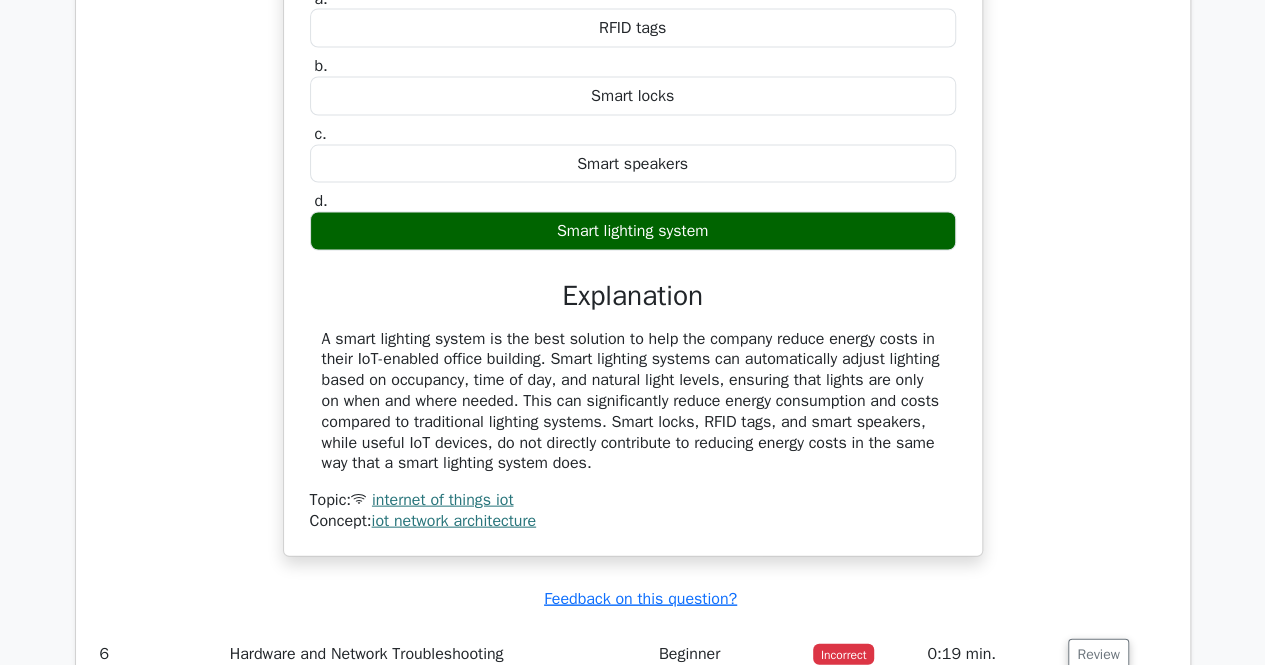 scroll, scrollTop: 5724, scrollLeft: 0, axis: vertical 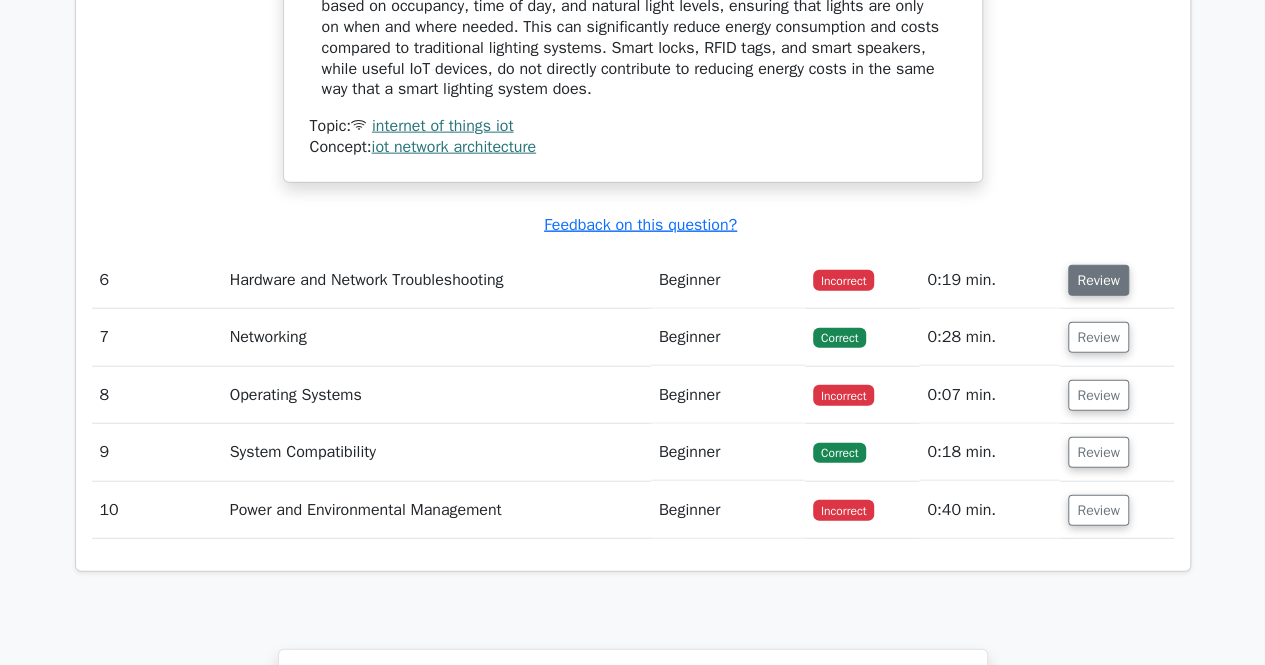 click on "Review" at bounding box center (1098, 280) 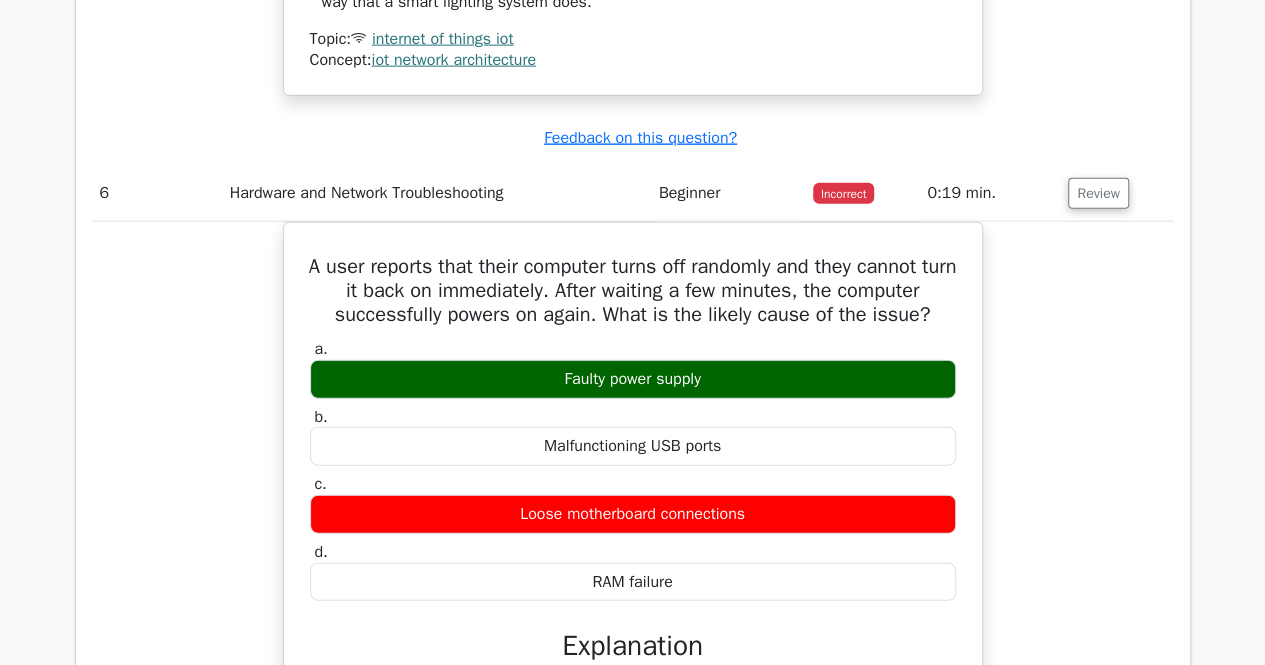 scroll, scrollTop: 6178, scrollLeft: 0, axis: vertical 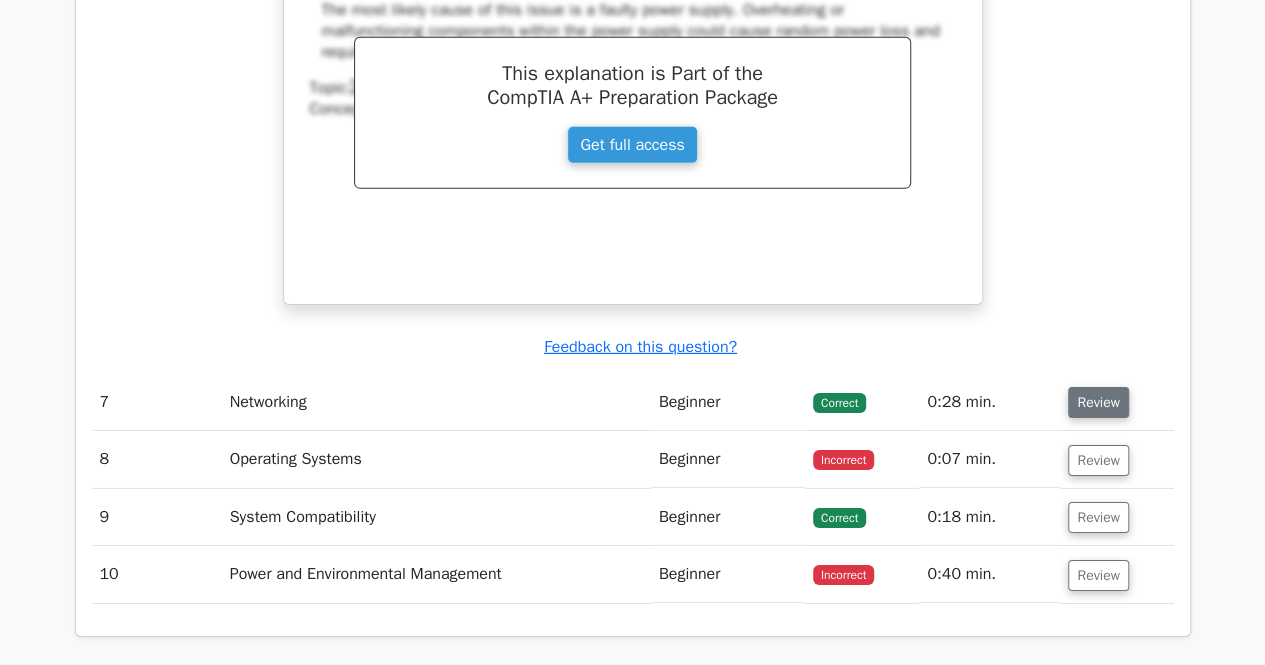 click on "Review" at bounding box center (1098, 402) 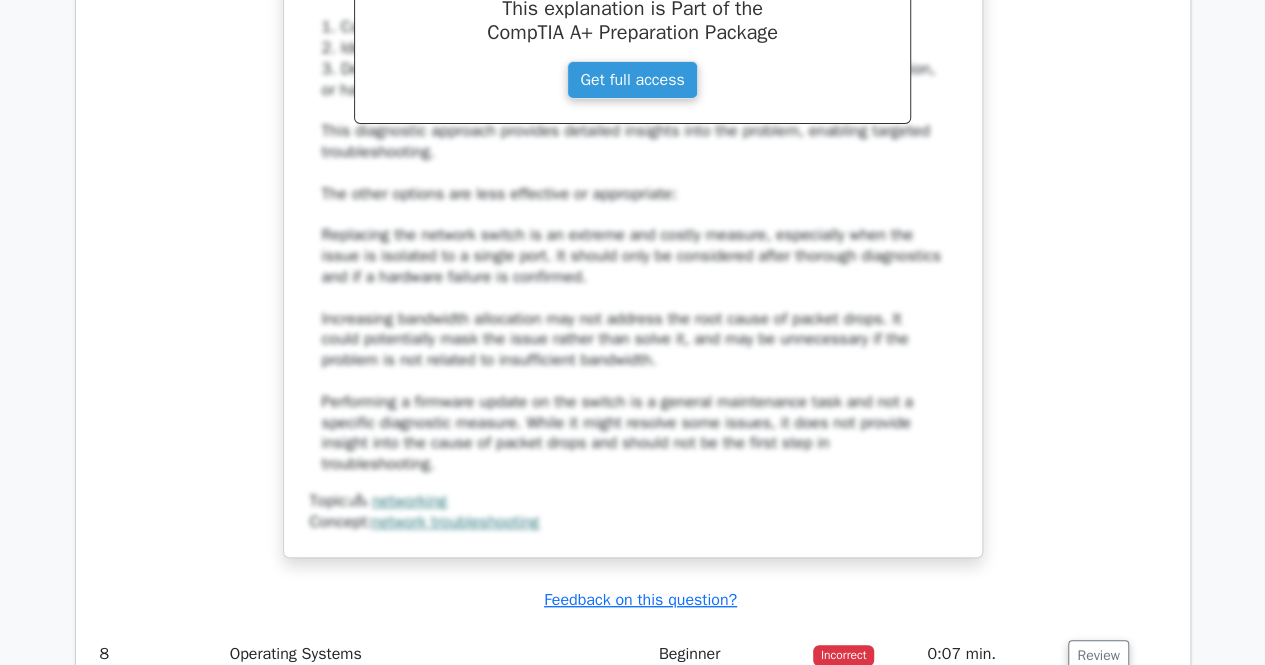 scroll, scrollTop: 7848, scrollLeft: 0, axis: vertical 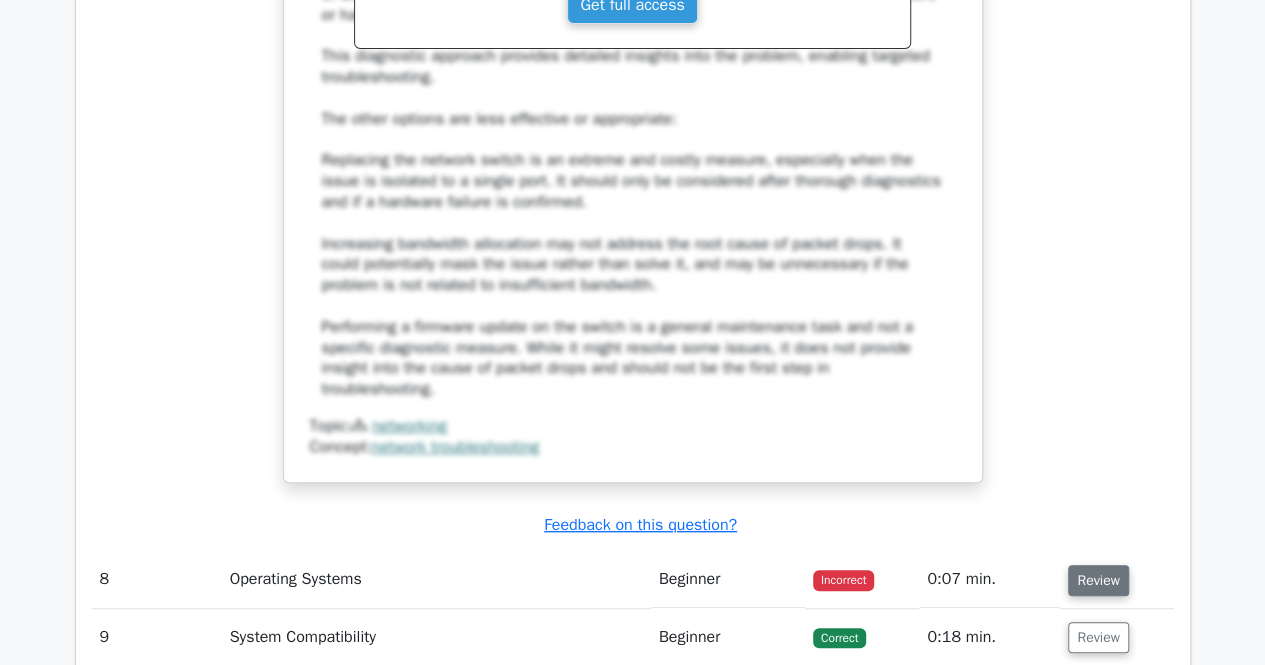 click on "Review" at bounding box center [1098, 580] 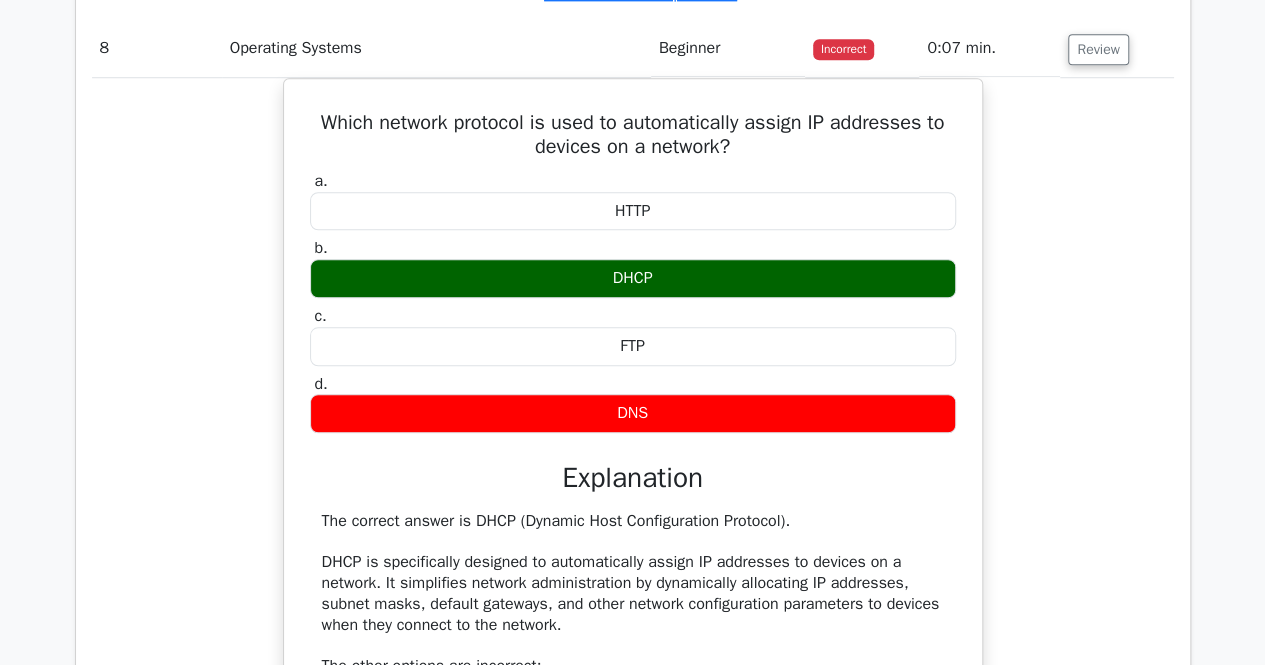 scroll, scrollTop: 8351, scrollLeft: 0, axis: vertical 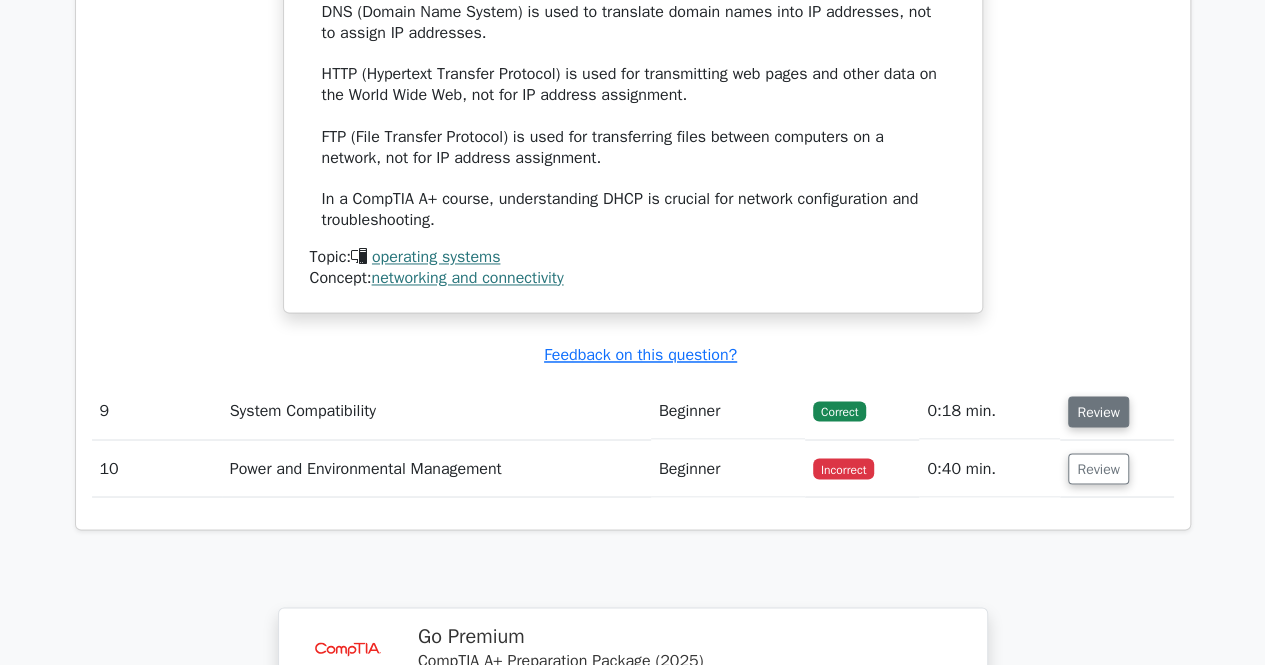 click on "Review" at bounding box center [1098, 411] 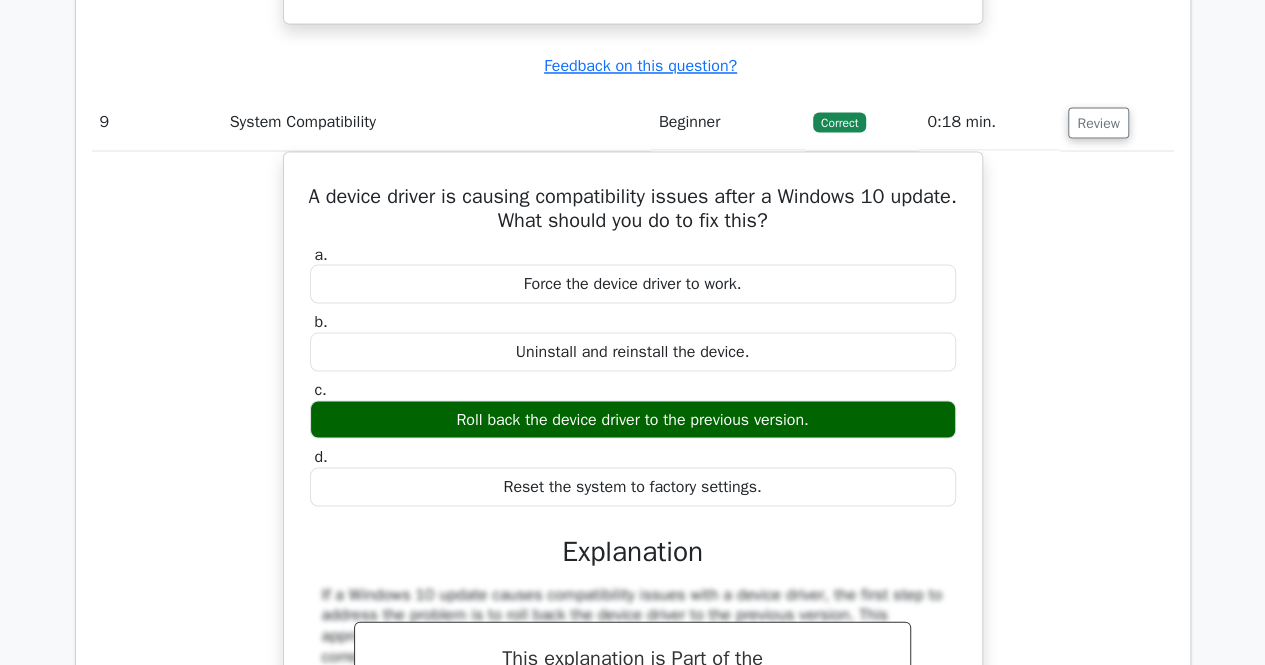 scroll, scrollTop: 9381, scrollLeft: 0, axis: vertical 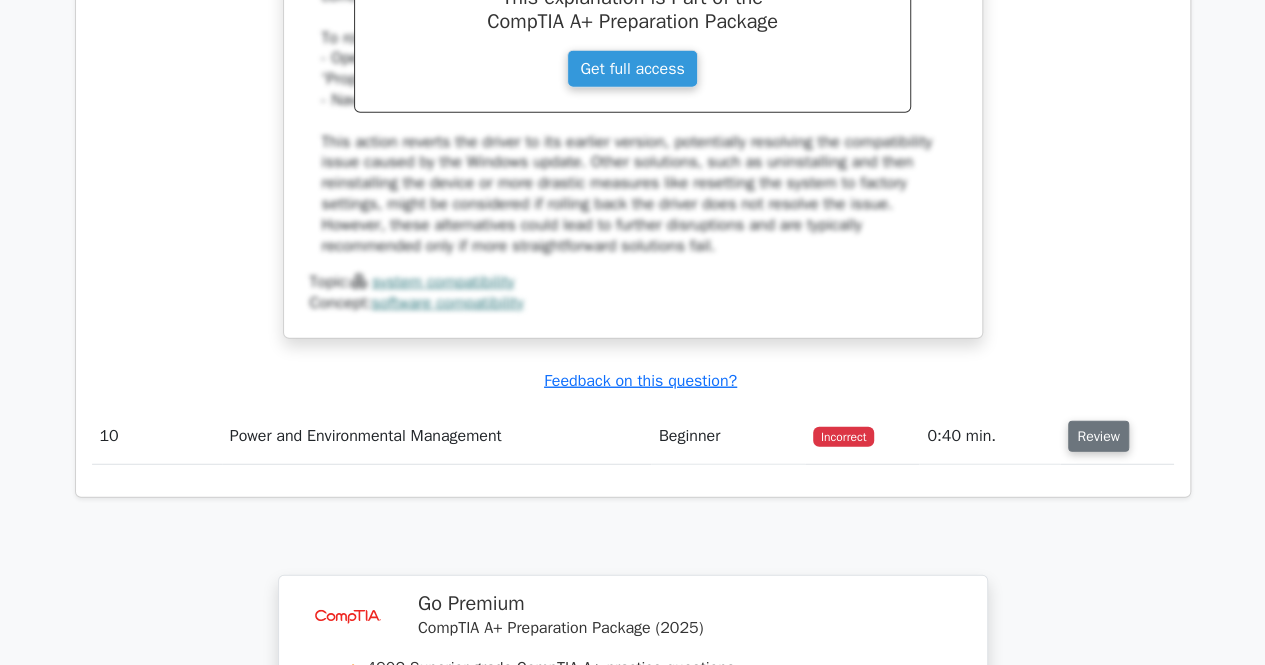 click on "Review" at bounding box center (1098, 436) 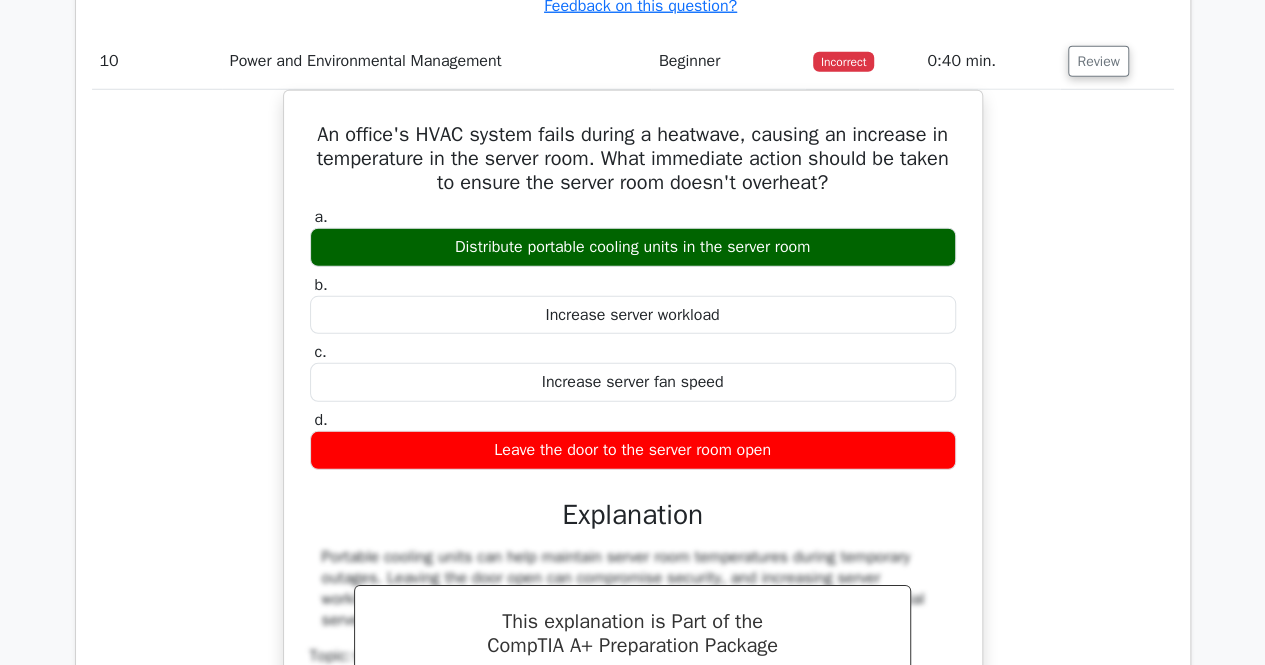 scroll, scrollTop: 10340, scrollLeft: 0, axis: vertical 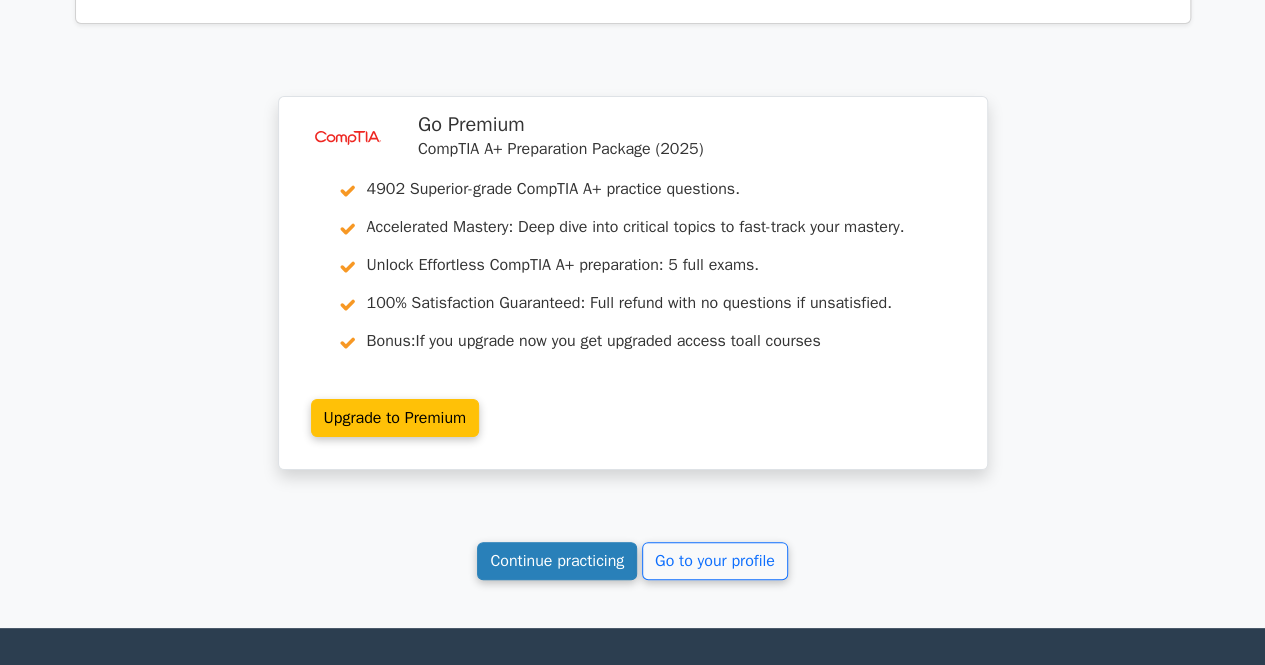 click on "Continue practicing" at bounding box center [557, 561] 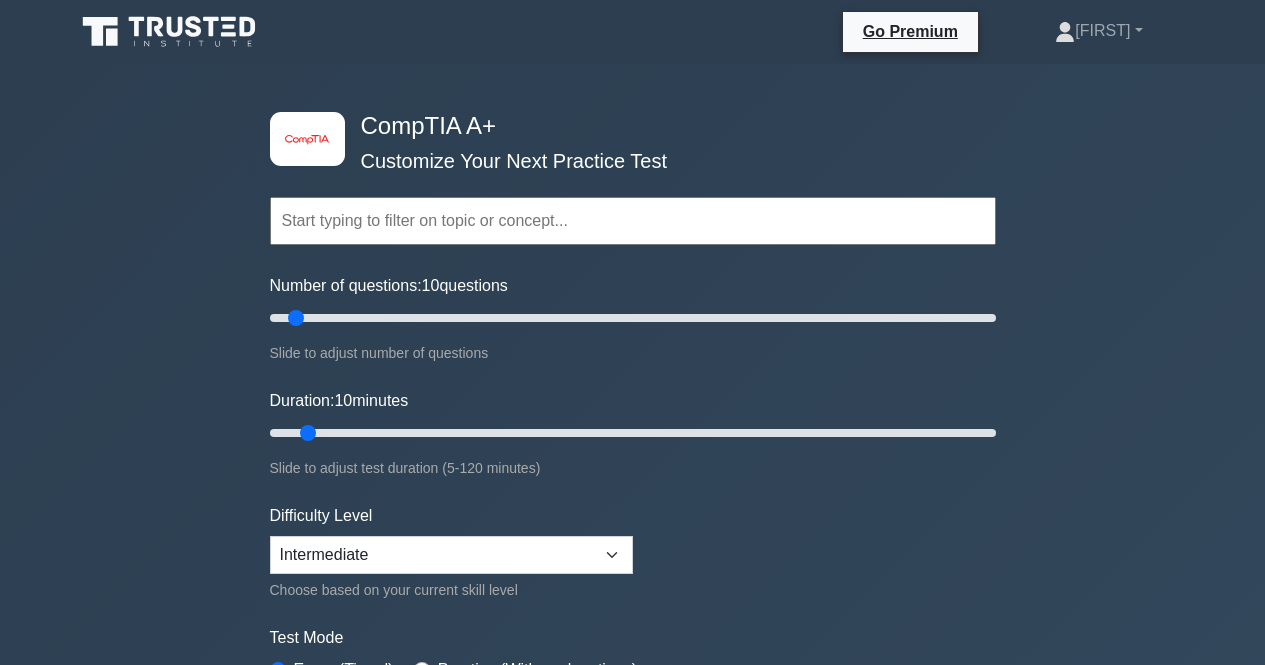 scroll, scrollTop: 0, scrollLeft: 0, axis: both 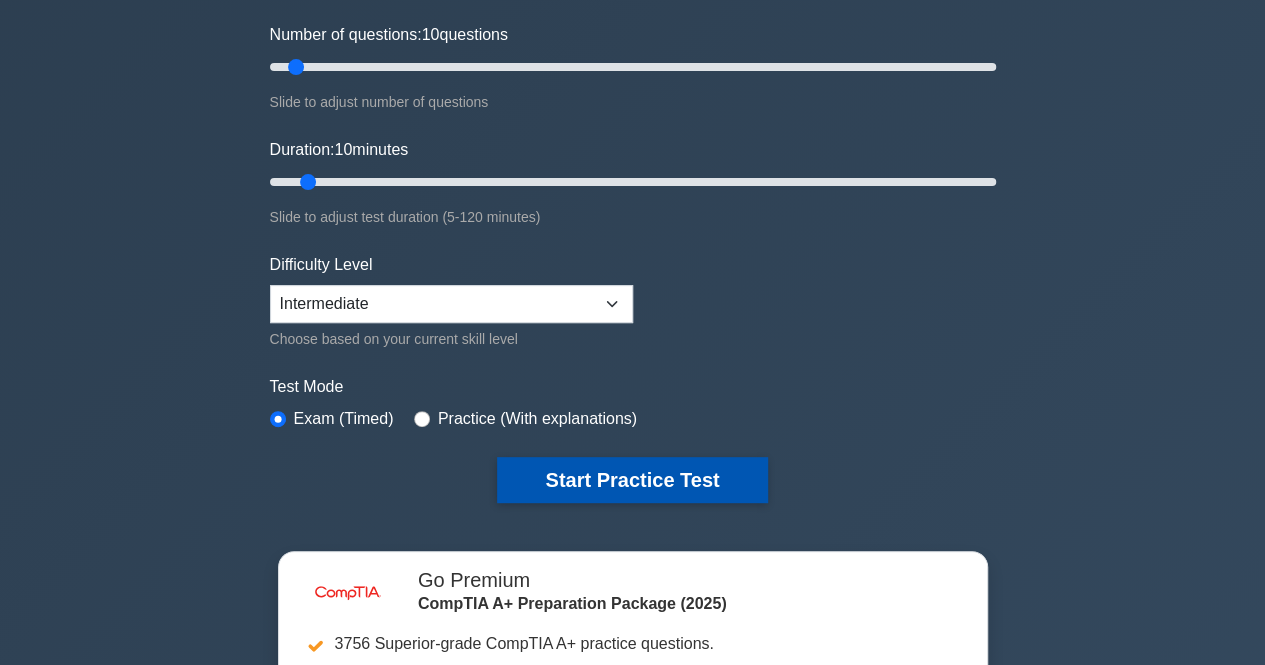 click on "Start Practice Test" at bounding box center (632, 480) 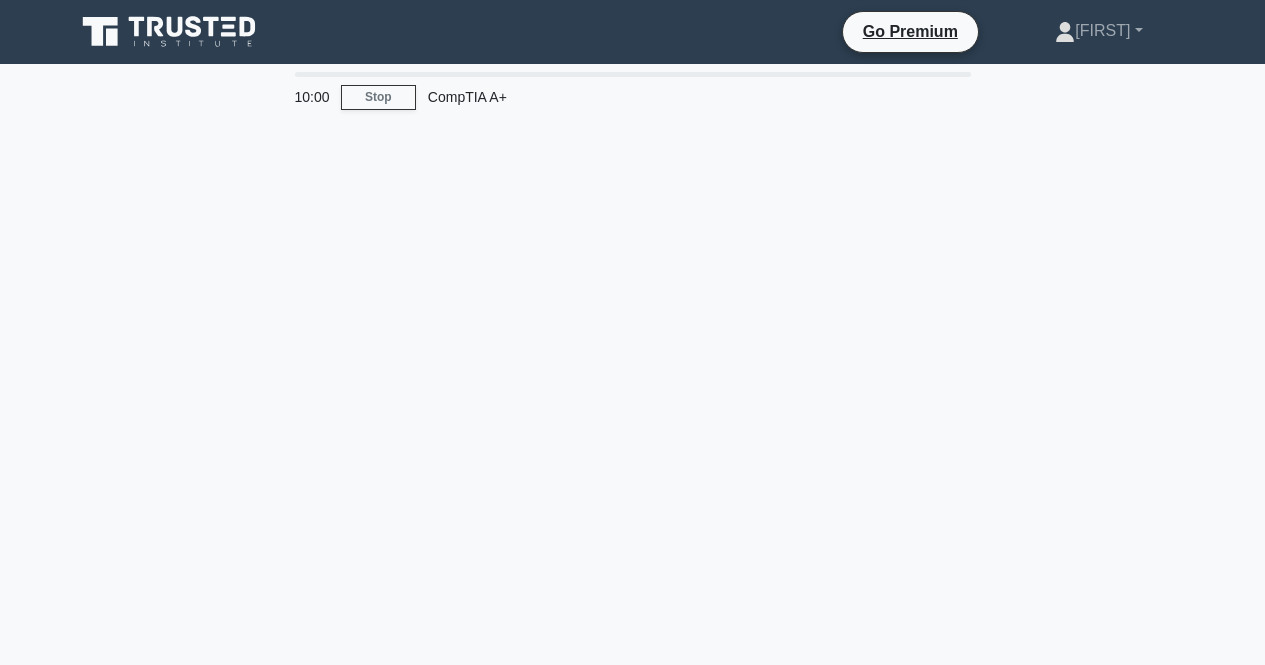 scroll, scrollTop: 0, scrollLeft: 0, axis: both 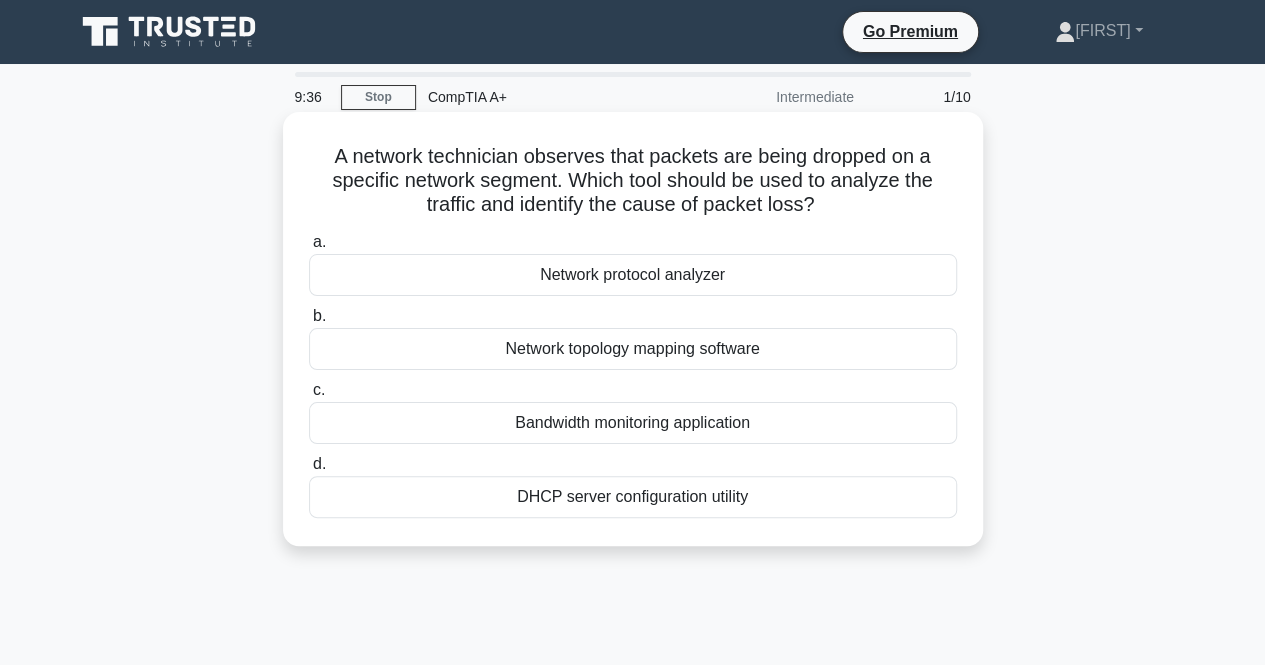 click on "Network protocol analyzer" at bounding box center (633, 275) 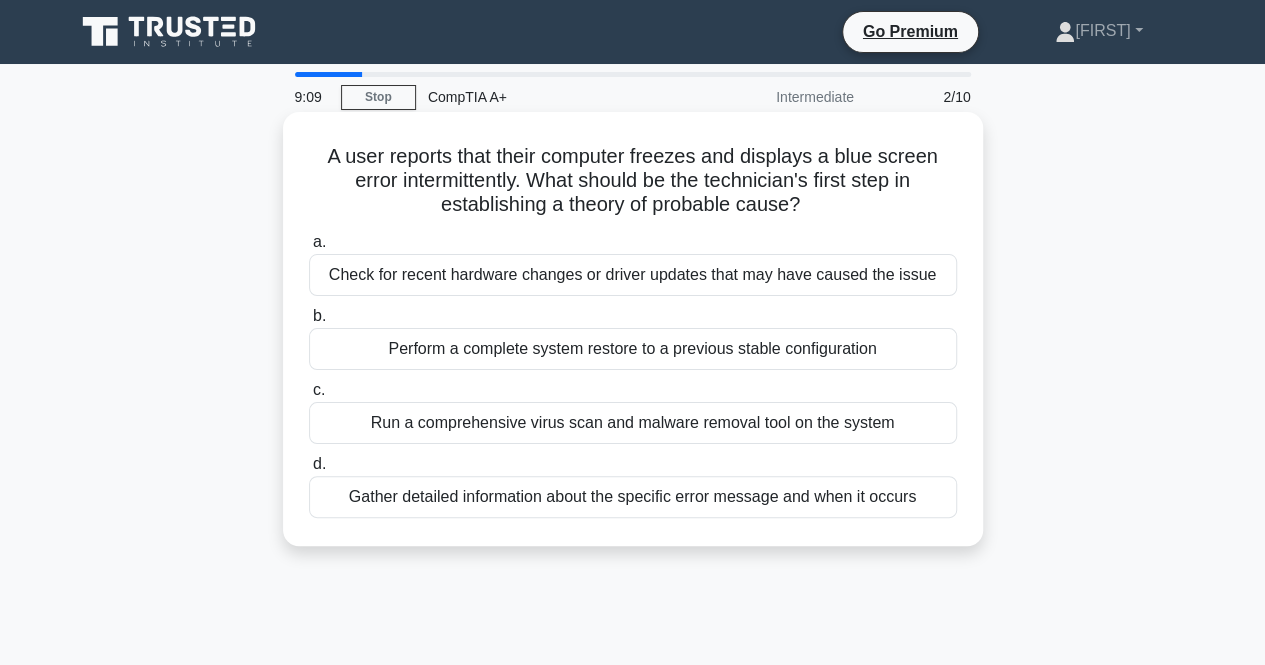 click on "Gather detailed information about the specific error message and when it occurs" at bounding box center [633, 497] 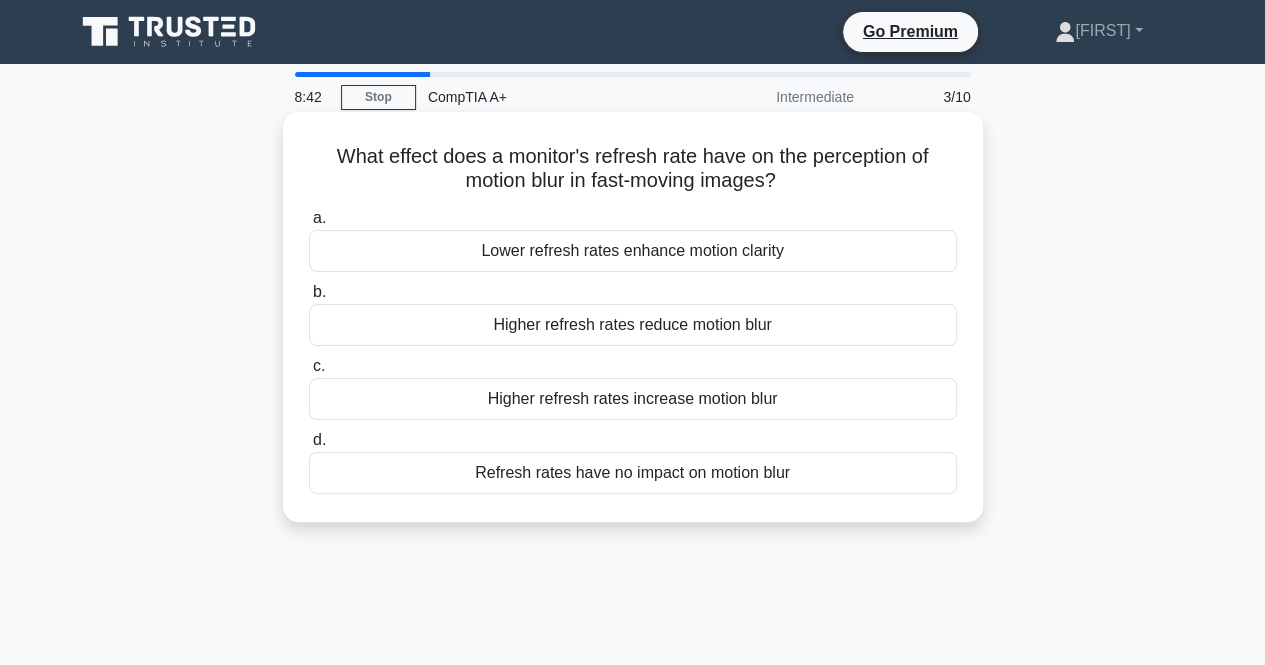 click on "Higher refresh rates reduce motion blur" at bounding box center [633, 325] 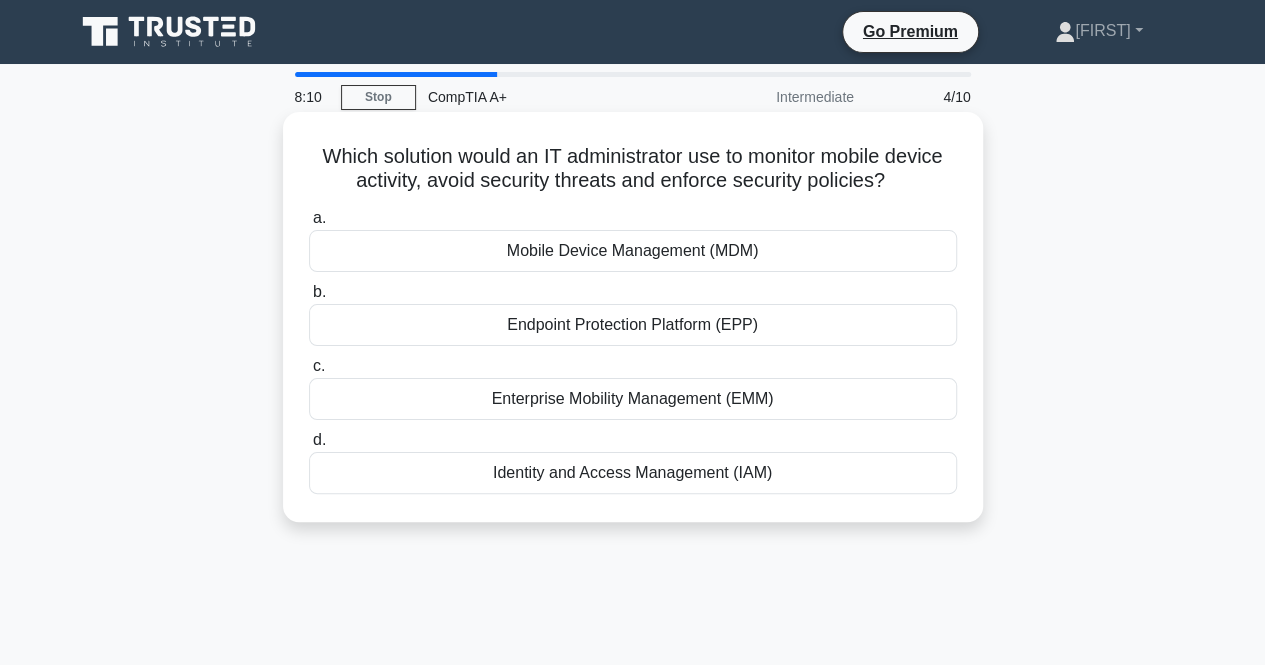 click on "Identity and Access Management (IAM)" at bounding box center (633, 473) 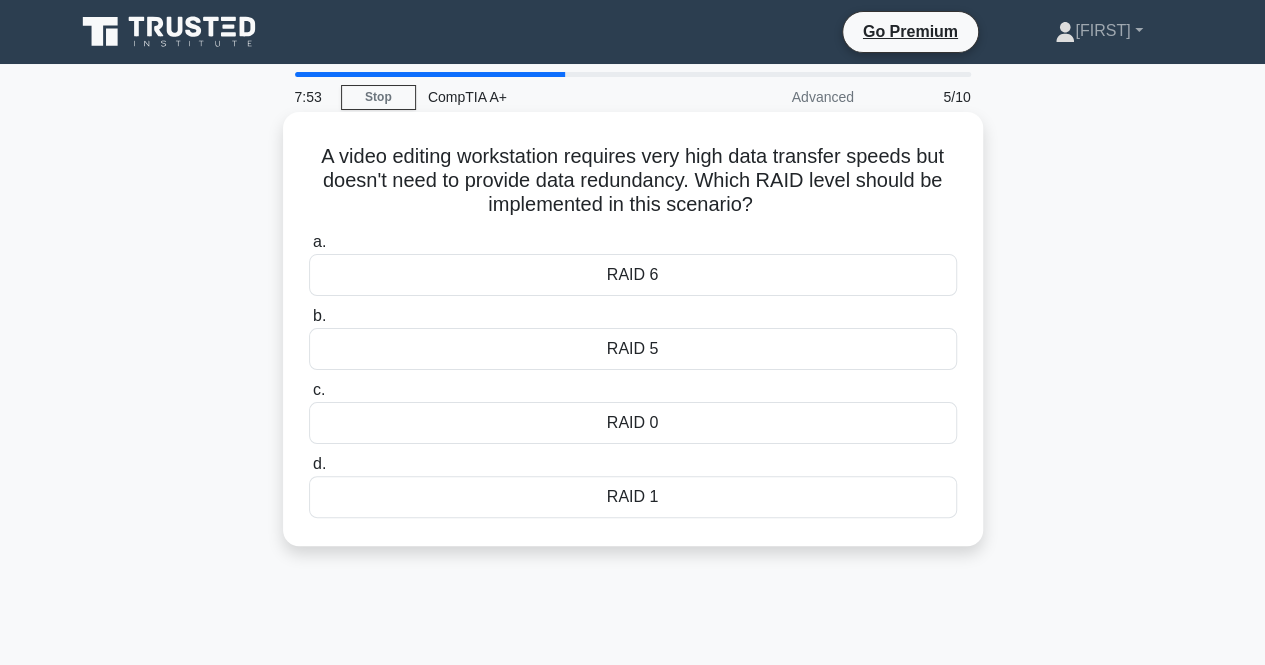 click on "RAID 6" at bounding box center [633, 275] 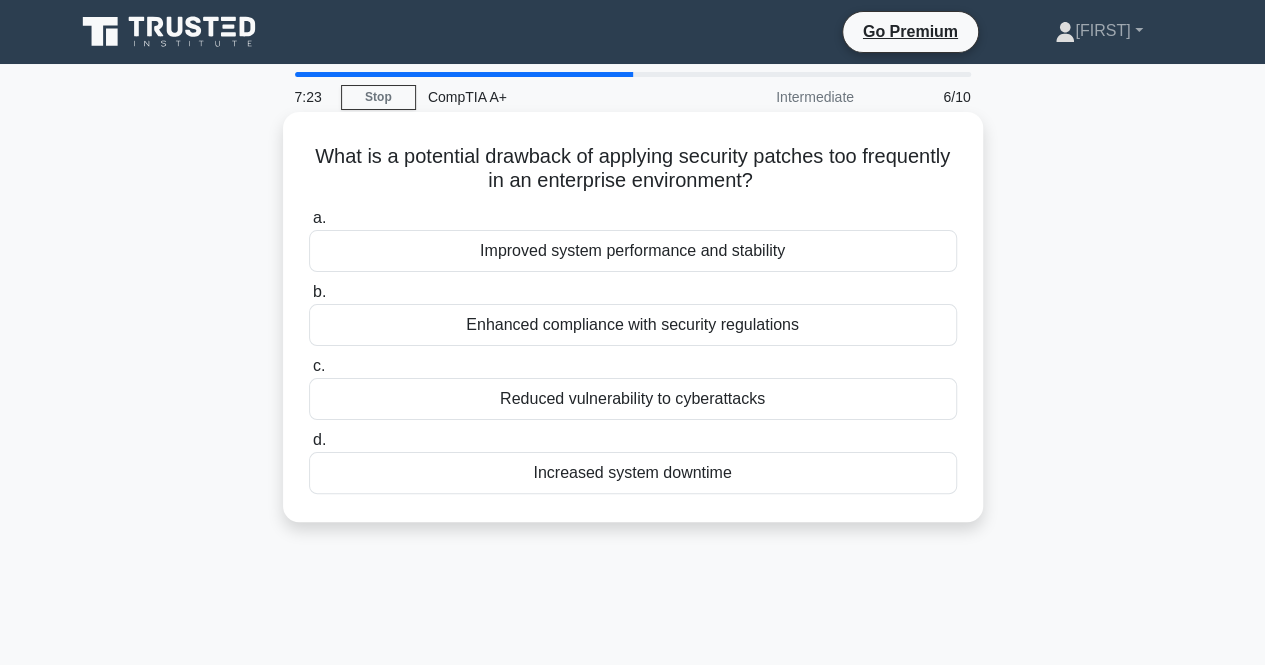 click on "Increased system downtime" at bounding box center (633, 473) 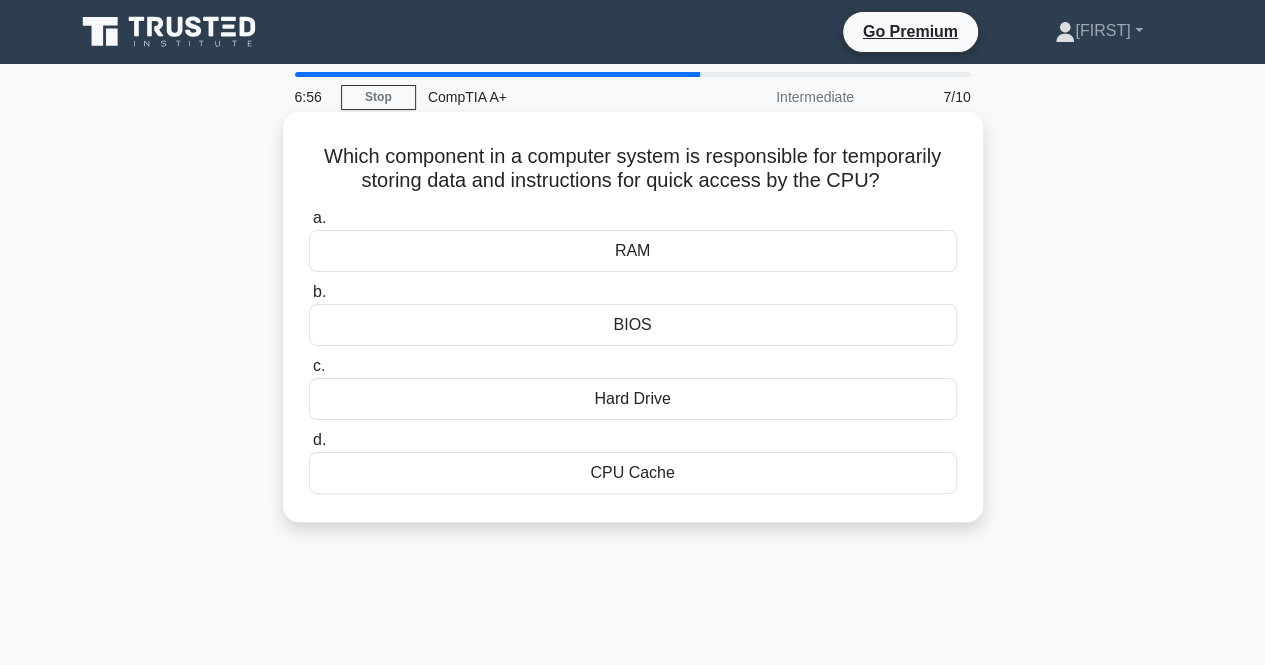 click on "CPU Cache" at bounding box center [633, 473] 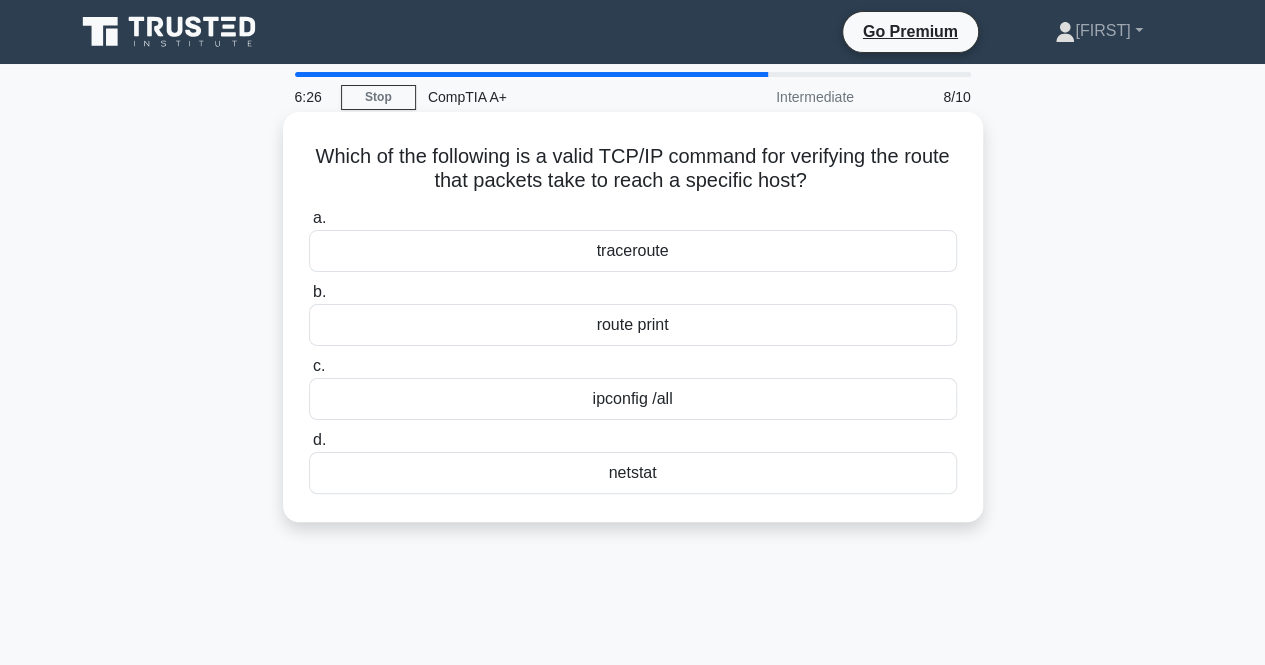 click on "traceroute" at bounding box center [633, 251] 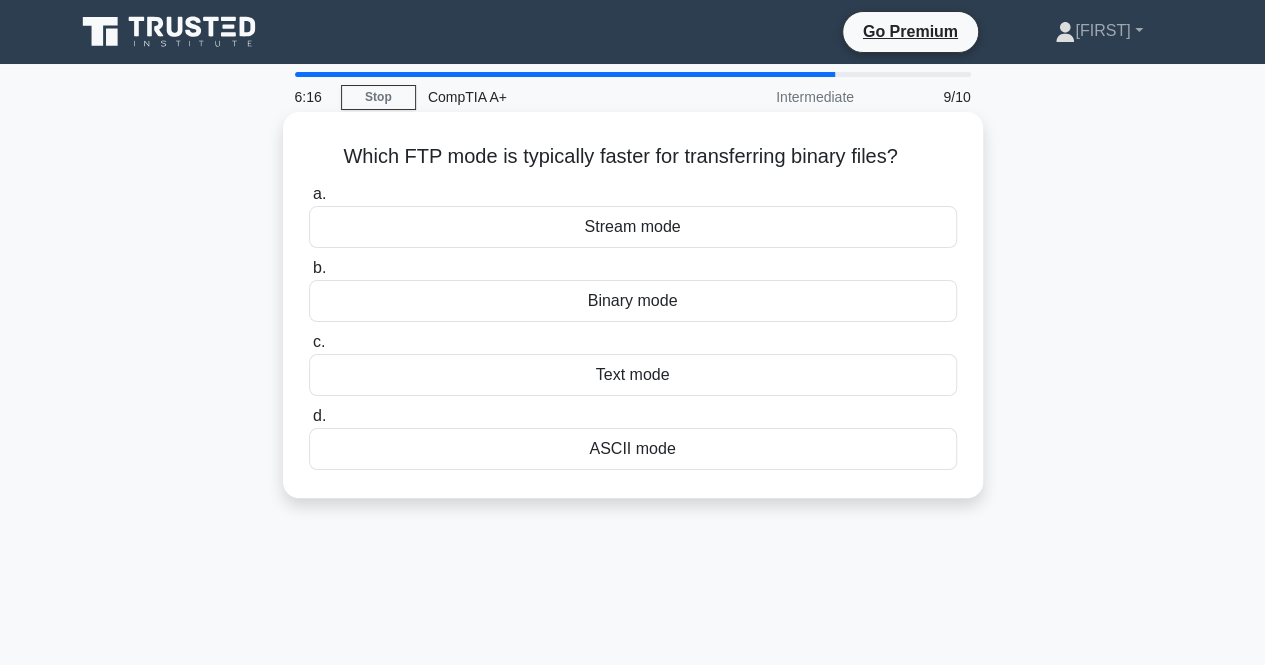 click on "ASCII mode" at bounding box center [633, 449] 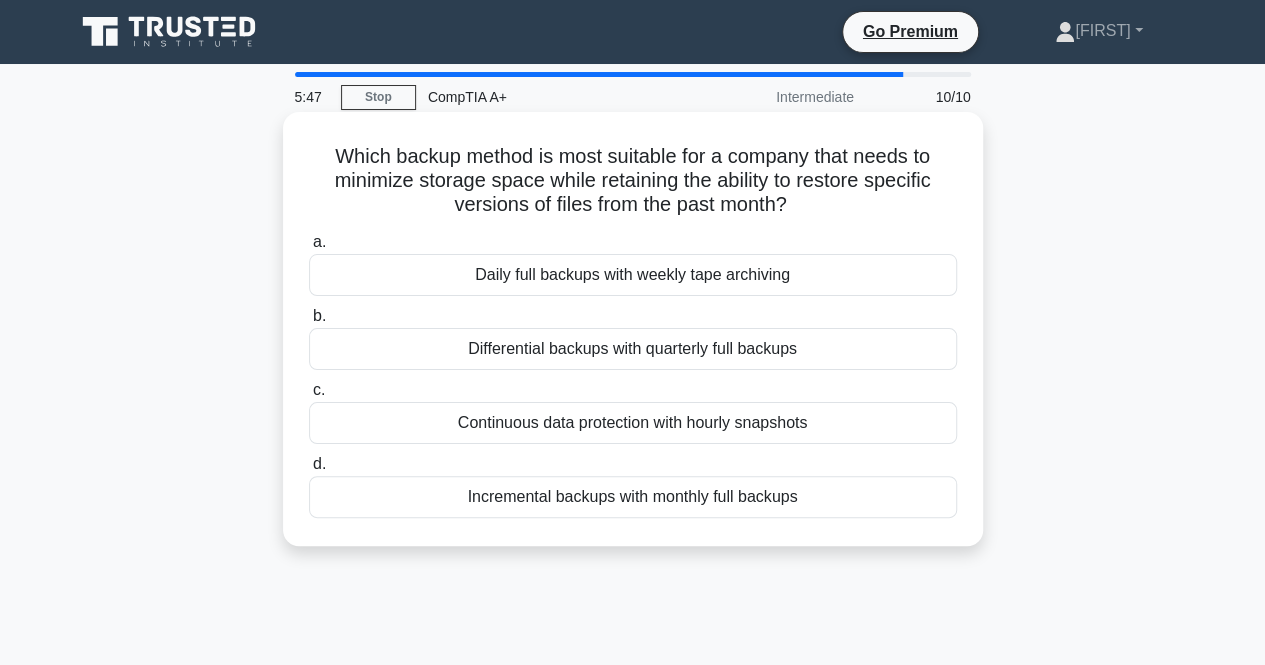 click on "Differential backups with quarterly full backups" at bounding box center [633, 349] 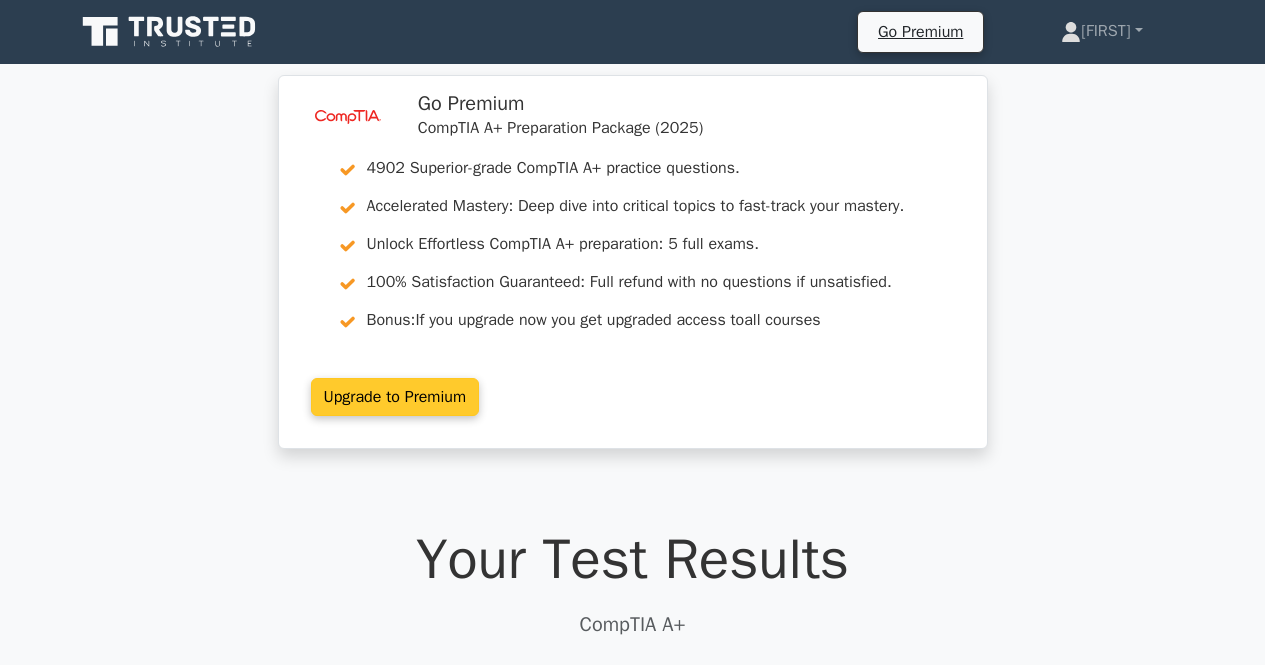 scroll, scrollTop: 0, scrollLeft: 0, axis: both 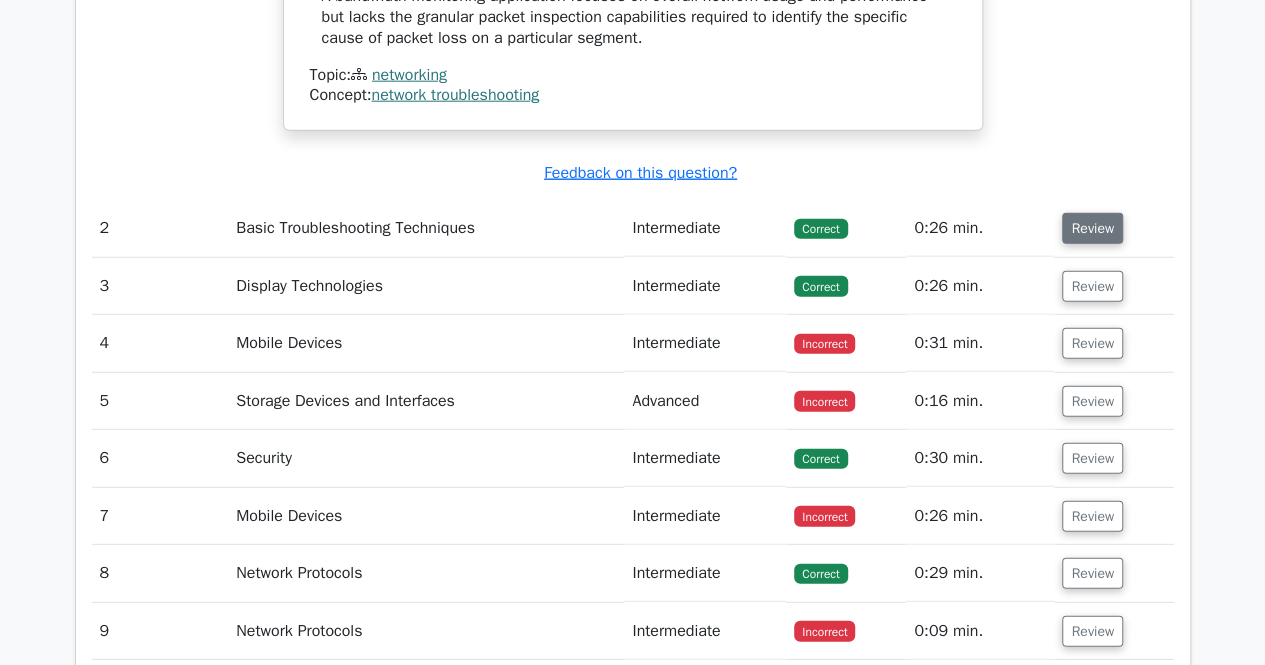 click on "Review" at bounding box center (1092, 228) 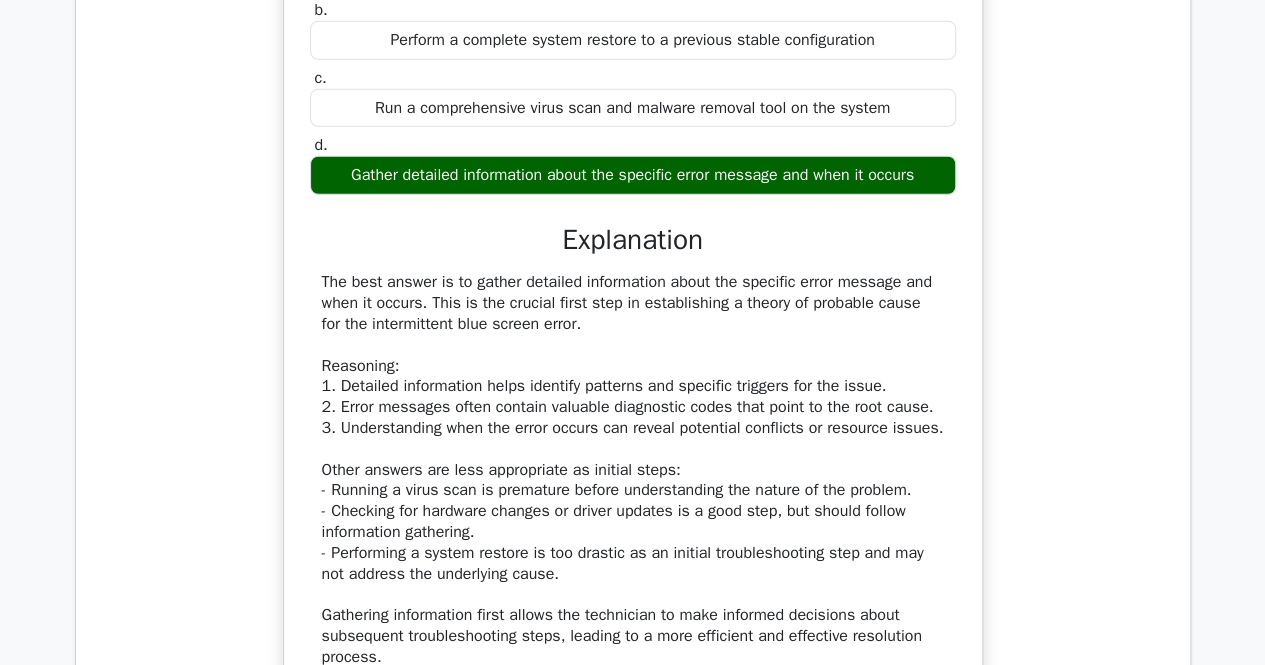 scroll, scrollTop: 3054, scrollLeft: 0, axis: vertical 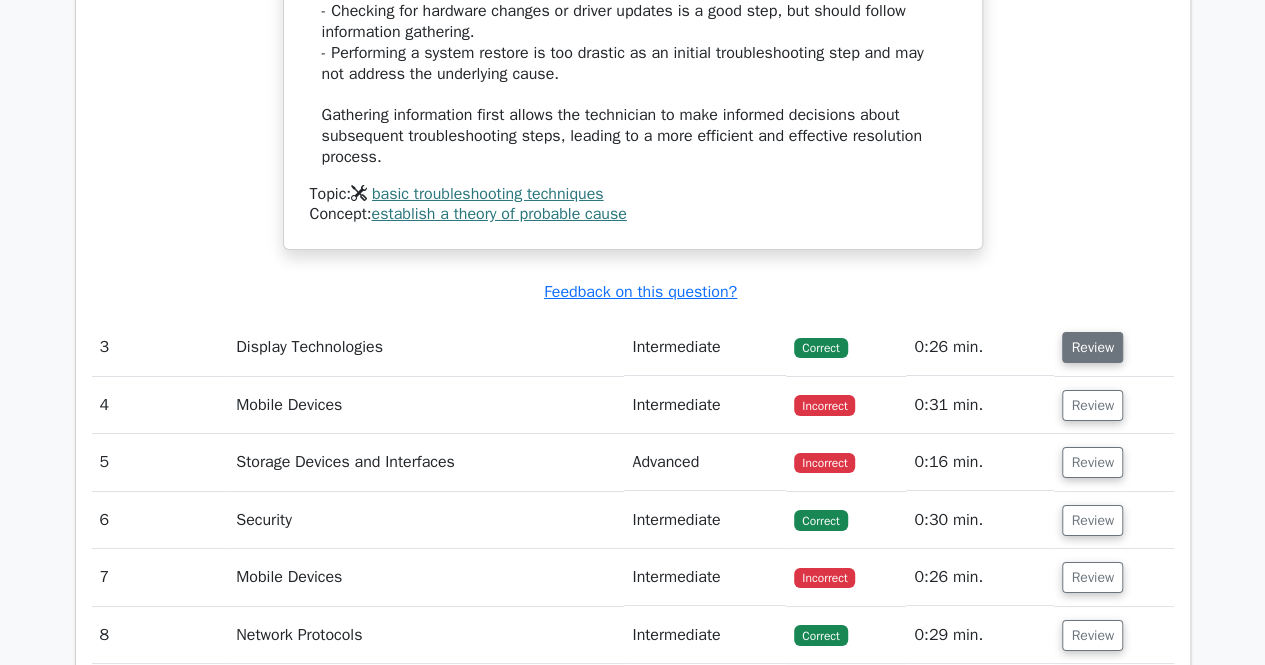 click on "Review" at bounding box center (1092, 347) 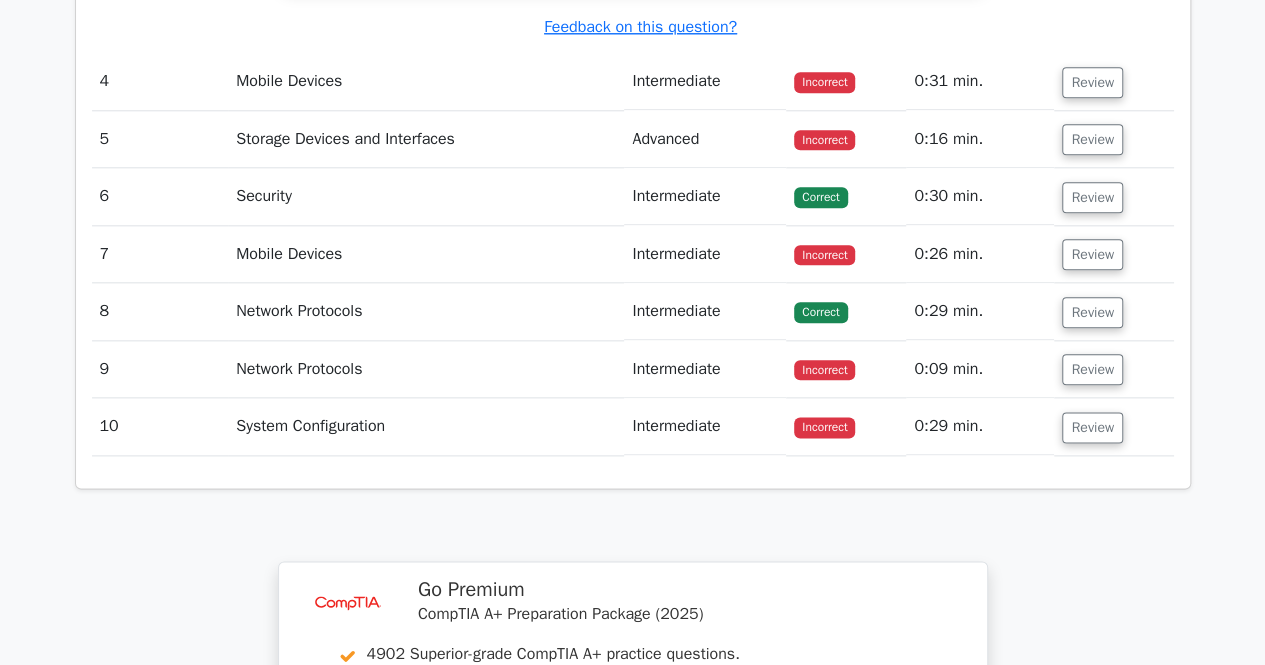 scroll, scrollTop: 4783, scrollLeft: 0, axis: vertical 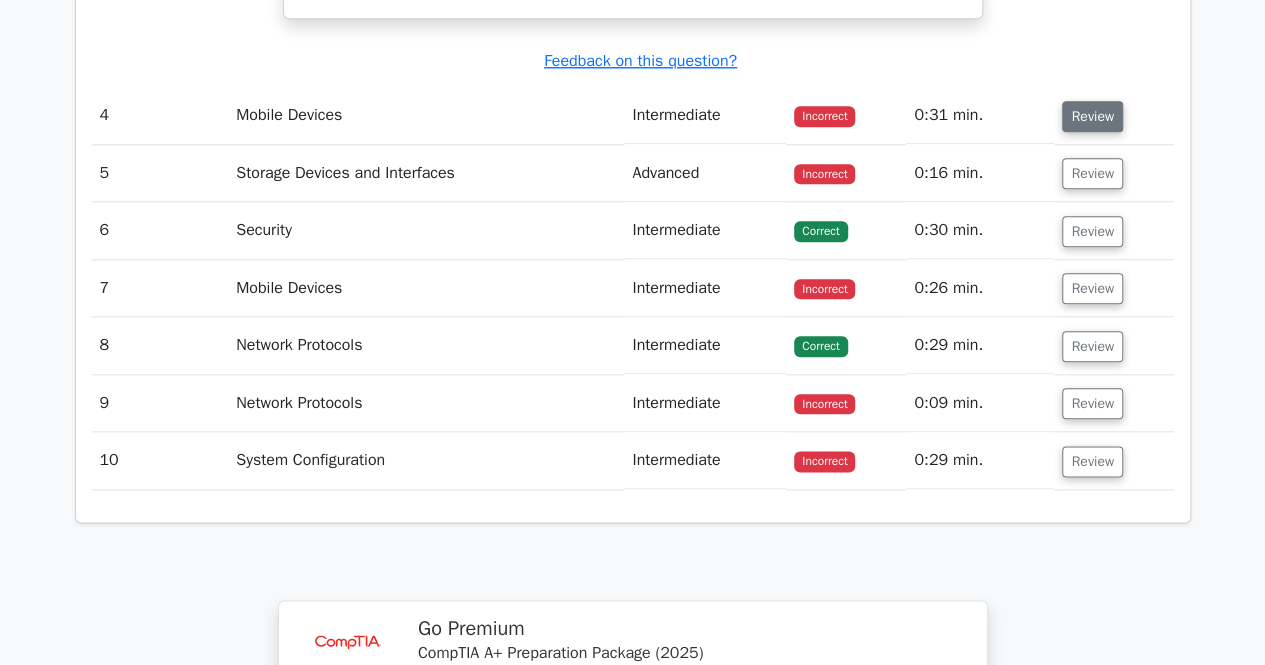 click on "Review" at bounding box center (1092, 116) 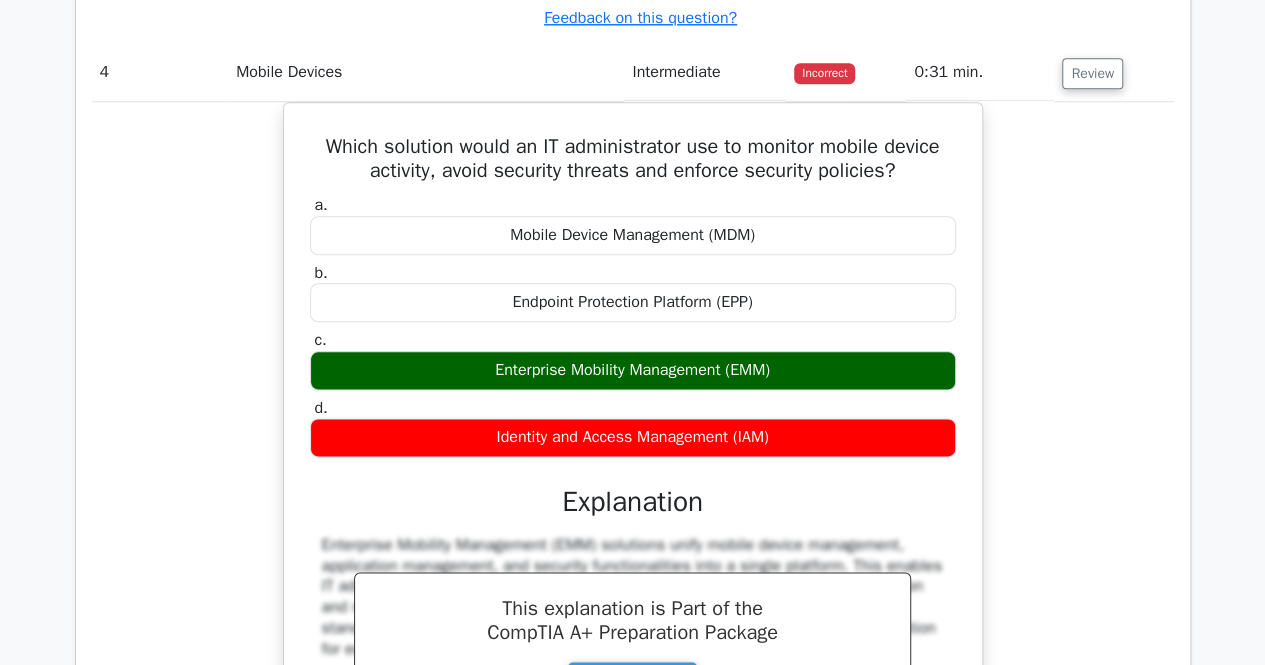 scroll, scrollTop: 4809, scrollLeft: 0, axis: vertical 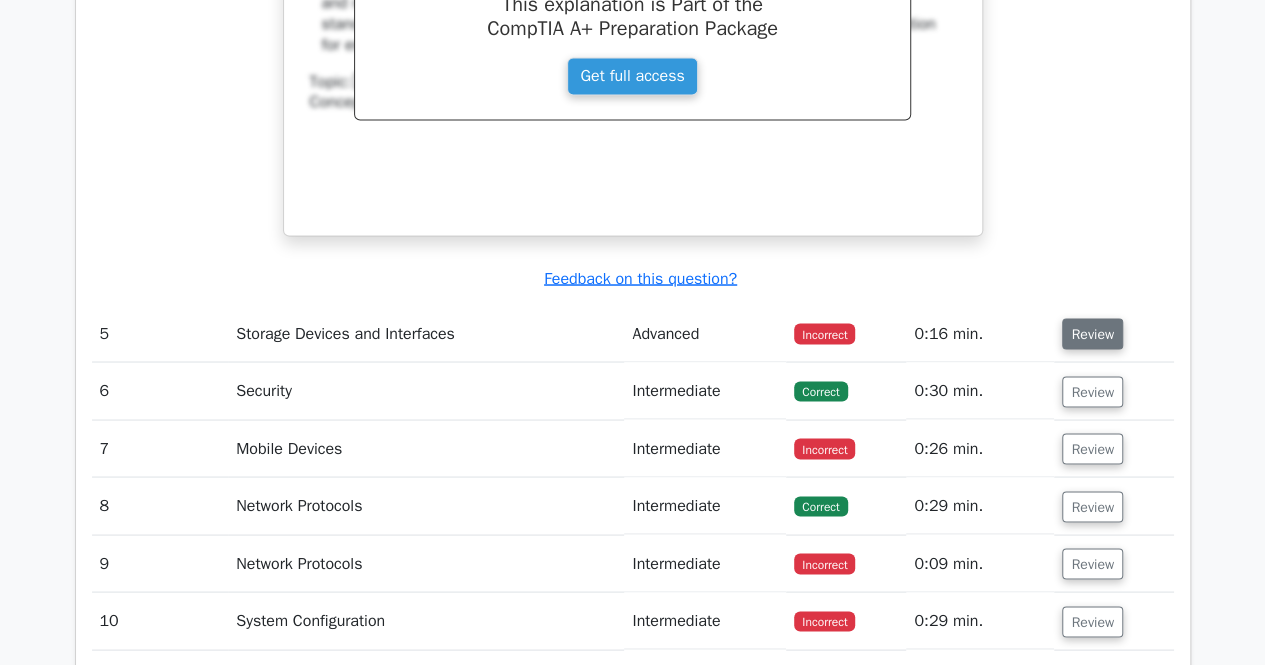 click on "Review" at bounding box center (1092, 333) 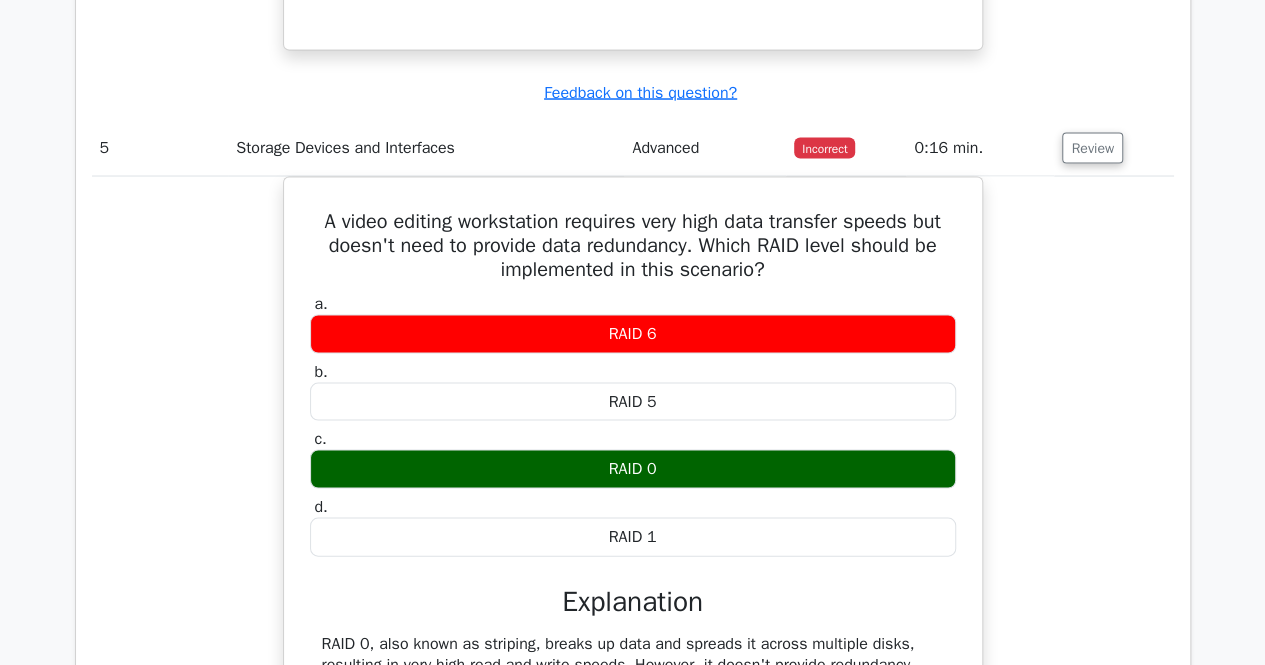 scroll, scrollTop: 5702, scrollLeft: 0, axis: vertical 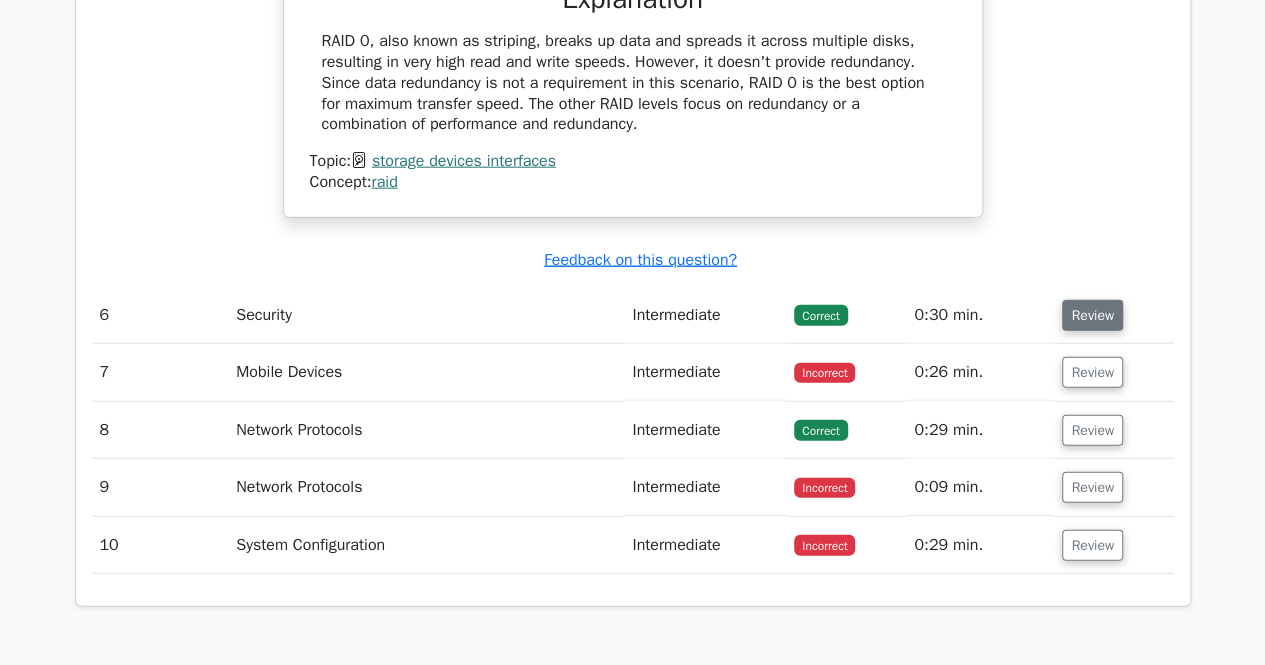 click on "Review" at bounding box center (1092, 315) 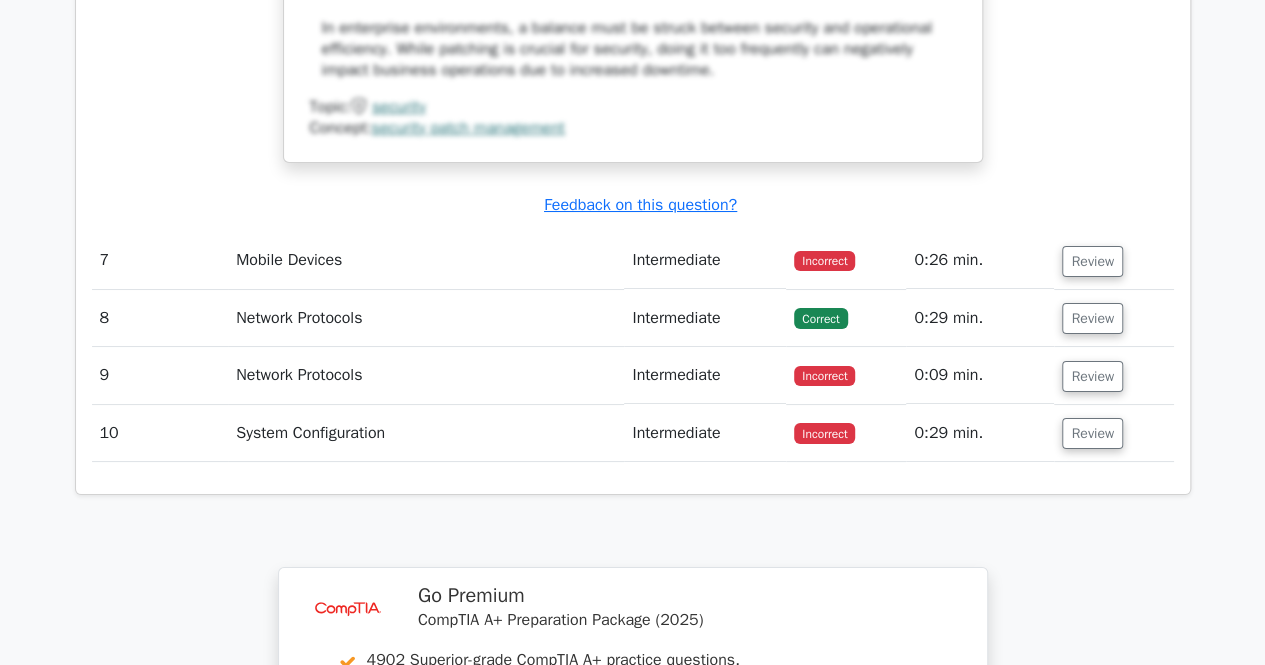 scroll, scrollTop: 7450, scrollLeft: 0, axis: vertical 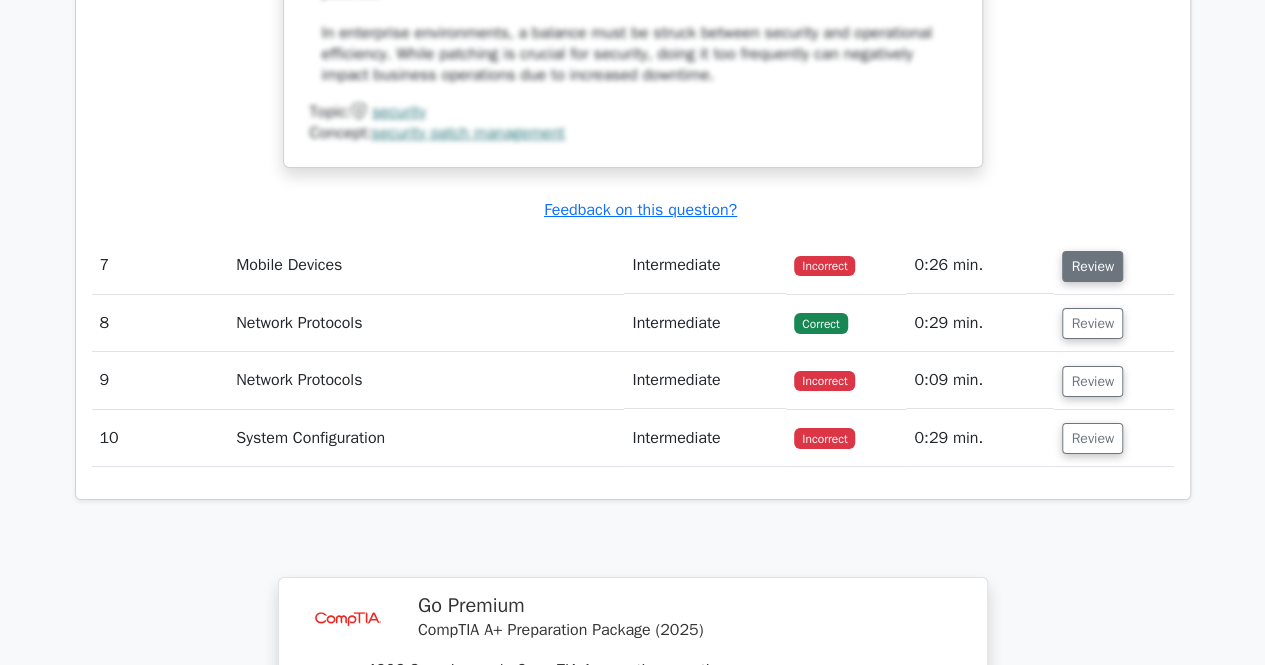 click on "Review" at bounding box center (1092, 266) 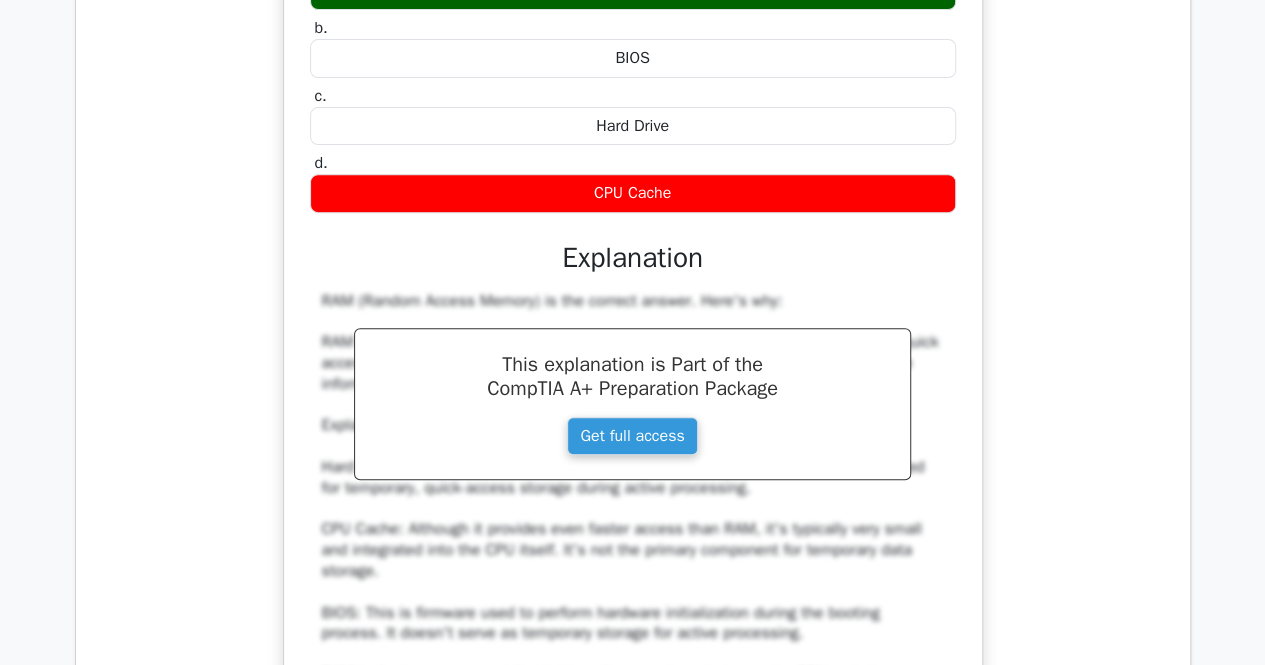 scroll, scrollTop: 8608, scrollLeft: 0, axis: vertical 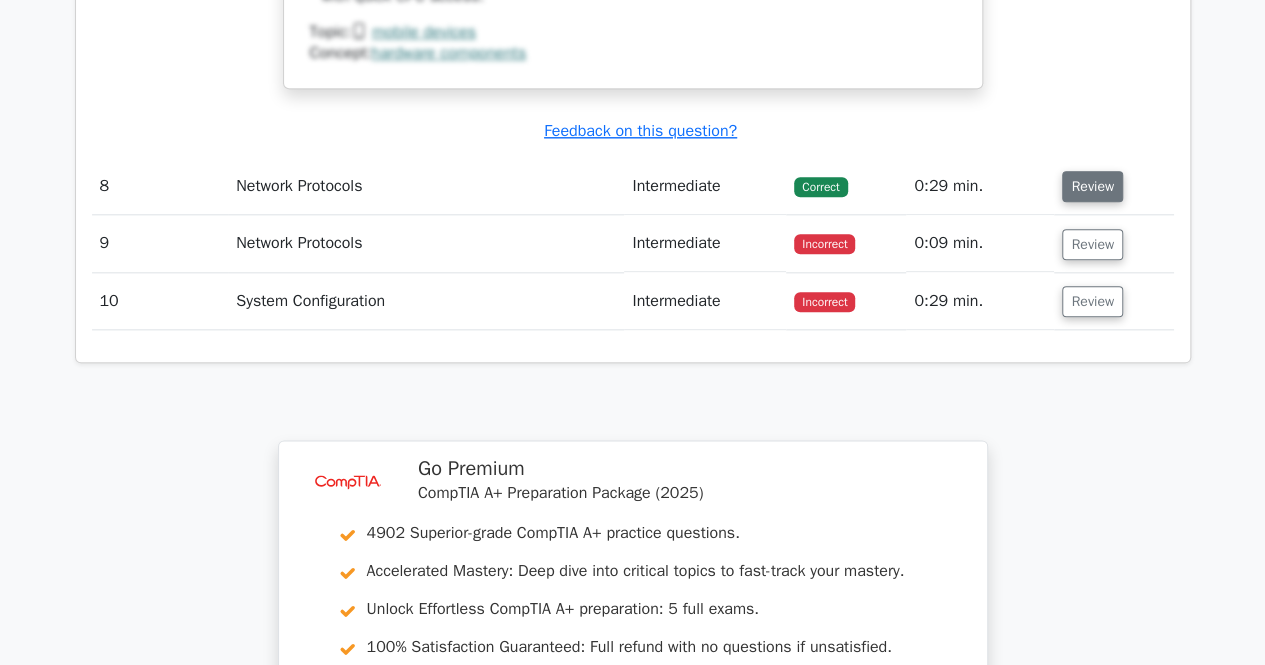 click on "Review" at bounding box center (1092, 186) 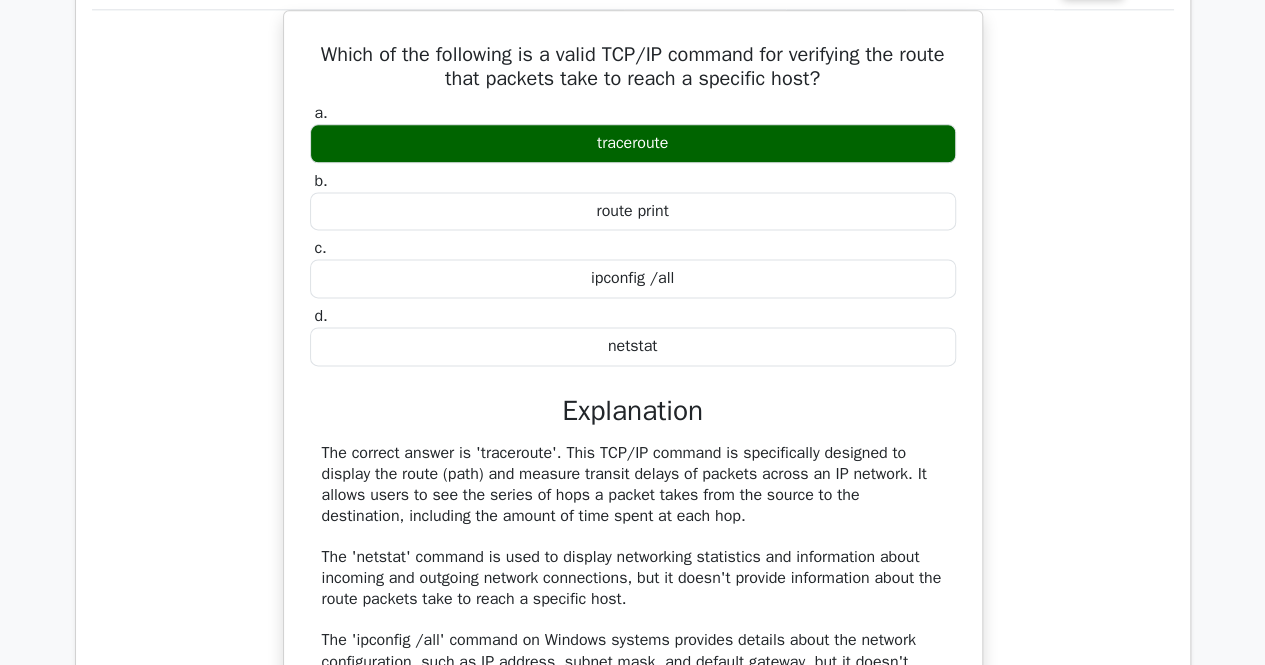 scroll, scrollTop: 8829, scrollLeft: 0, axis: vertical 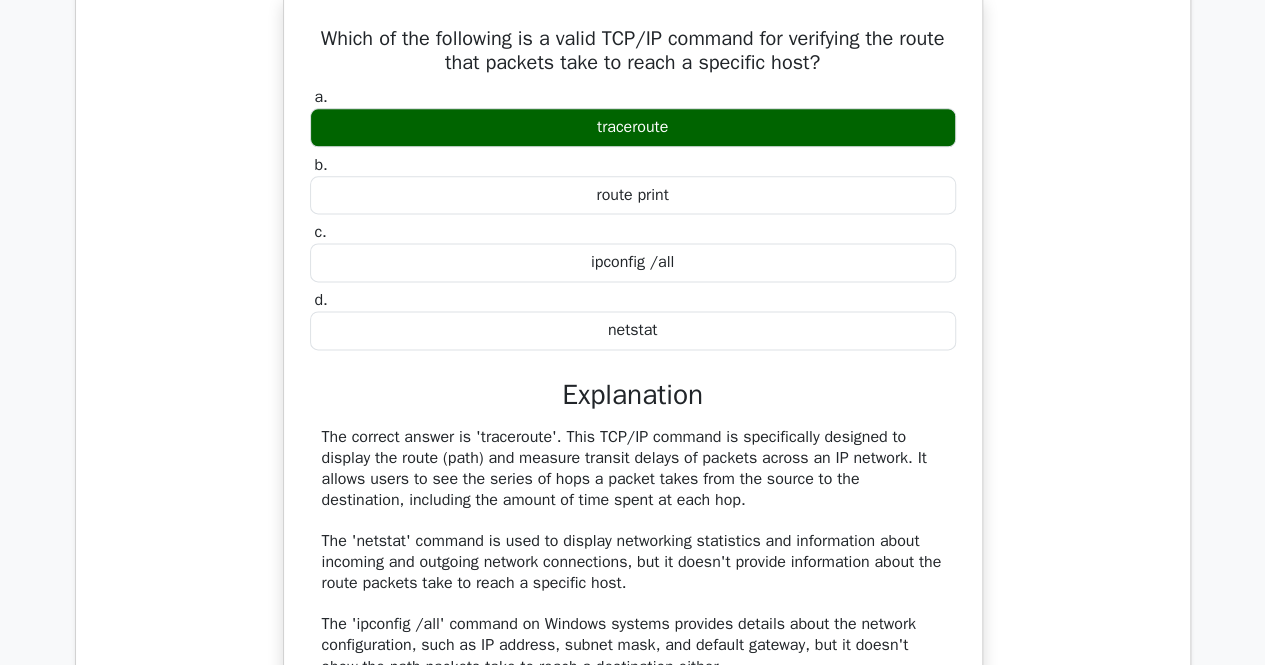 click on "Which of the following is a valid TCP/IP command for verifying the route that packets take to reach a specific host?
a.
traceroute
b.
c. d." at bounding box center (633, 420) 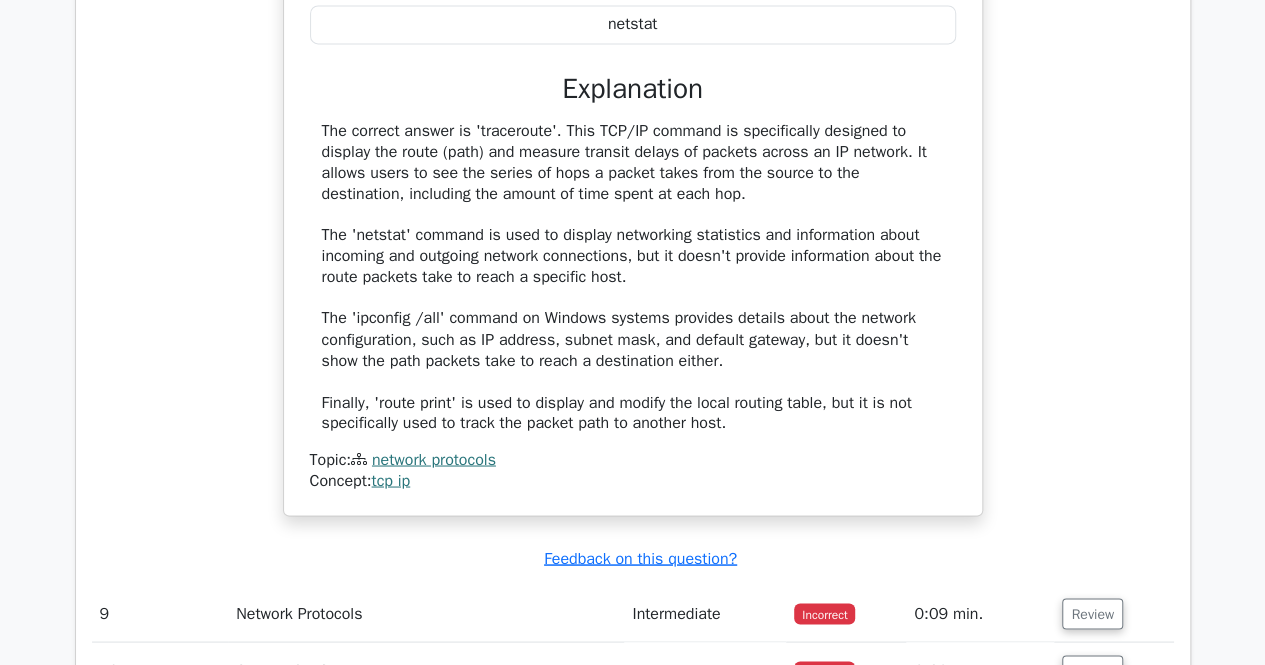 scroll, scrollTop: 9174, scrollLeft: 0, axis: vertical 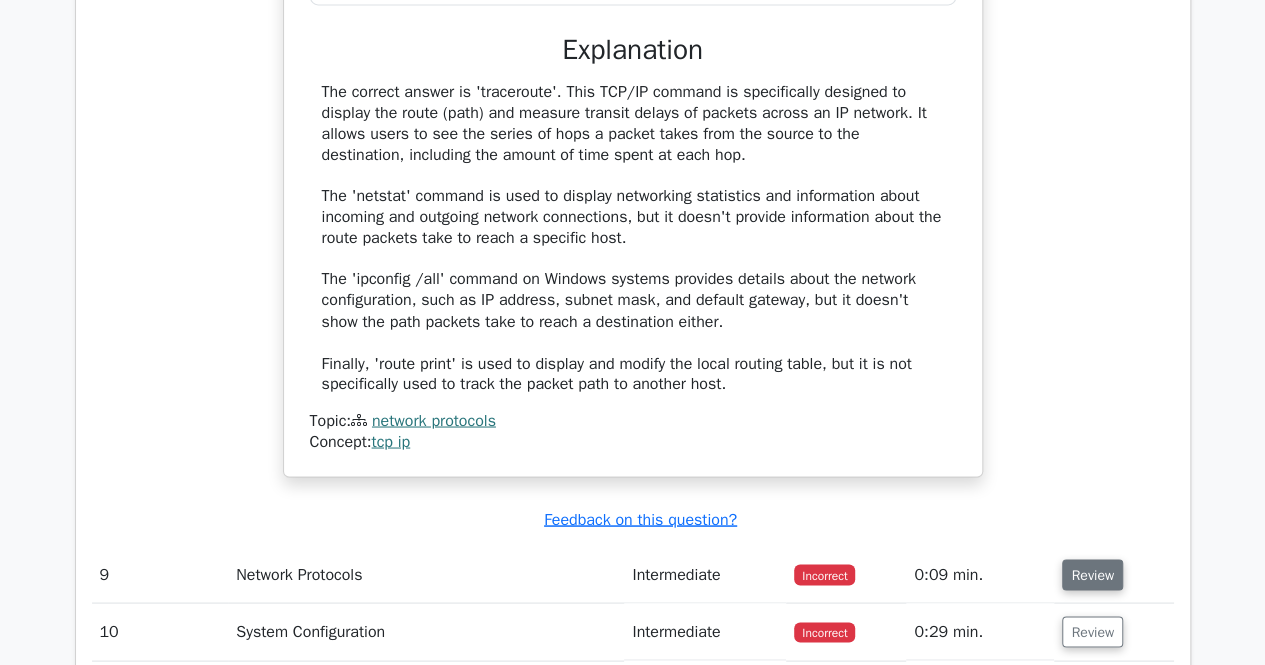 click on "Review" at bounding box center (1092, 574) 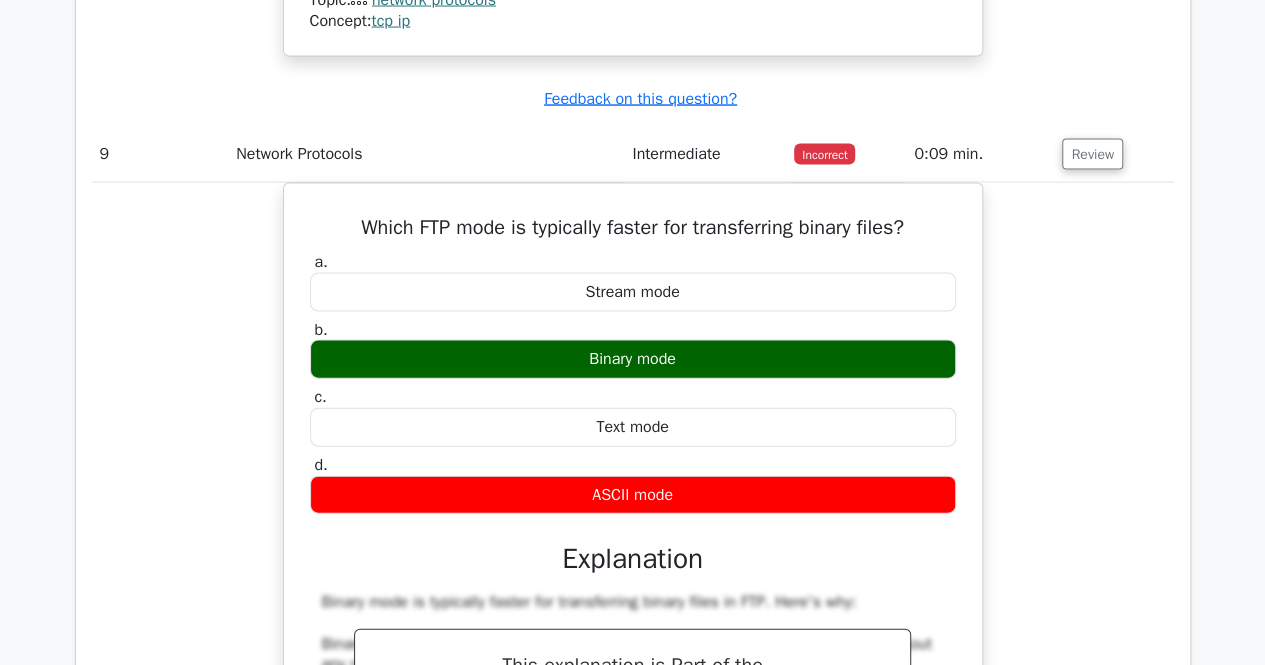 scroll, scrollTop: 9734, scrollLeft: 0, axis: vertical 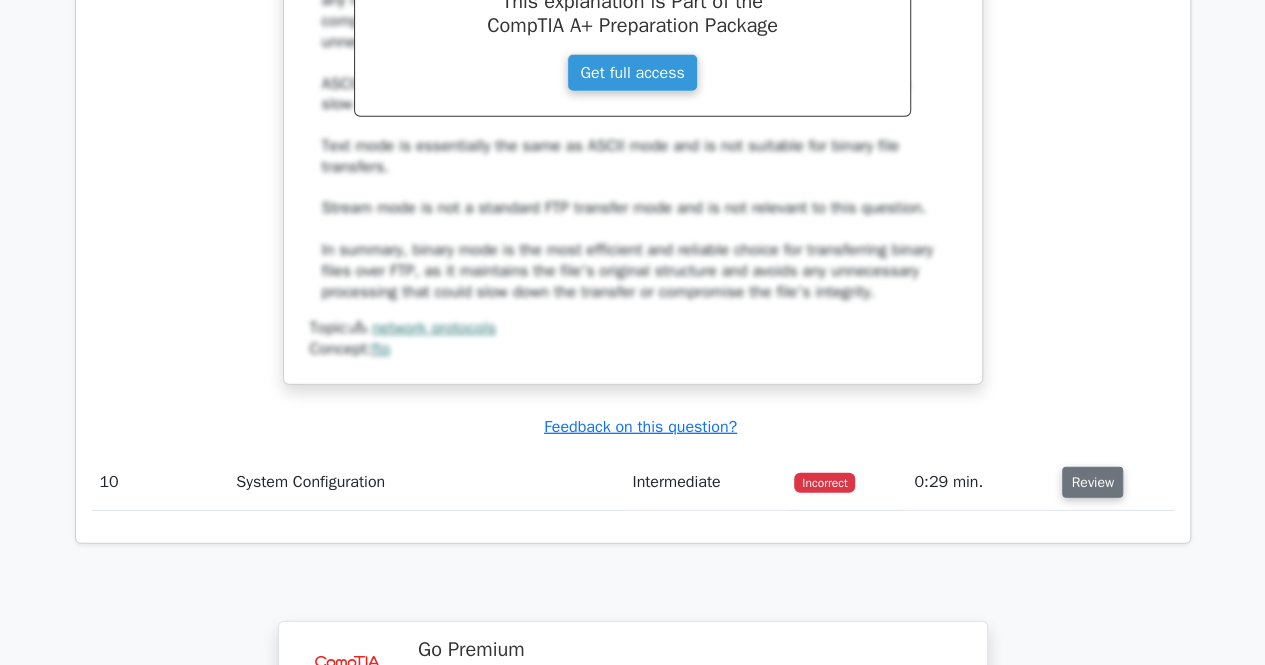 click on "Review" at bounding box center (1092, 482) 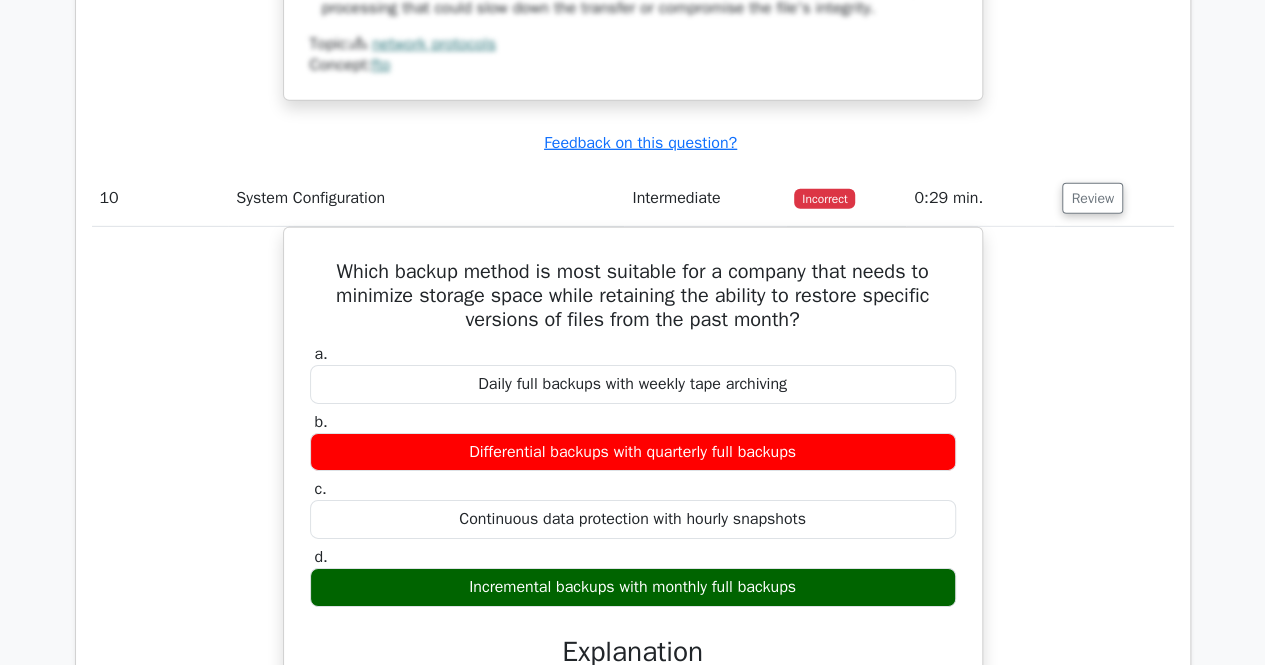 scroll, scrollTop: 10560, scrollLeft: 0, axis: vertical 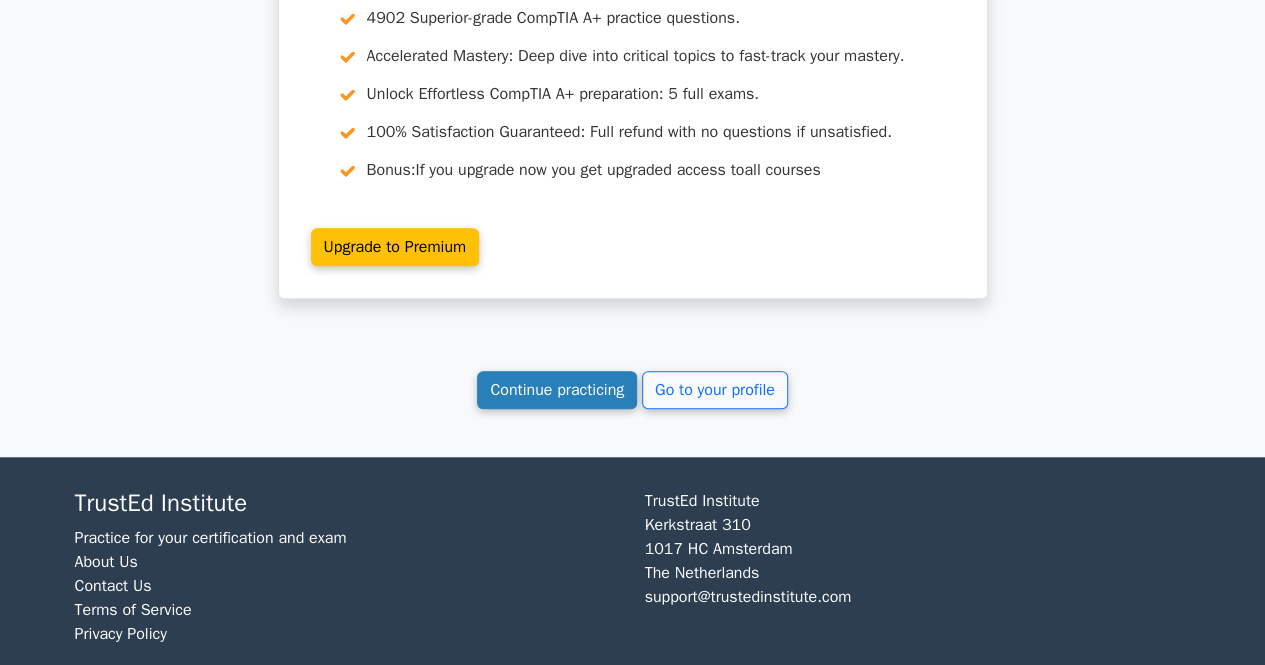 click on "Continue practicing" at bounding box center (557, 390) 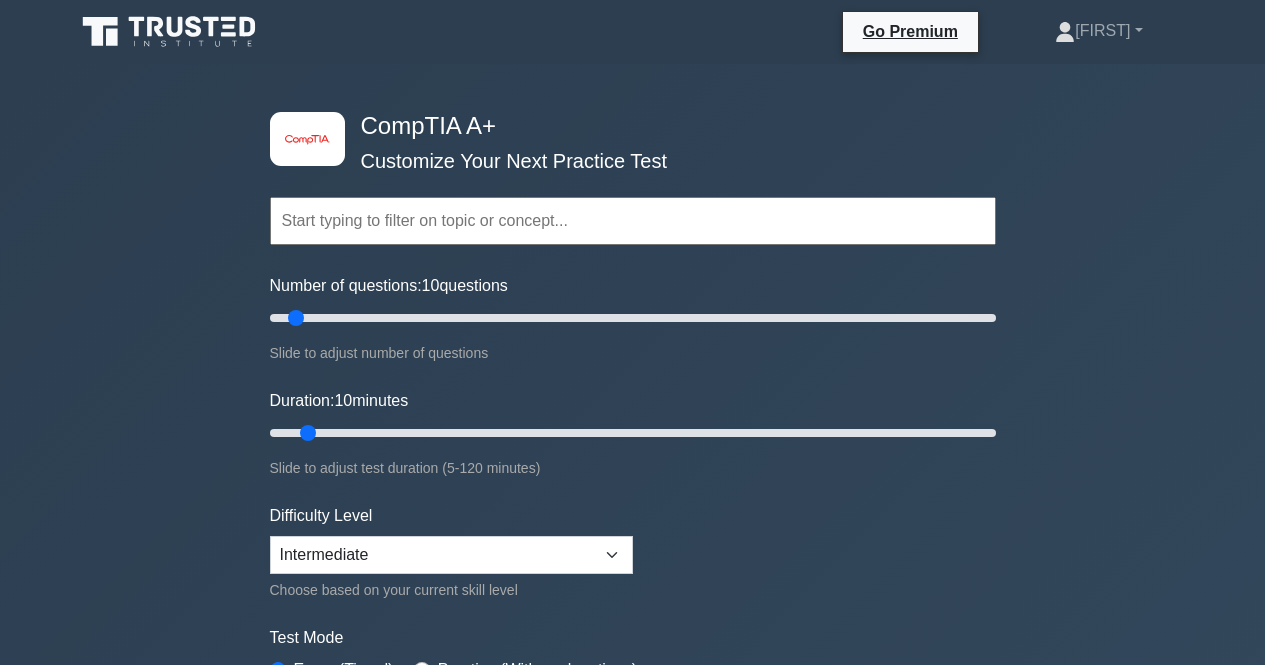 scroll, scrollTop: 0, scrollLeft: 0, axis: both 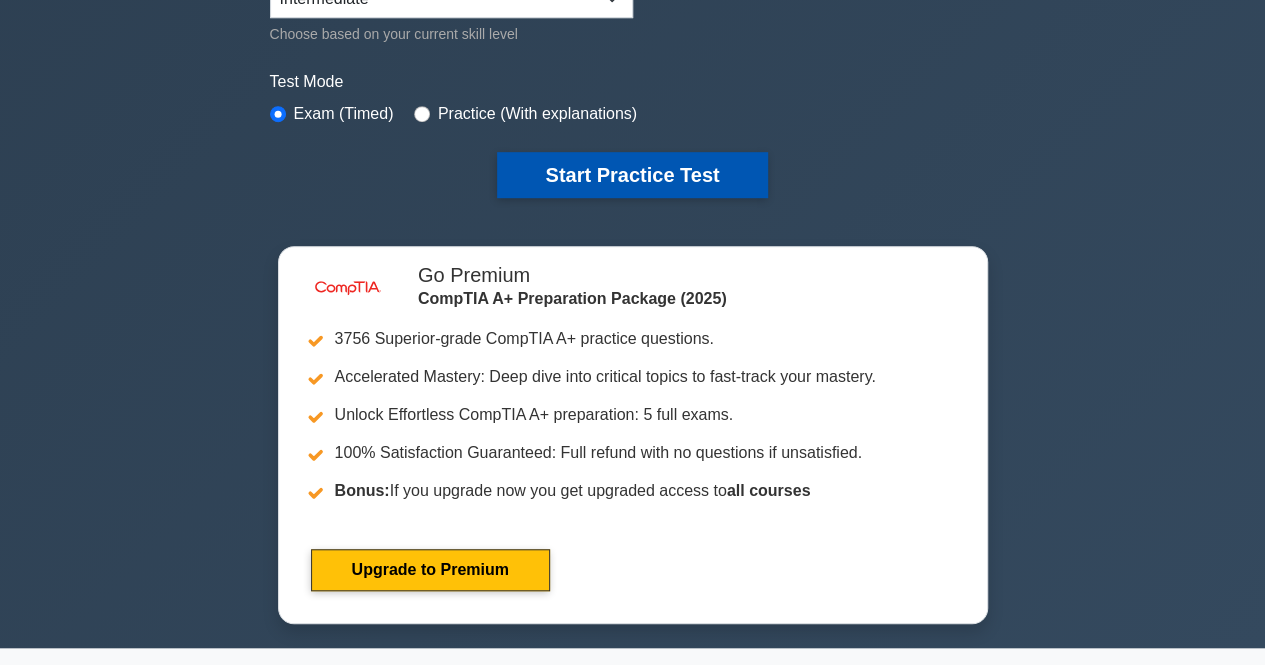 click on "Start Practice Test" at bounding box center (632, 175) 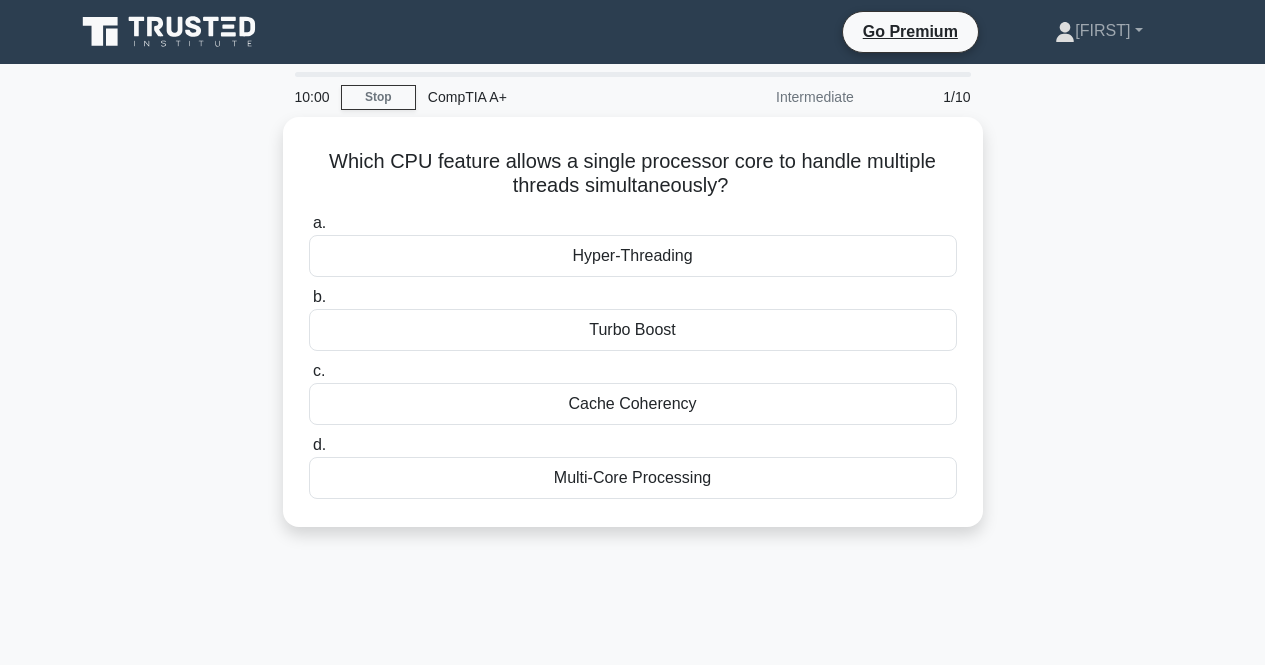 scroll, scrollTop: 0, scrollLeft: 0, axis: both 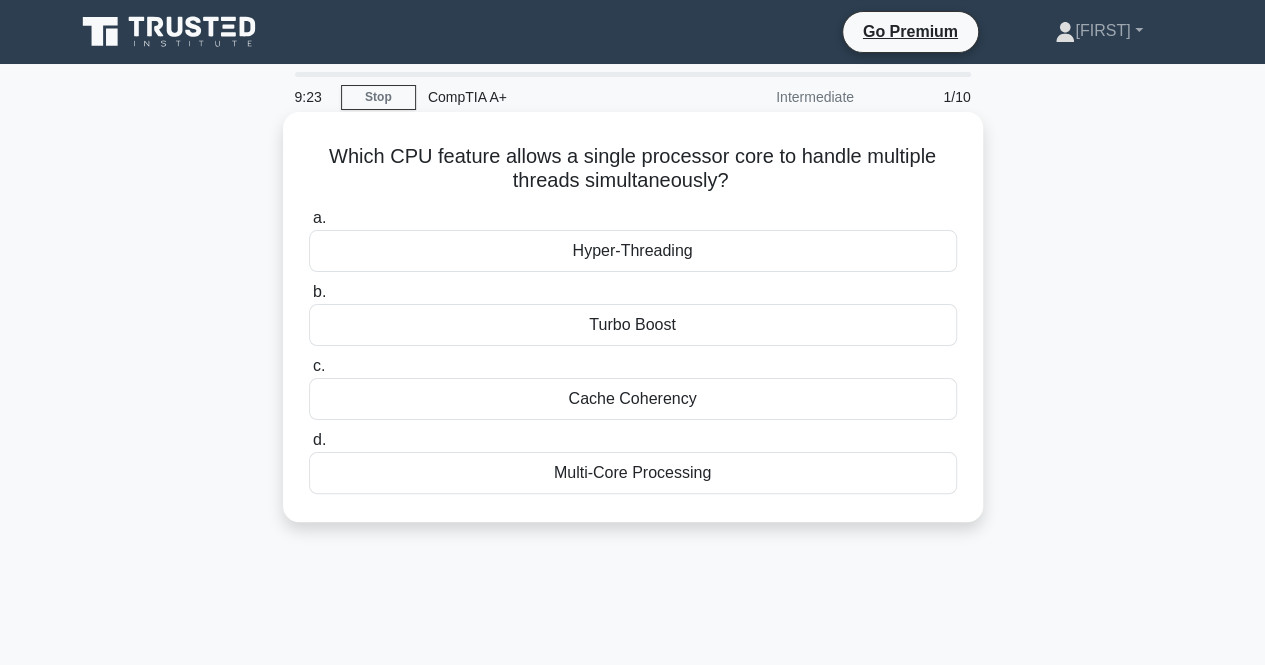 click on "Multi-Core Processing" at bounding box center [633, 473] 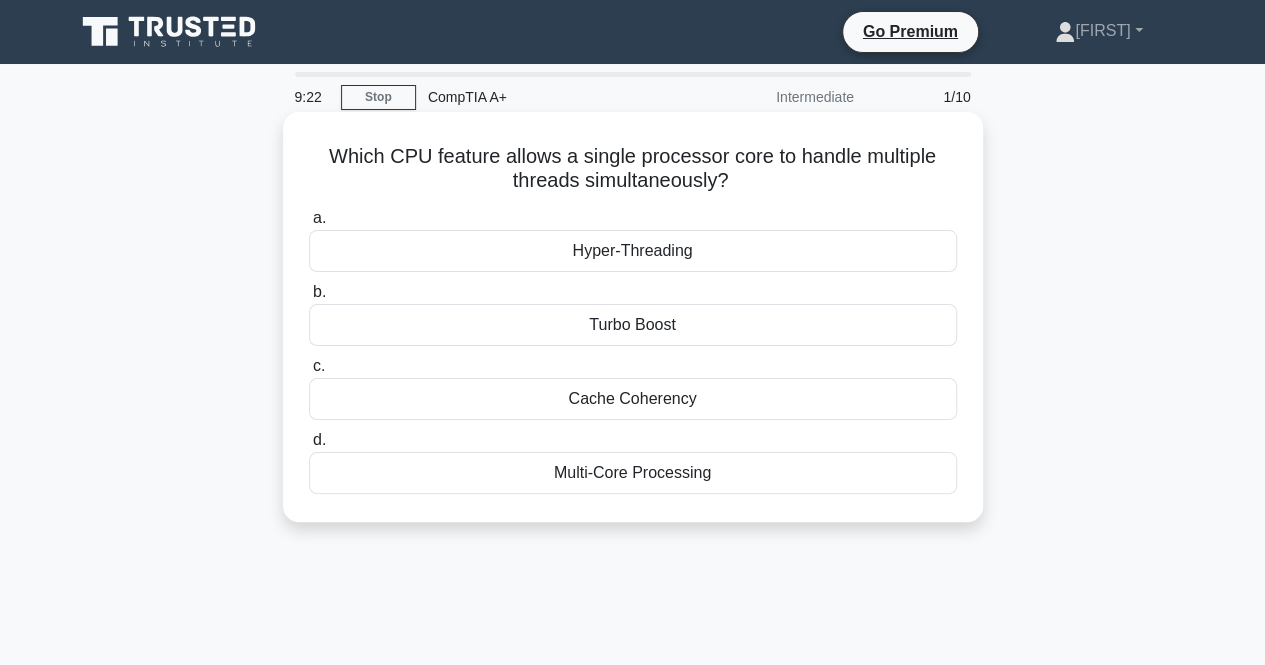 click on "Multi-Core Processing" at bounding box center [633, 473] 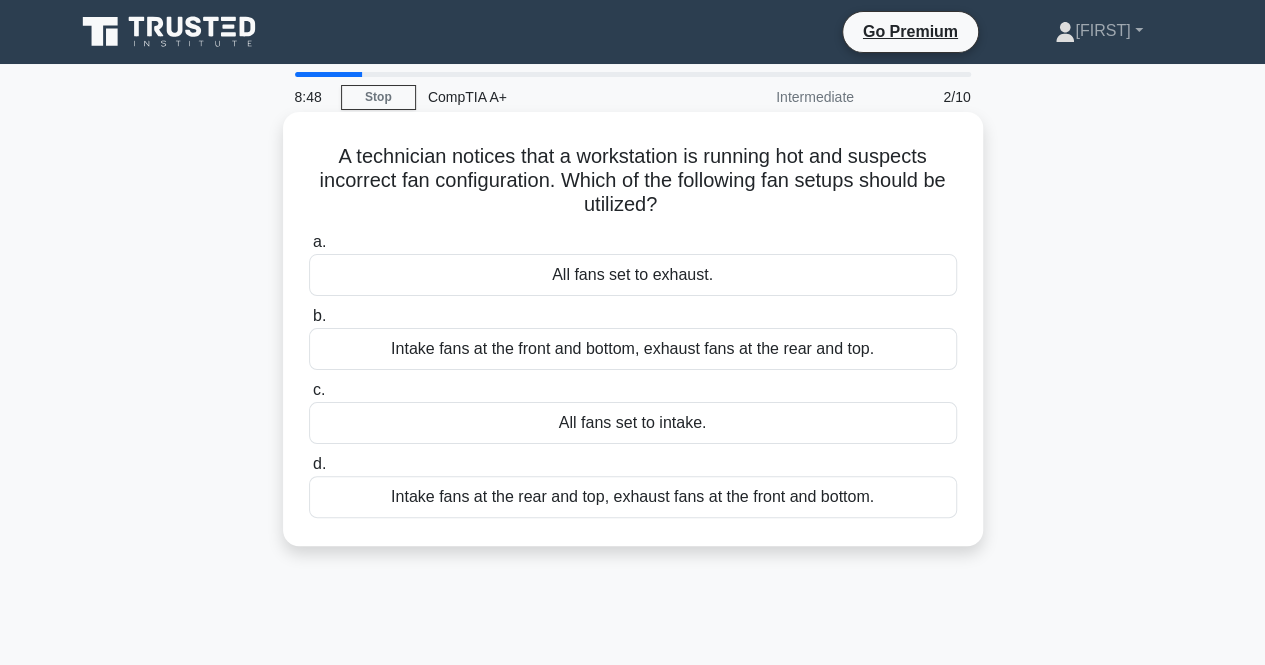 click on "Intake fans at the front and bottom, exhaust fans at the rear and top." at bounding box center (633, 349) 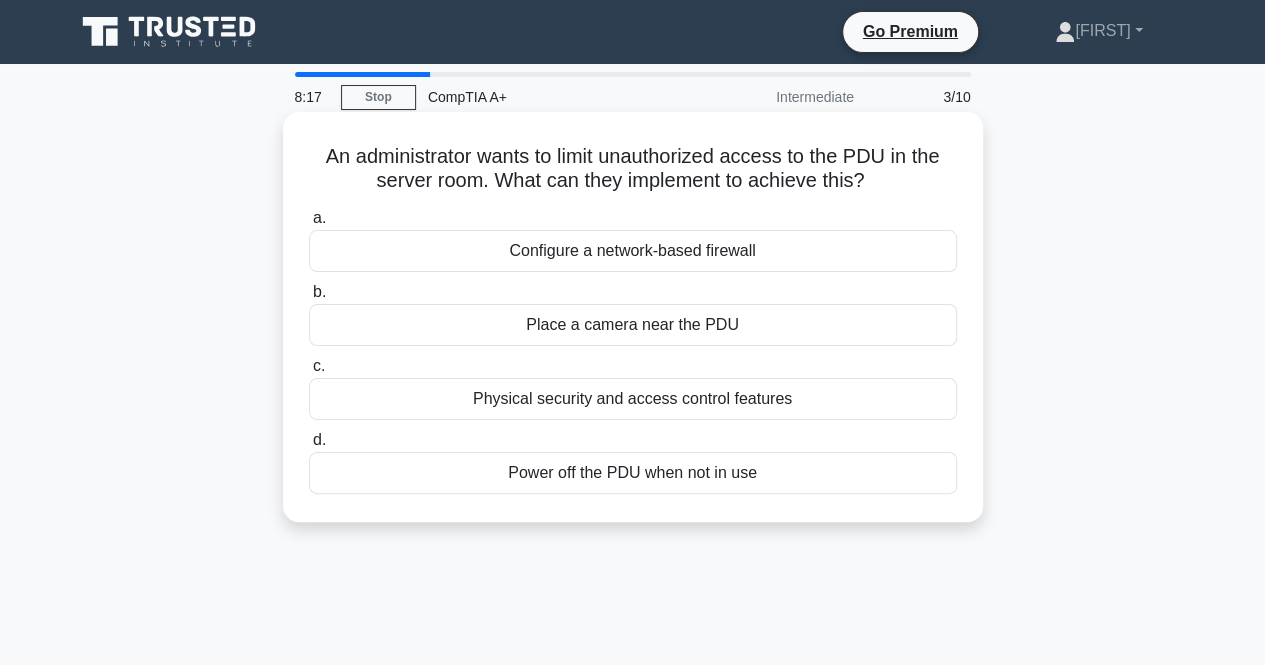 click on "Physical security and access control features" at bounding box center (633, 399) 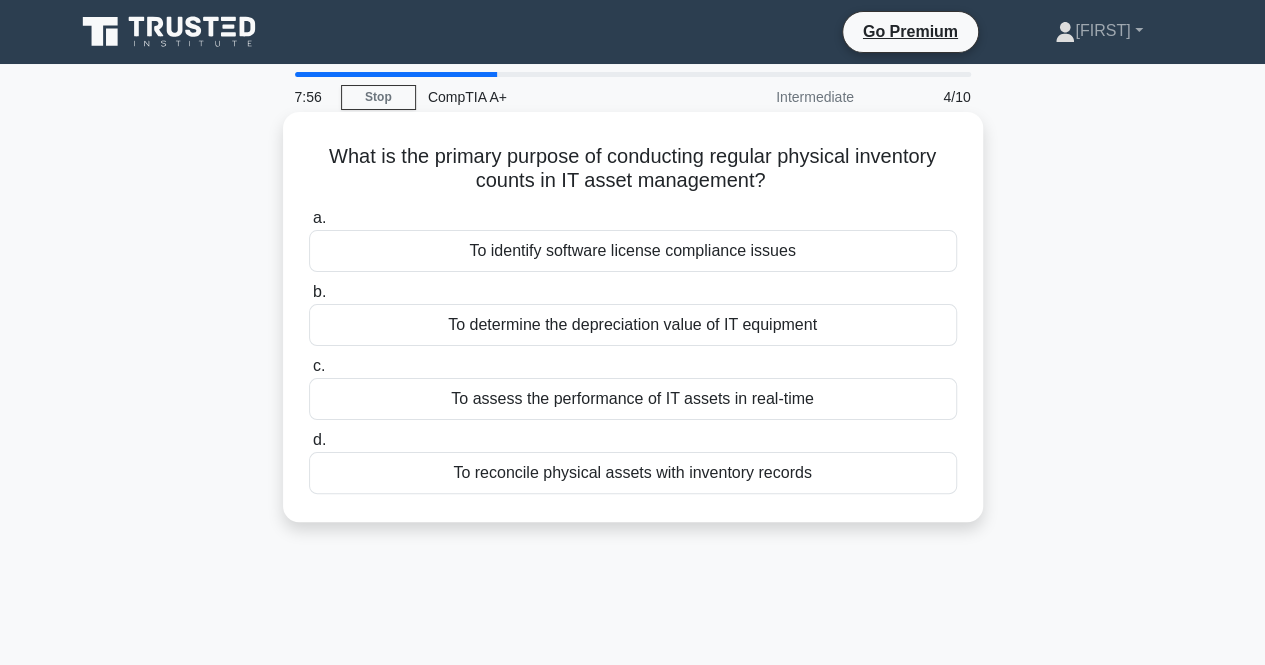click on "To reconcile physical assets with inventory records" at bounding box center (633, 473) 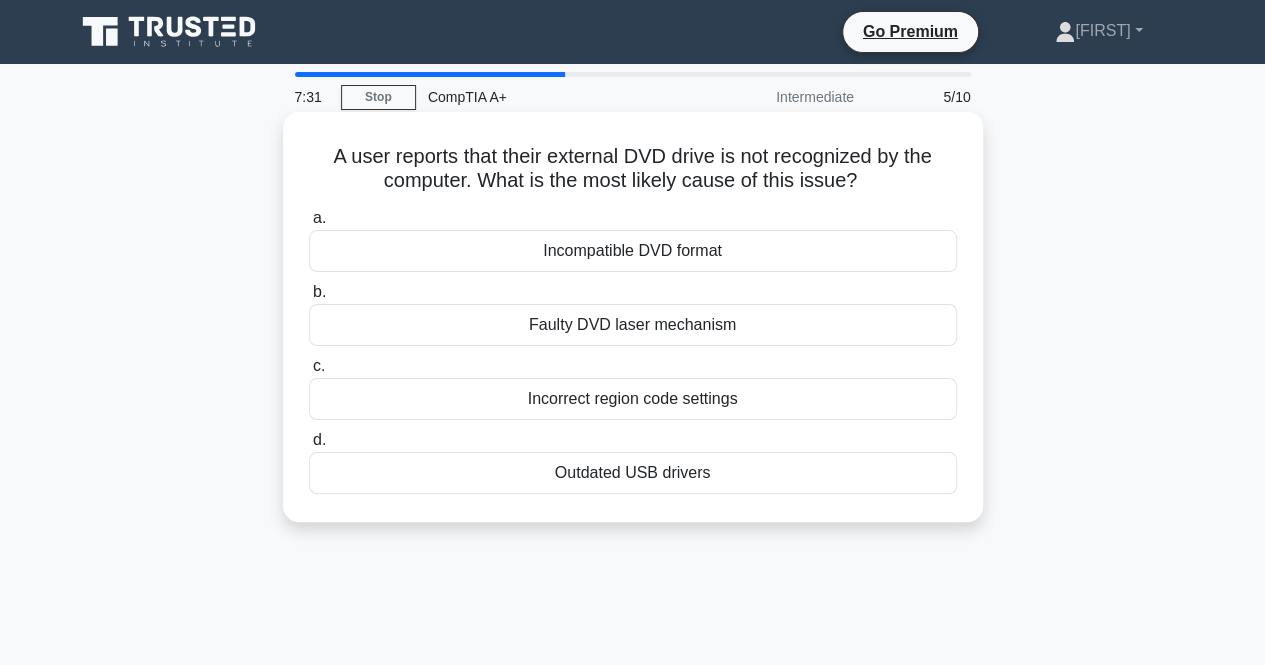 click on "Incompatible DVD format" at bounding box center [633, 251] 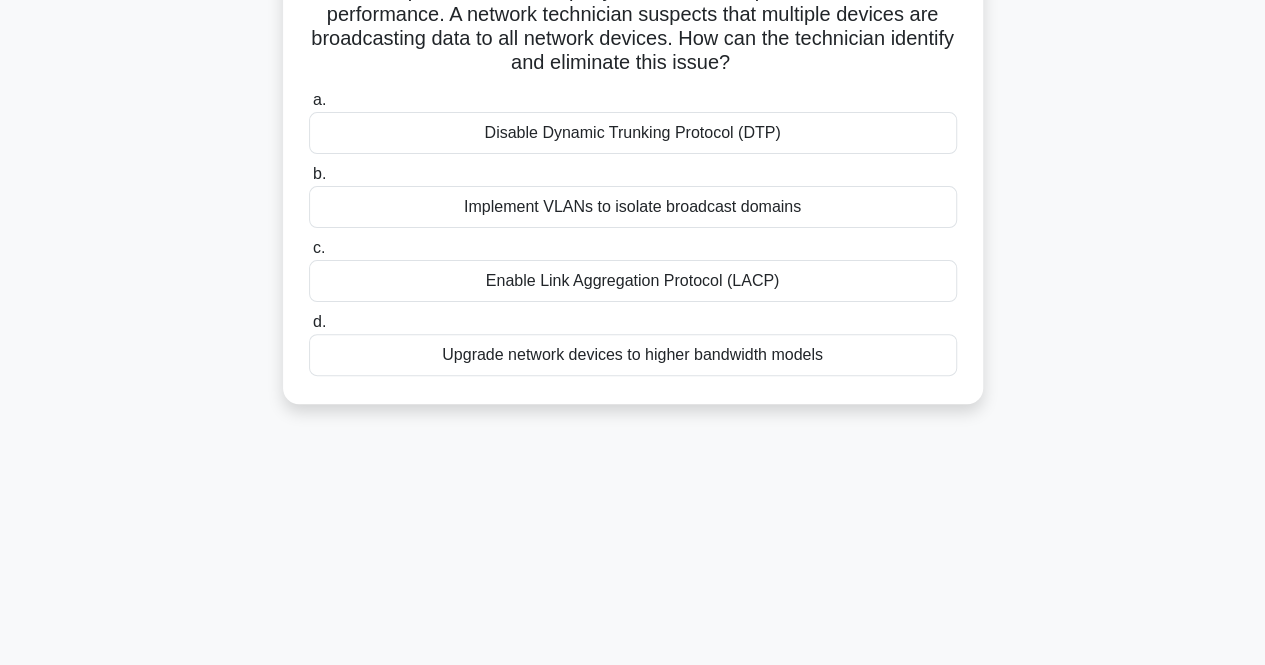 scroll, scrollTop: 172, scrollLeft: 0, axis: vertical 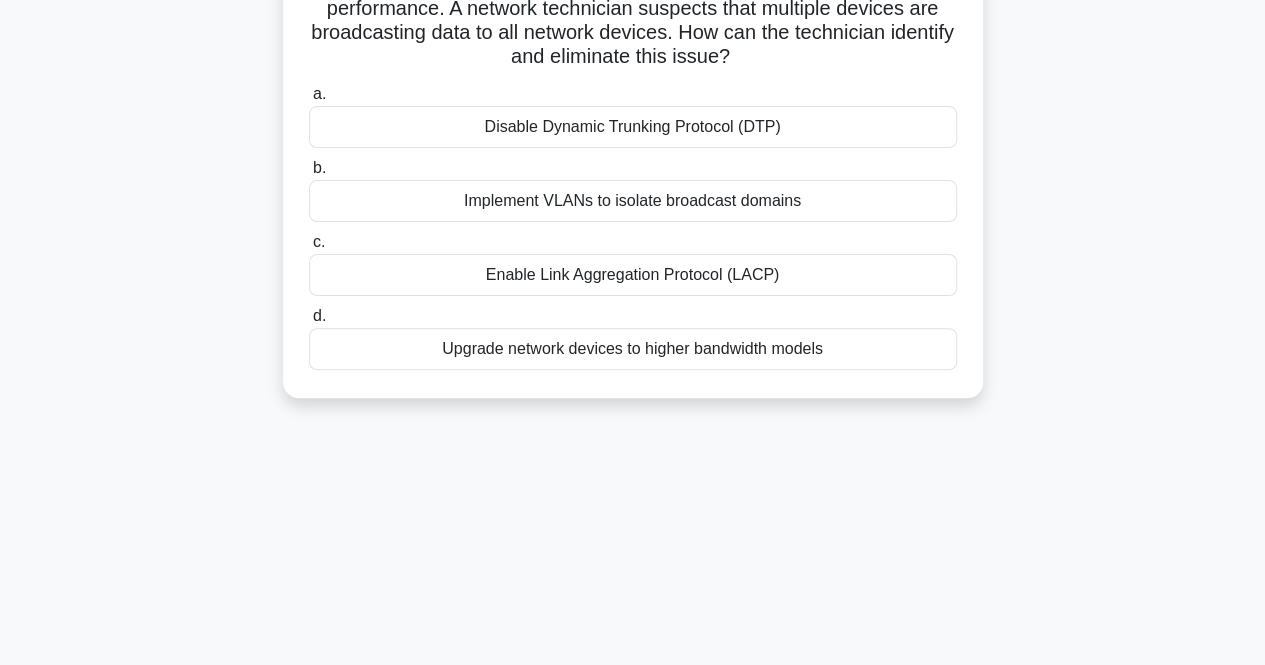 click on "Disable Dynamic Trunking Protocol (DTP)" at bounding box center (633, 127) 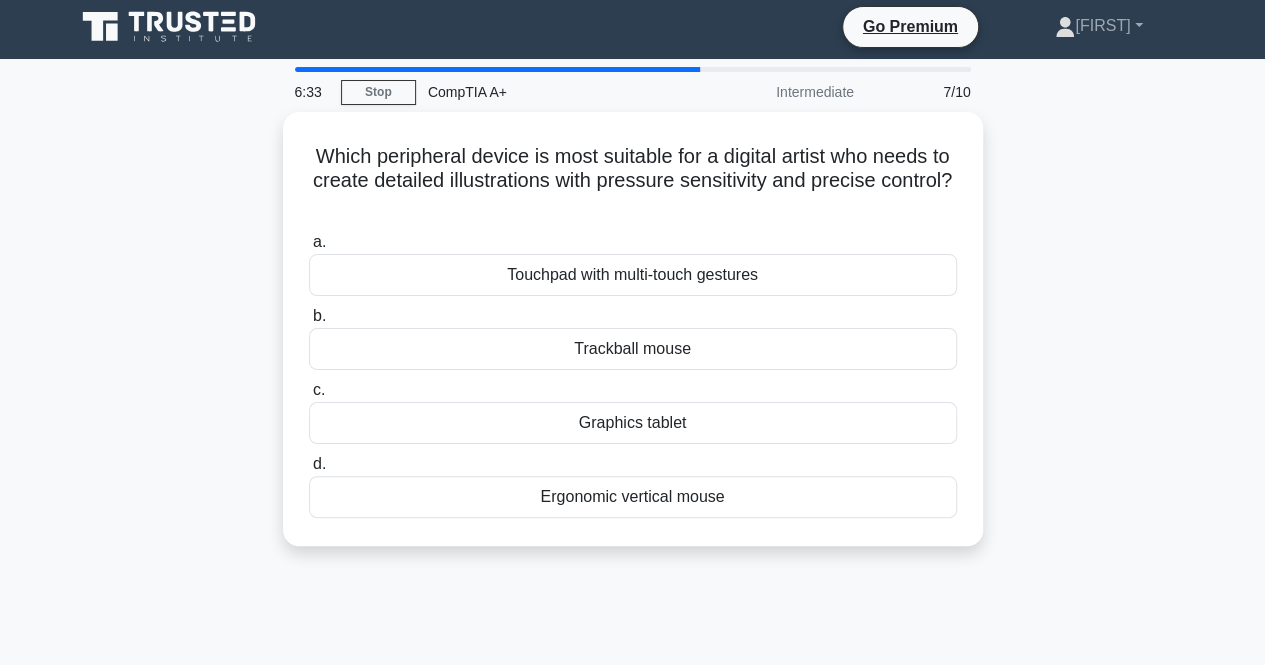 scroll, scrollTop: 0, scrollLeft: 0, axis: both 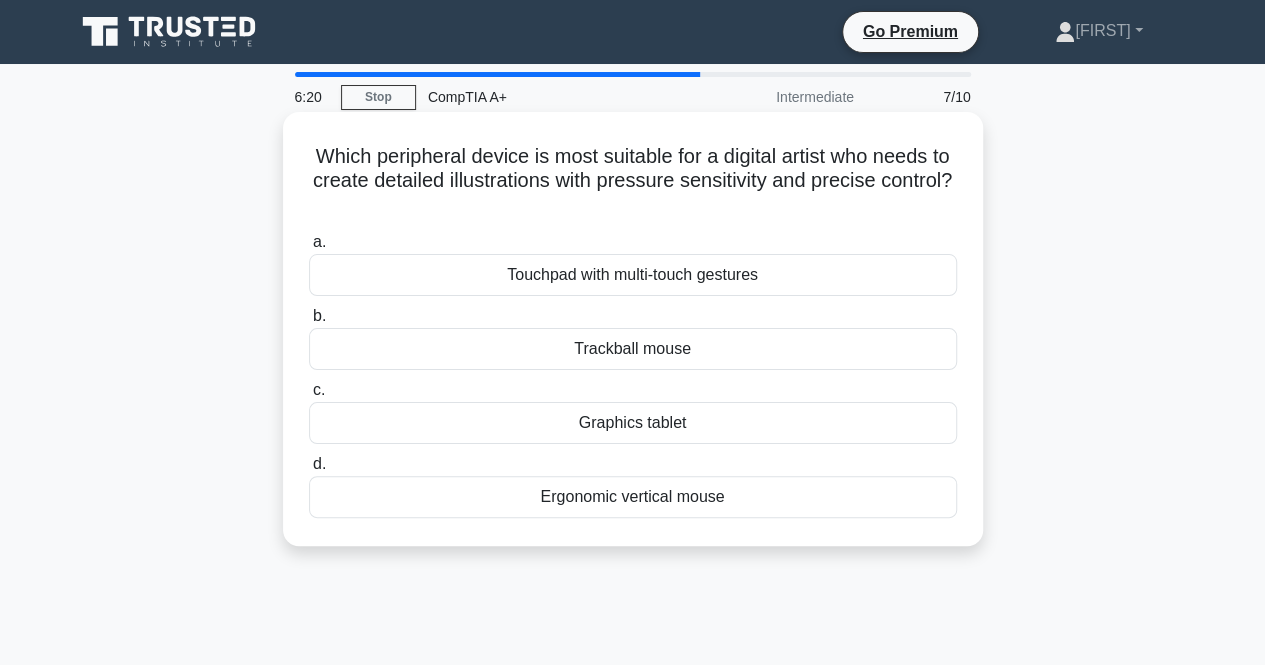click on "Graphics tablet" at bounding box center (633, 423) 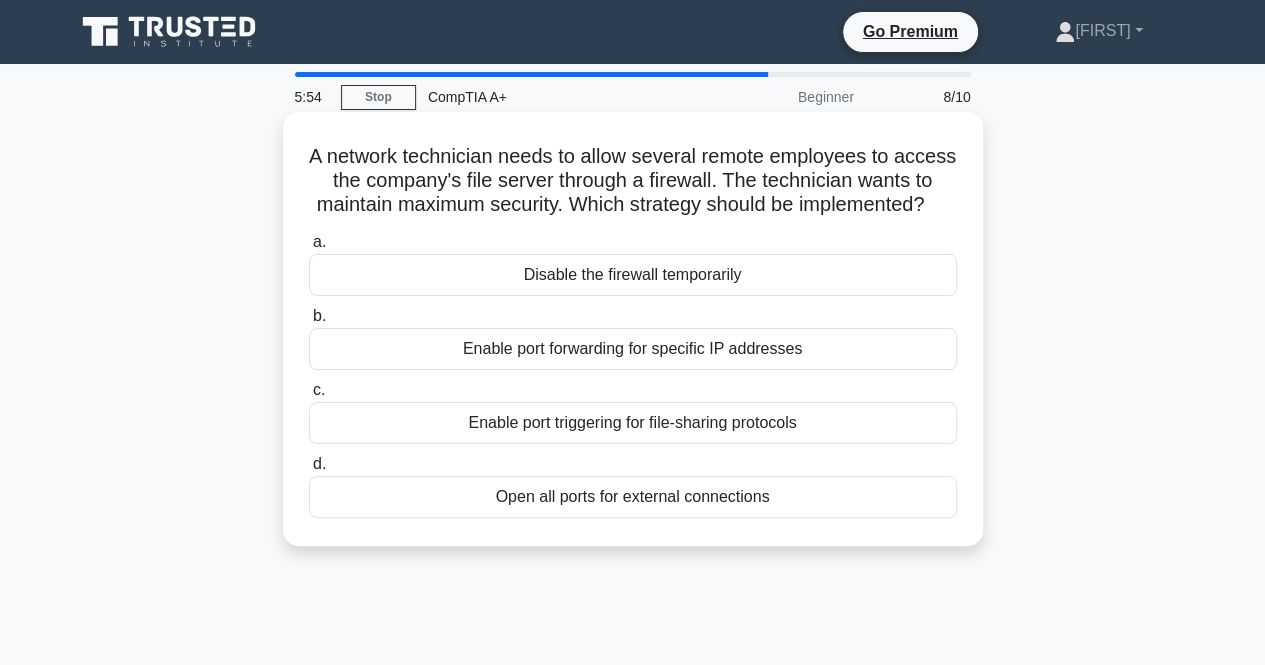 click on "Enable port forwarding for specific IP addresses" at bounding box center (633, 349) 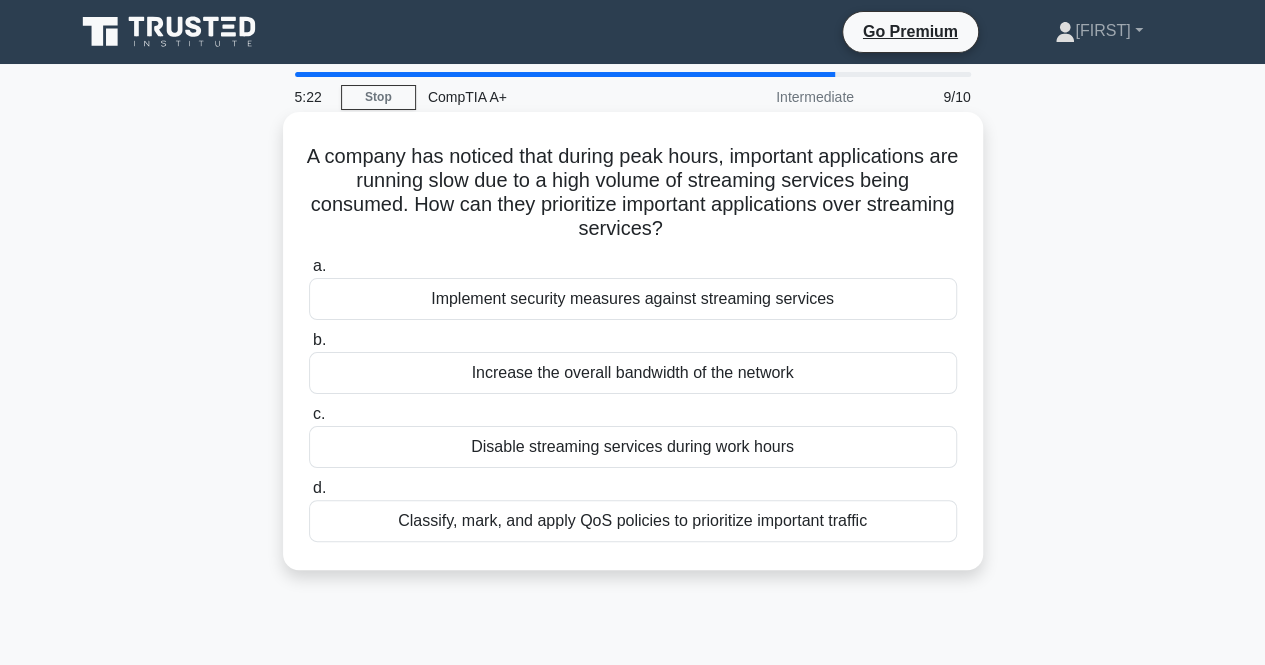 click on "Classify, mark, and apply QoS policies to prioritize important traffic" at bounding box center [633, 521] 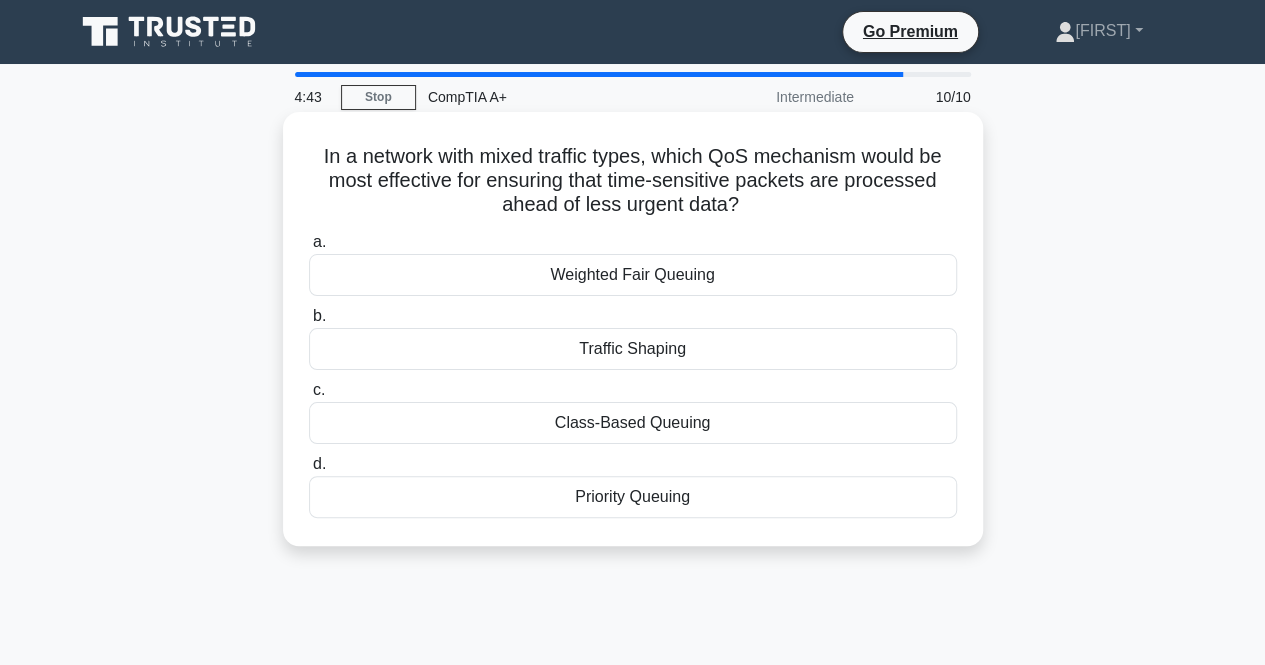 click on "Weighted Fair Queuing" at bounding box center [633, 275] 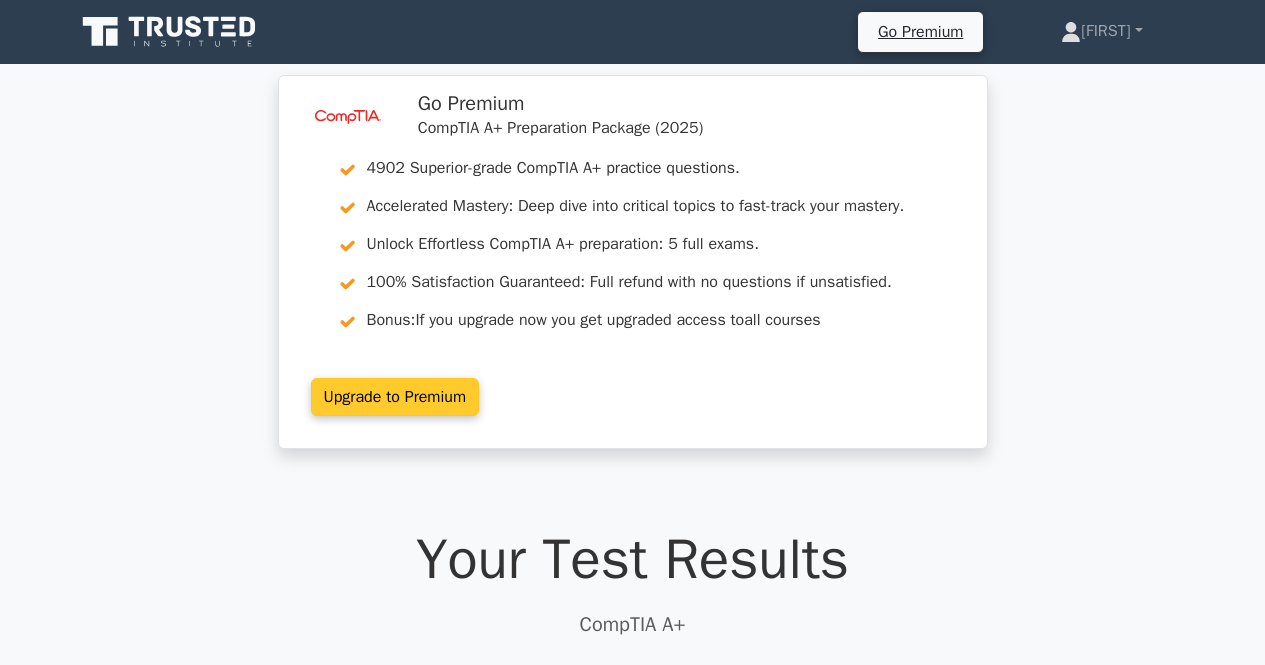 scroll, scrollTop: 0, scrollLeft: 0, axis: both 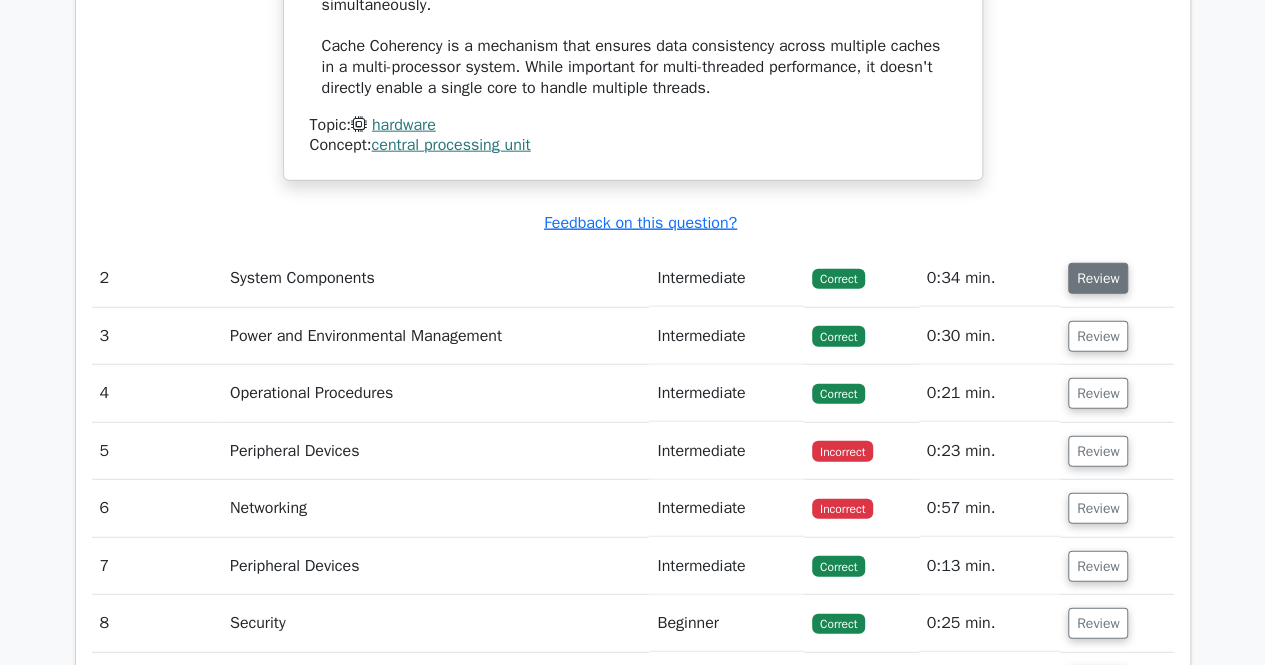 click on "Review" at bounding box center [1098, 278] 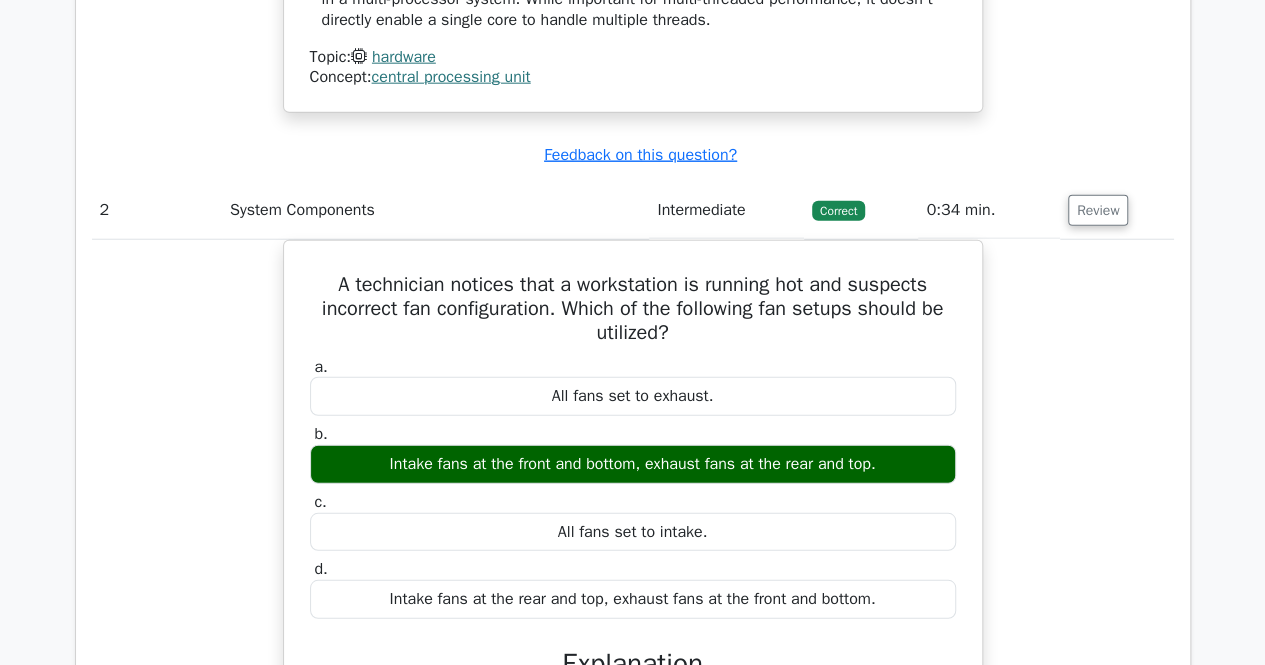 scroll, scrollTop: 2460, scrollLeft: 0, axis: vertical 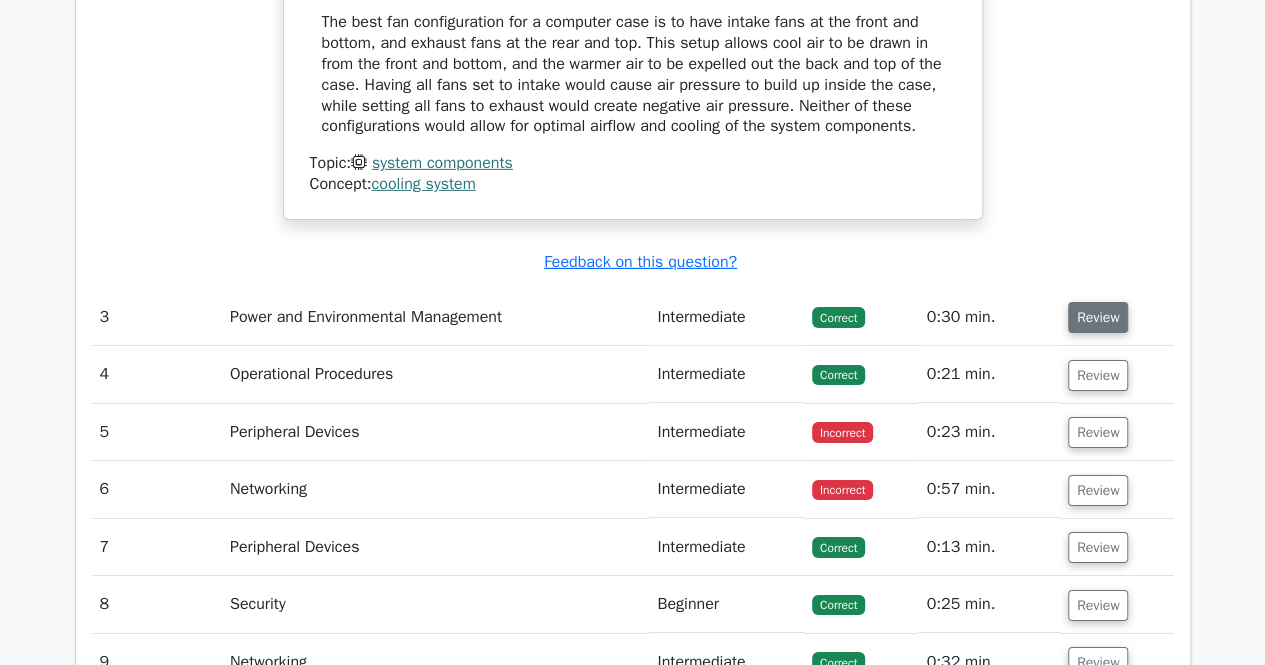 click on "Review" at bounding box center (1098, 317) 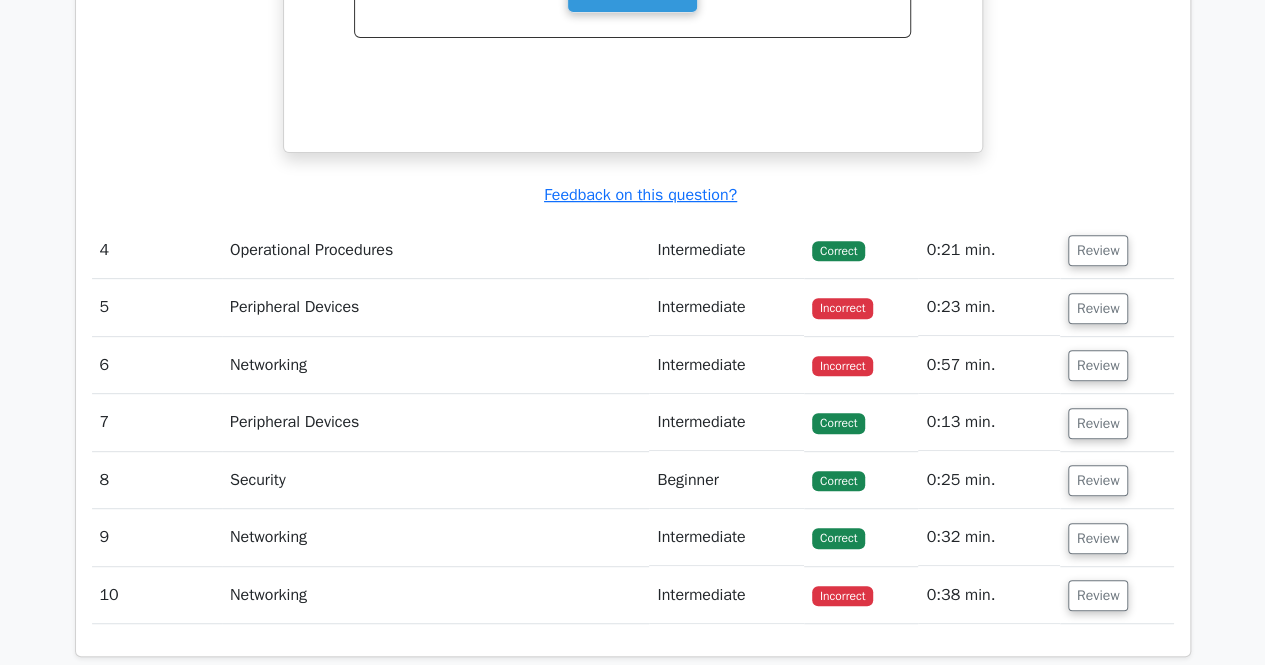 scroll, scrollTop: 4106, scrollLeft: 0, axis: vertical 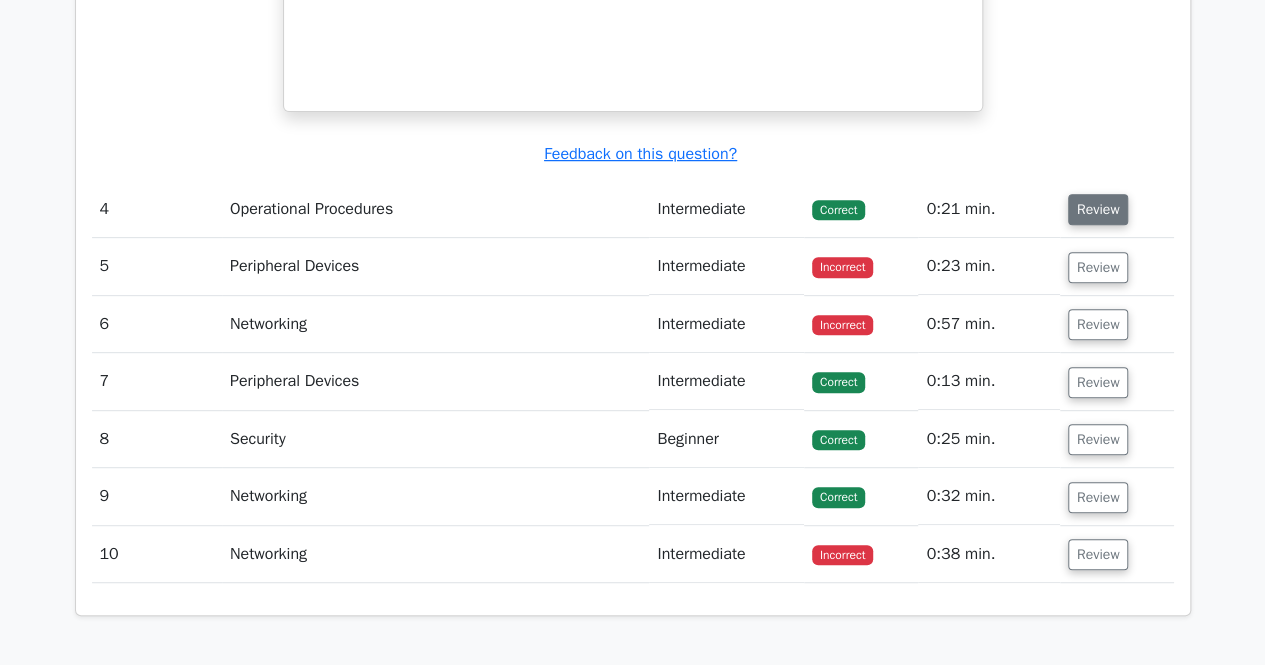 click on "Review" at bounding box center [1098, 209] 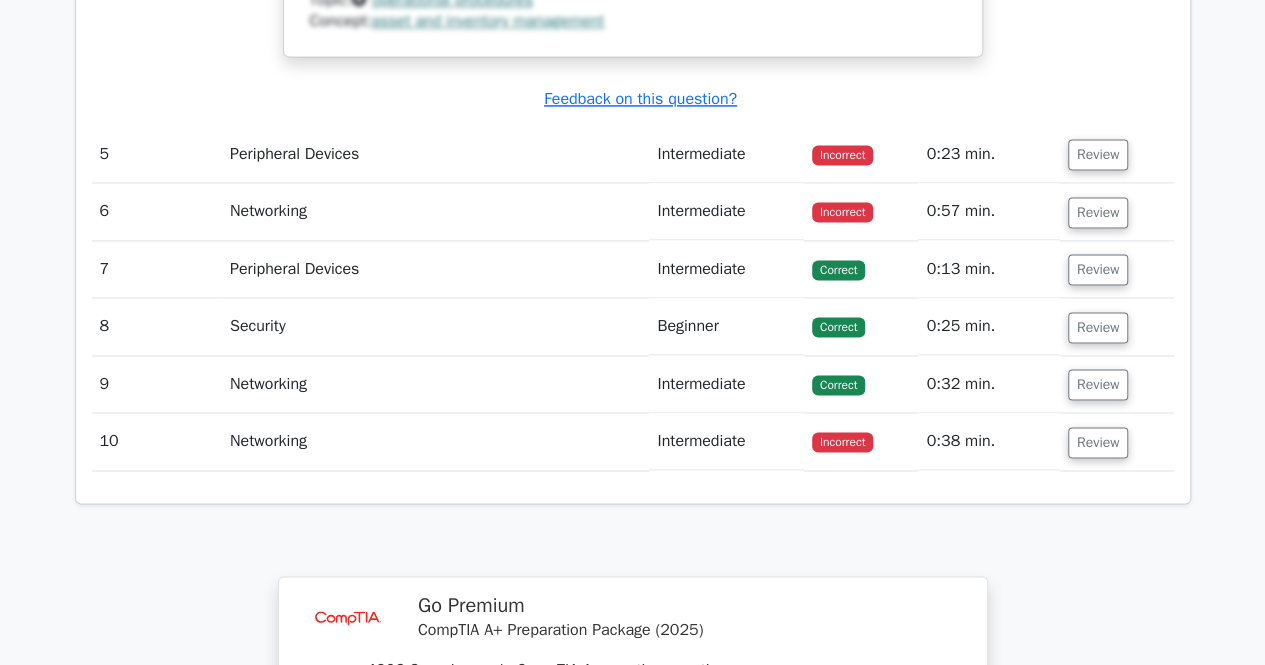 scroll, scrollTop: 5231, scrollLeft: 0, axis: vertical 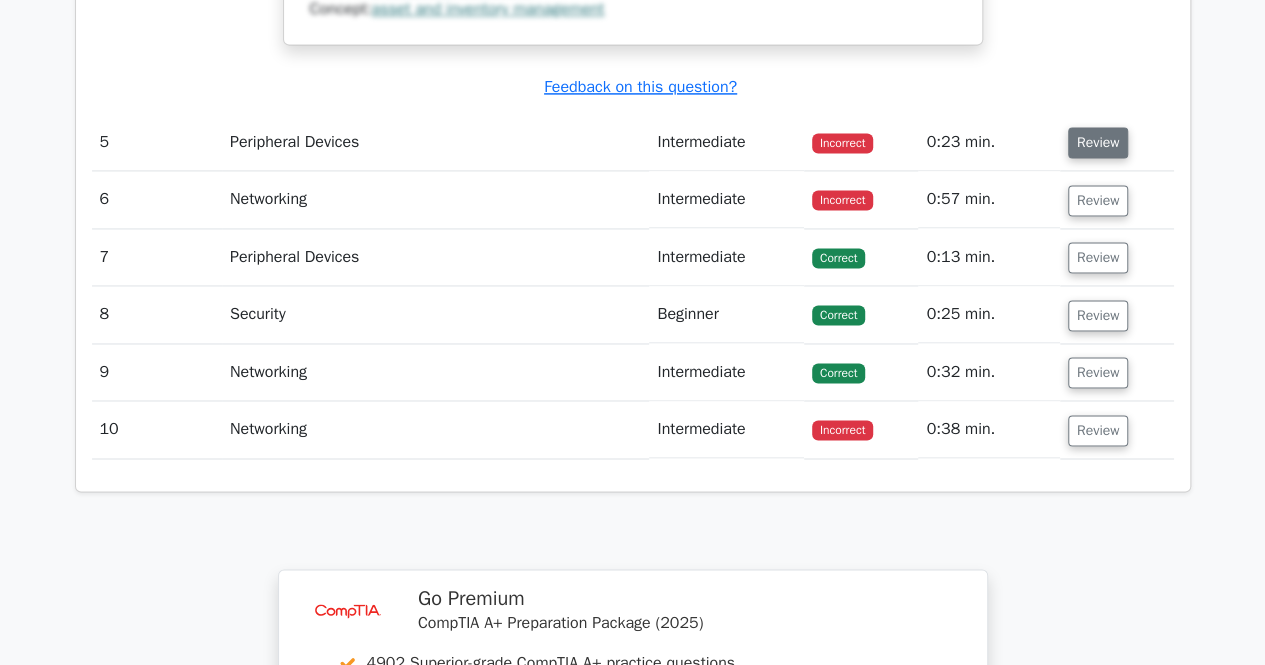 click on "Review" at bounding box center [1098, 142] 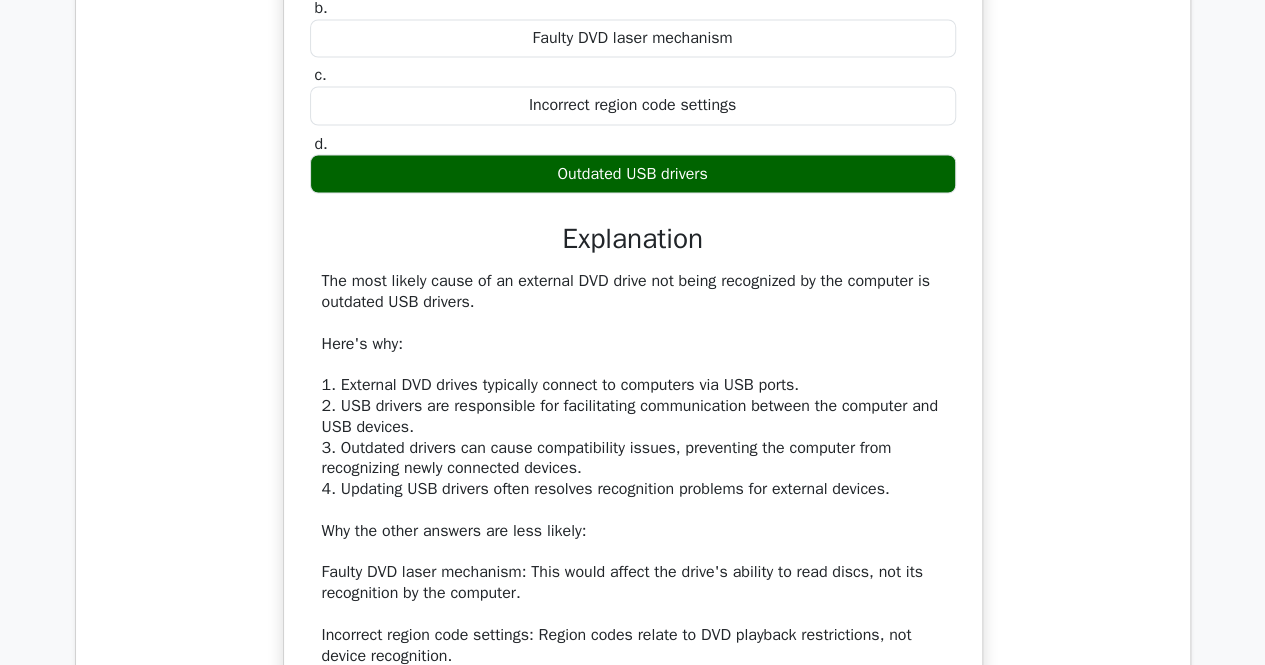 scroll, scrollTop: 5578, scrollLeft: 0, axis: vertical 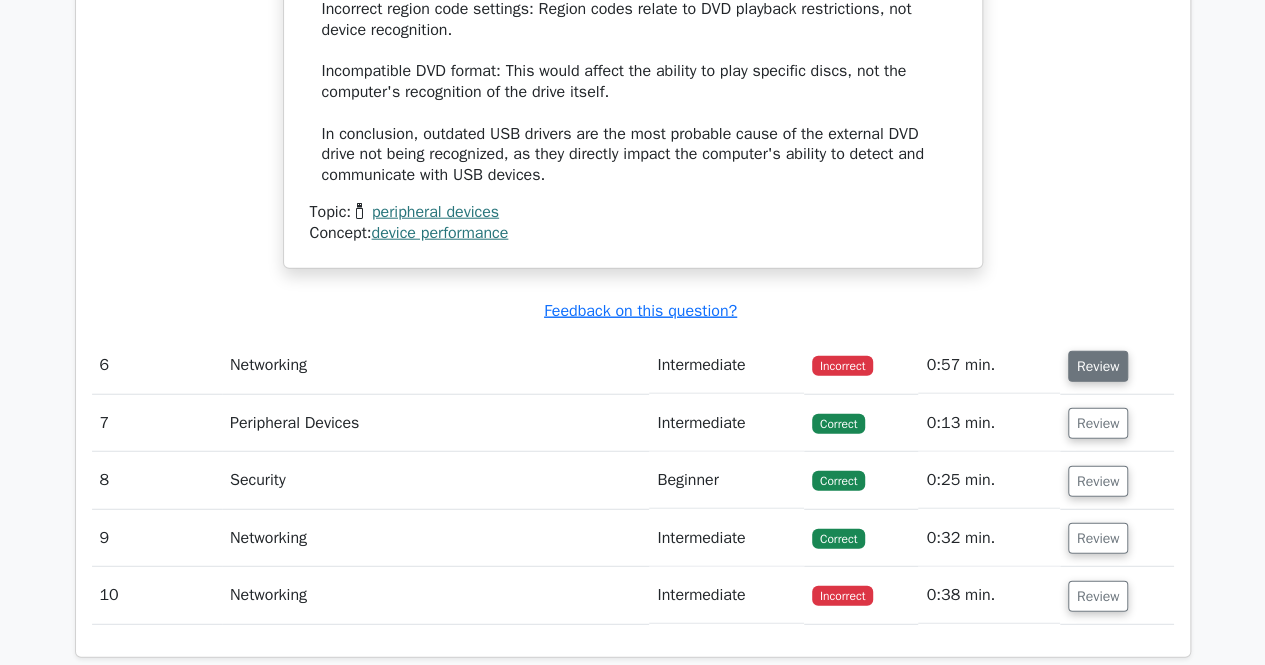 click on "Review" at bounding box center (1098, 366) 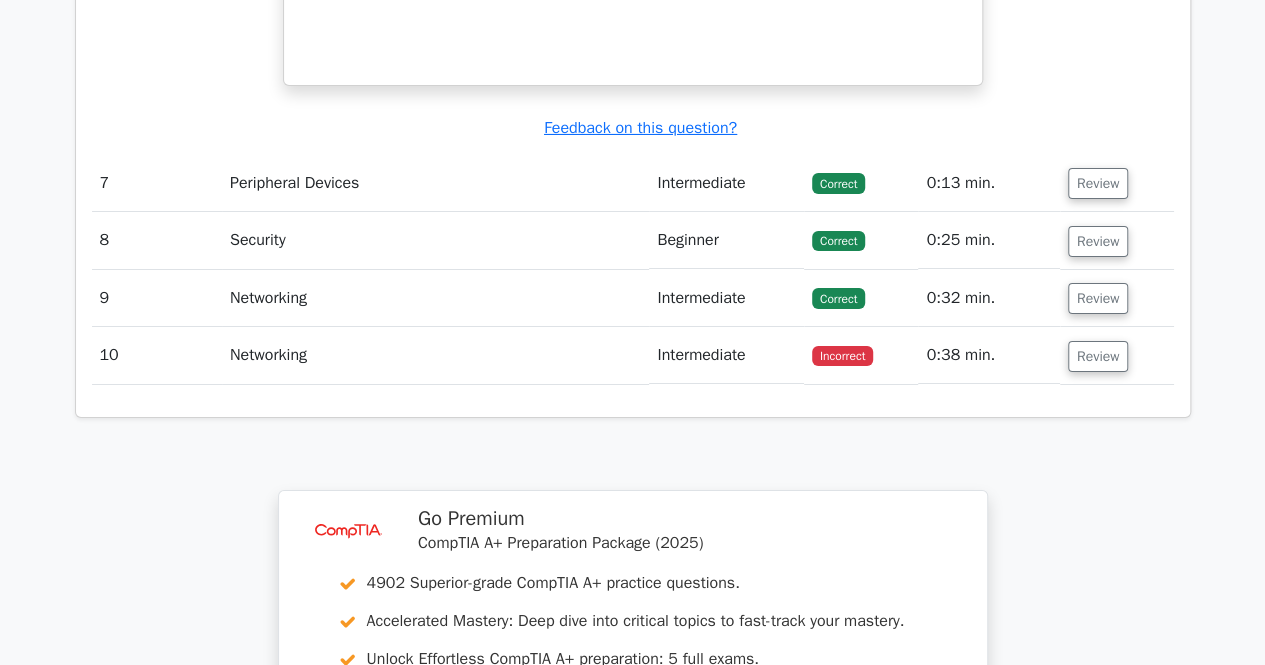 scroll, scrollTop: 7318, scrollLeft: 0, axis: vertical 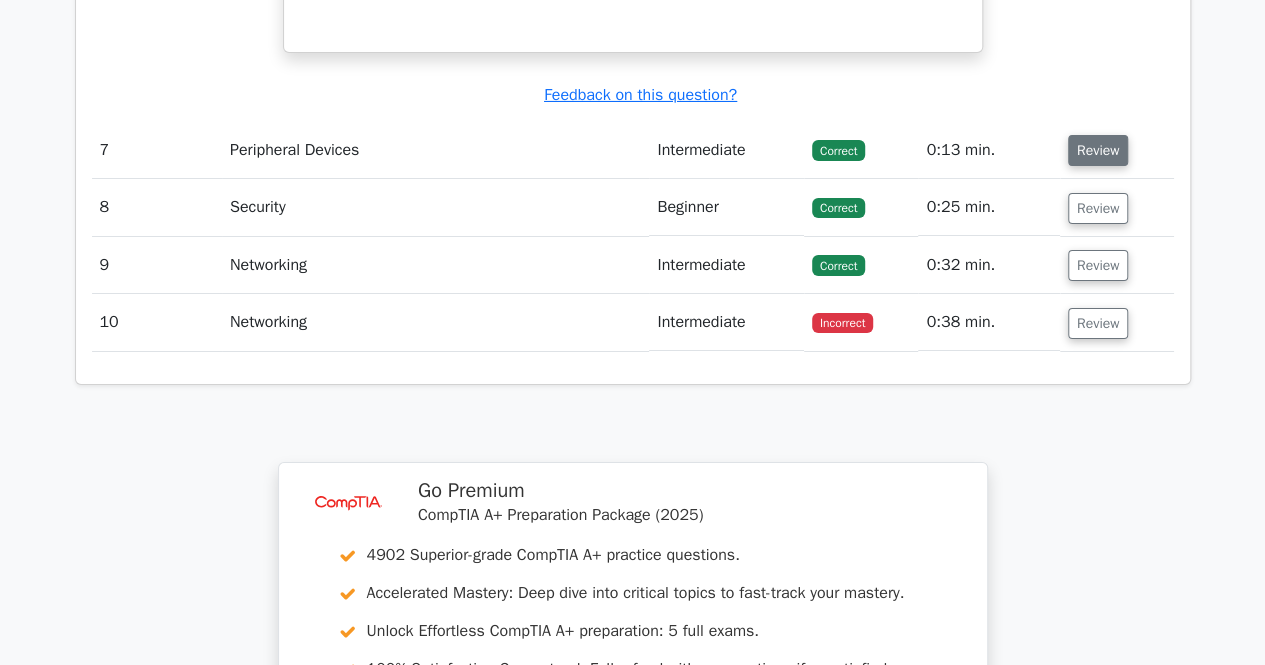 click on "Review" at bounding box center (1098, 150) 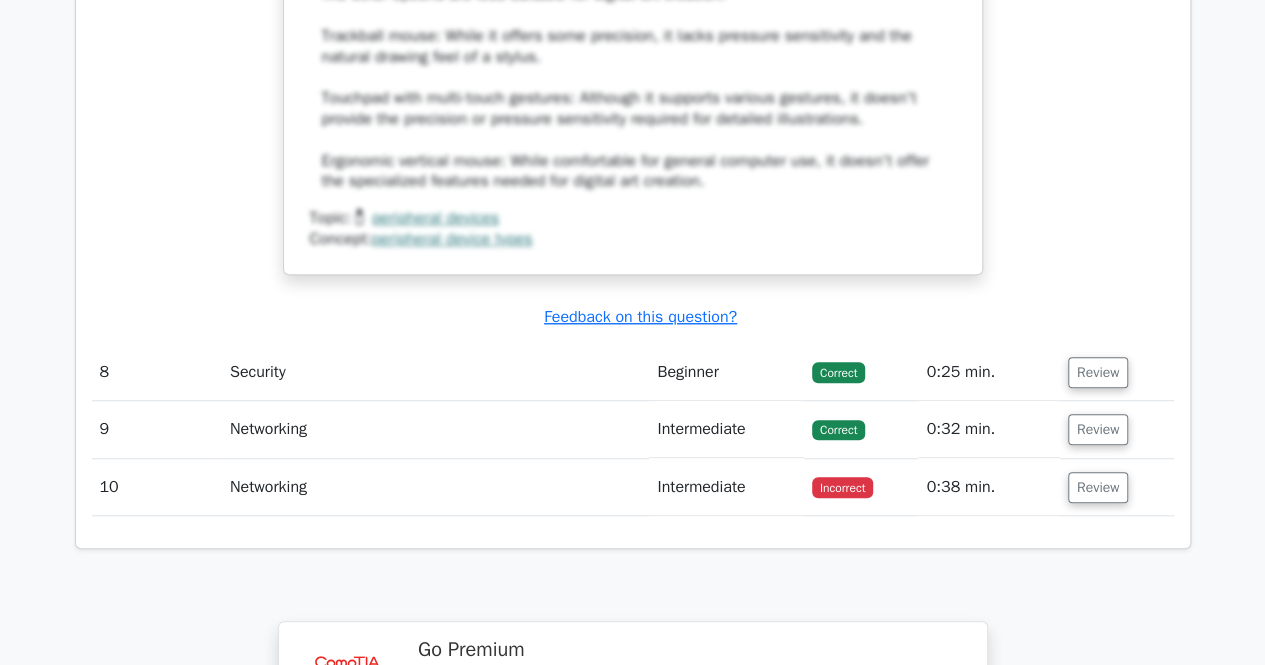 scroll, scrollTop: 8252, scrollLeft: 0, axis: vertical 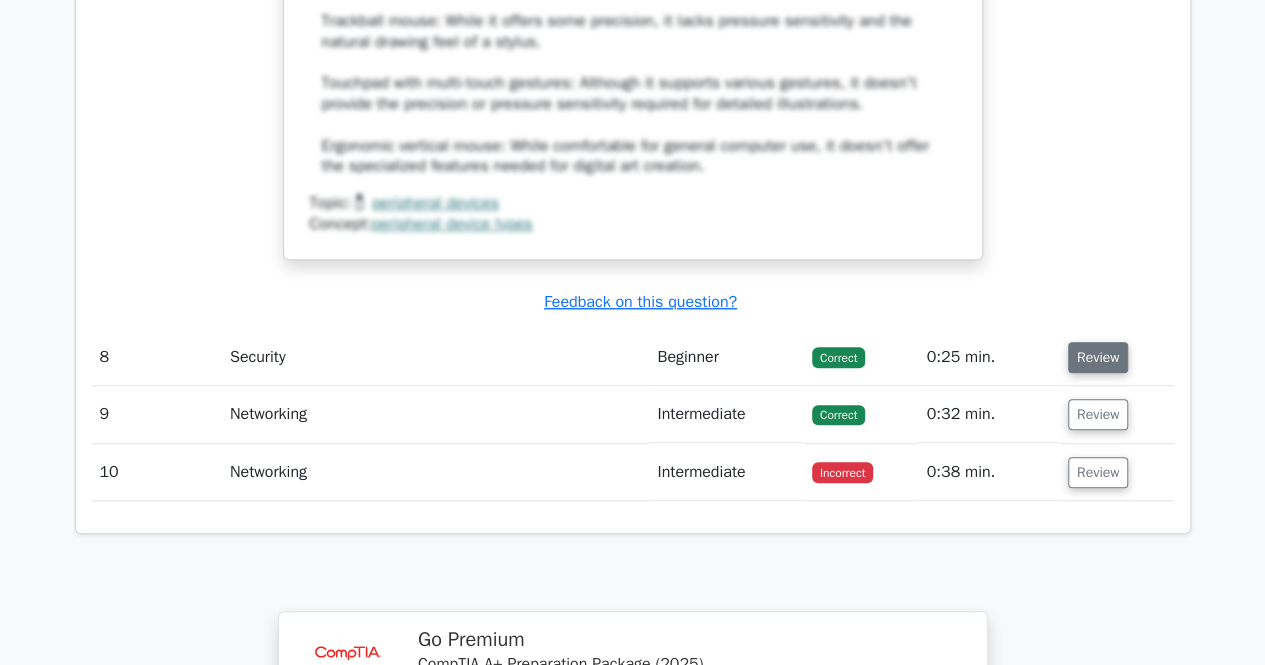 click on "Review" at bounding box center [1098, 357] 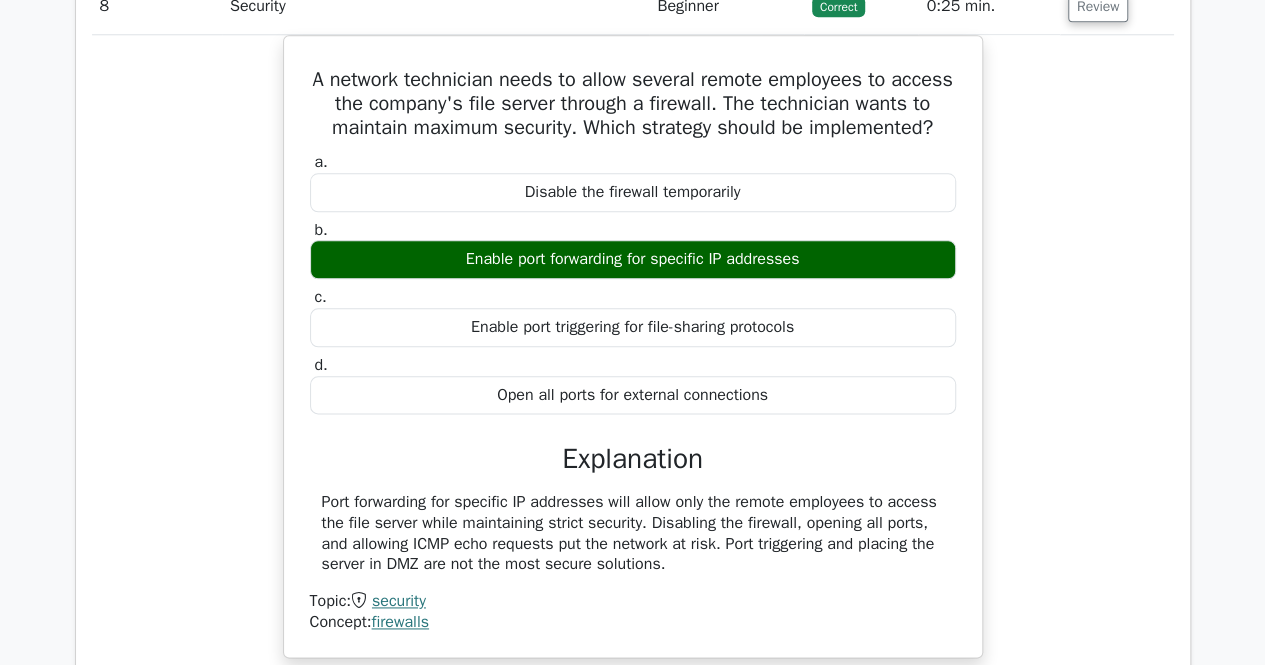 scroll, scrollTop: 8970, scrollLeft: 0, axis: vertical 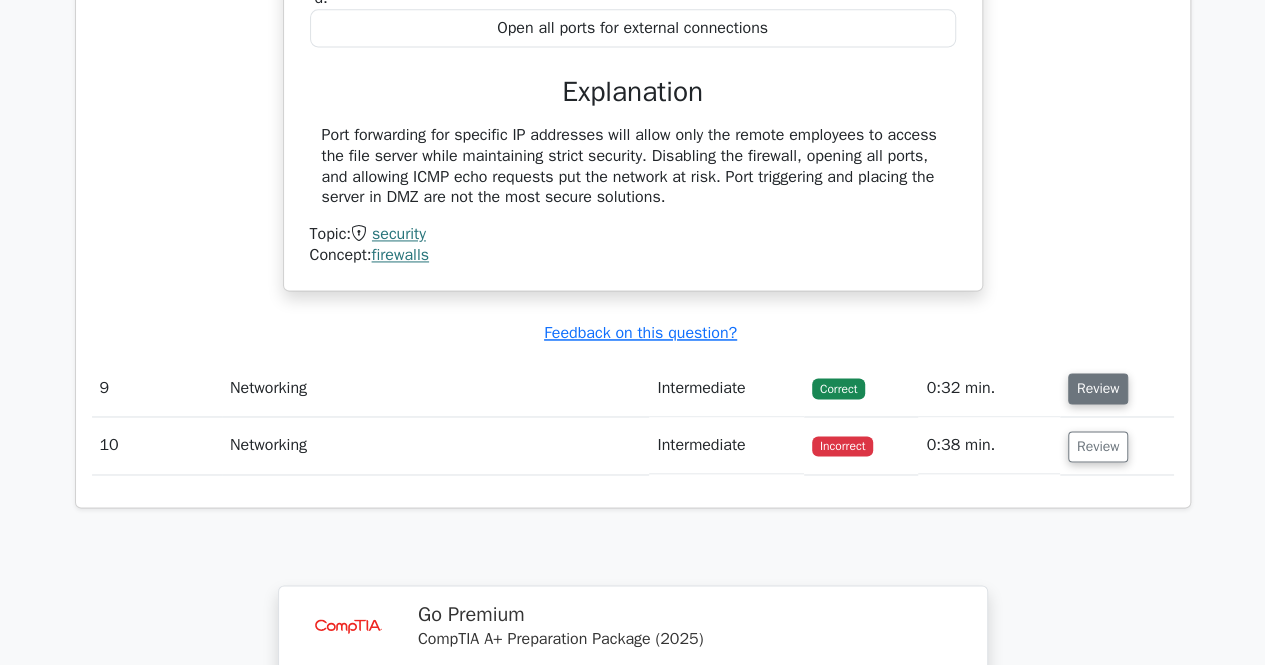 click on "Review" at bounding box center (1098, 388) 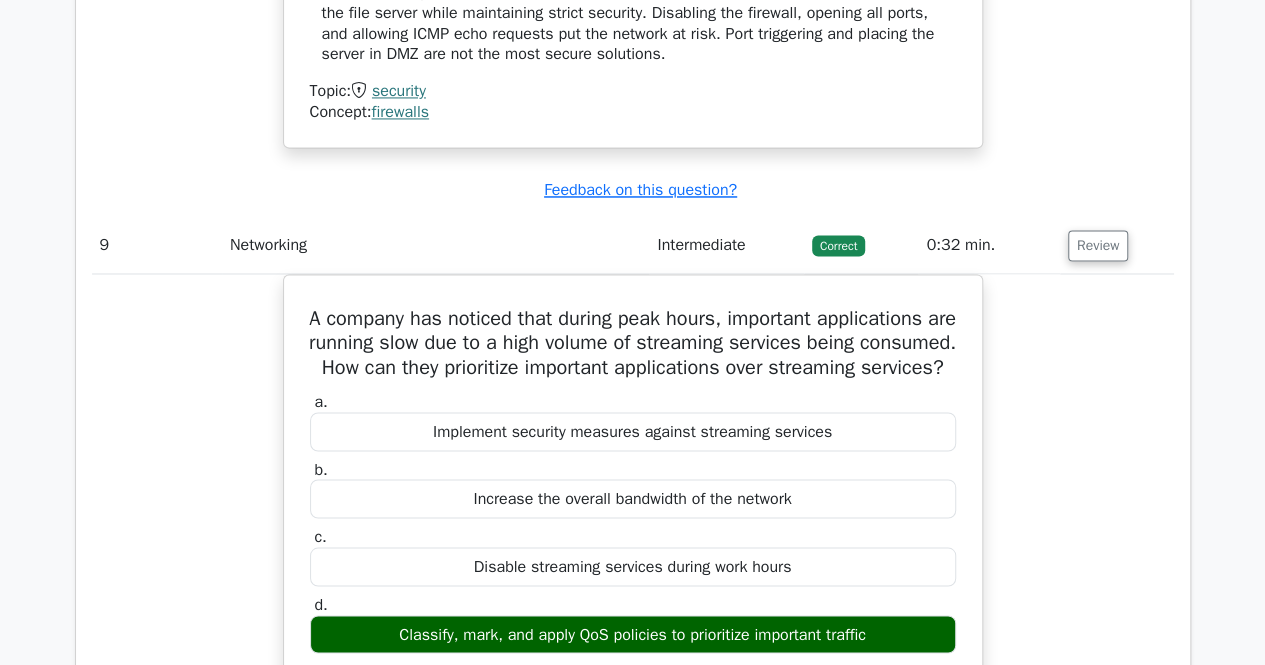scroll, scrollTop: 9320, scrollLeft: 0, axis: vertical 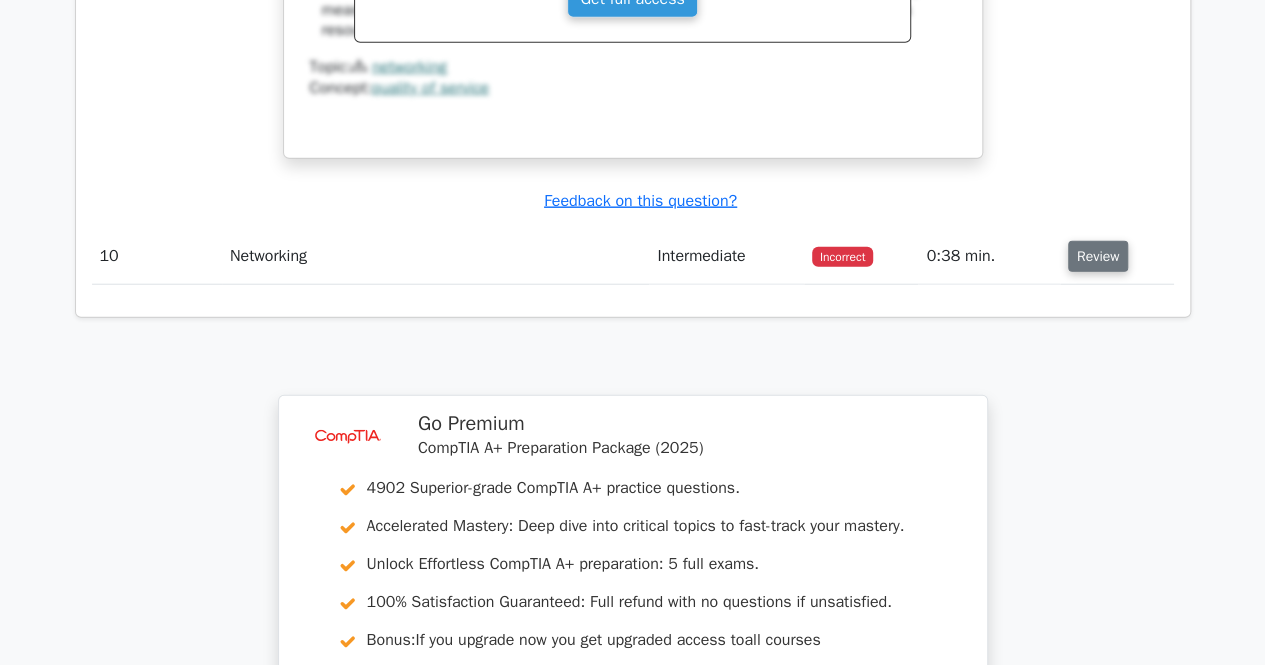 click on "Review" at bounding box center [1098, 256] 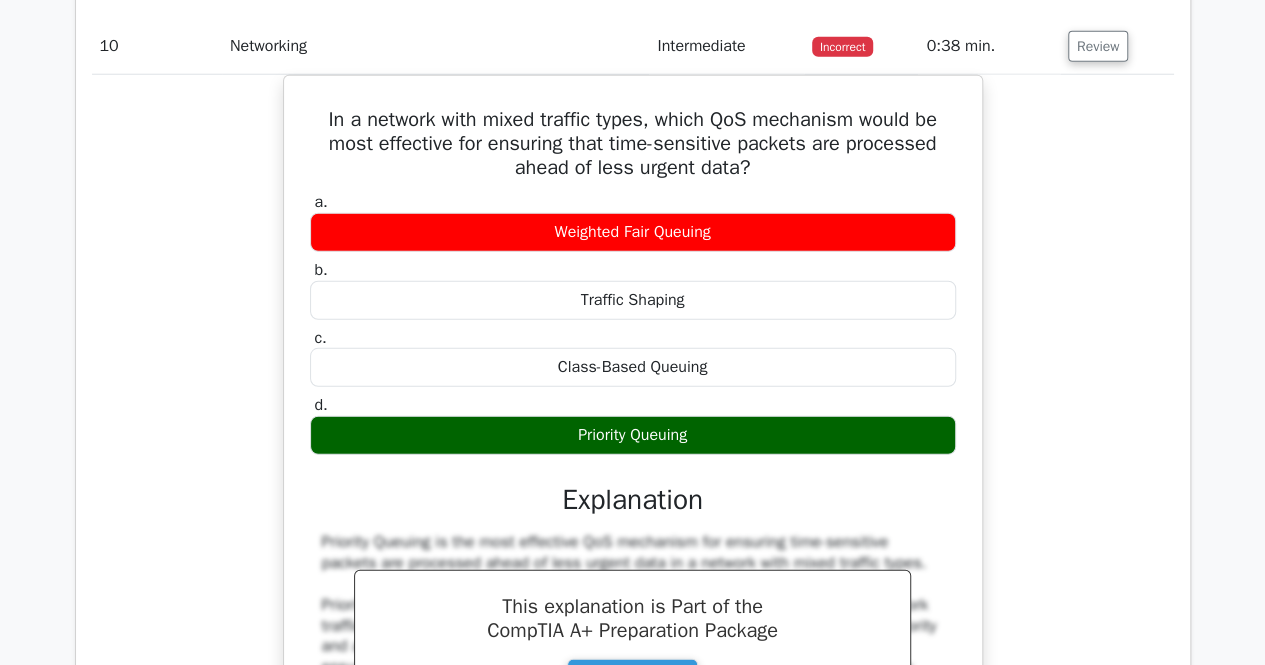 scroll, scrollTop: 10348, scrollLeft: 0, axis: vertical 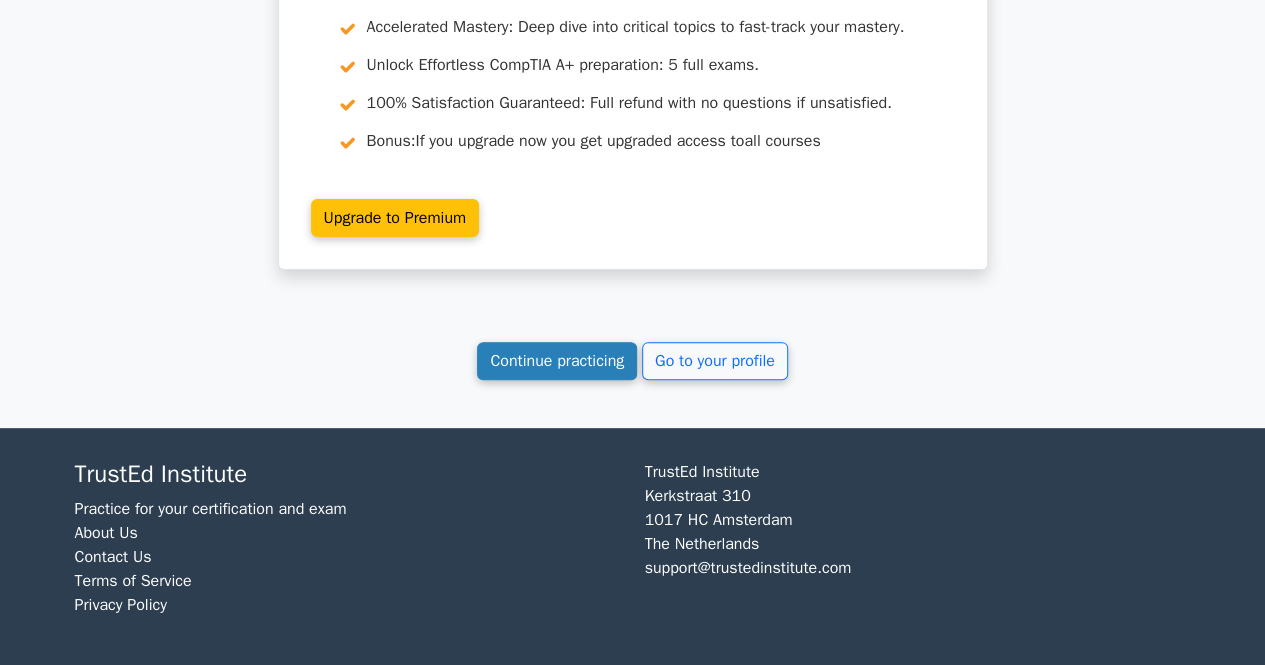 click on "Continue practicing" at bounding box center [557, 361] 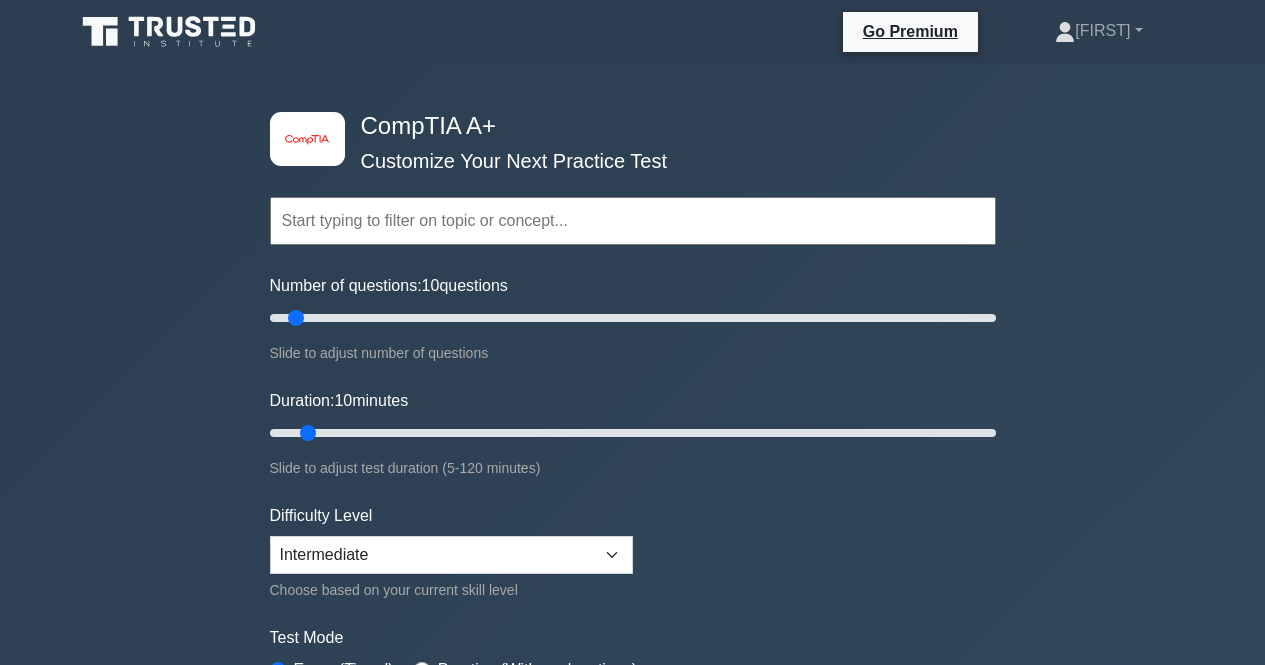 scroll, scrollTop: 0, scrollLeft: 0, axis: both 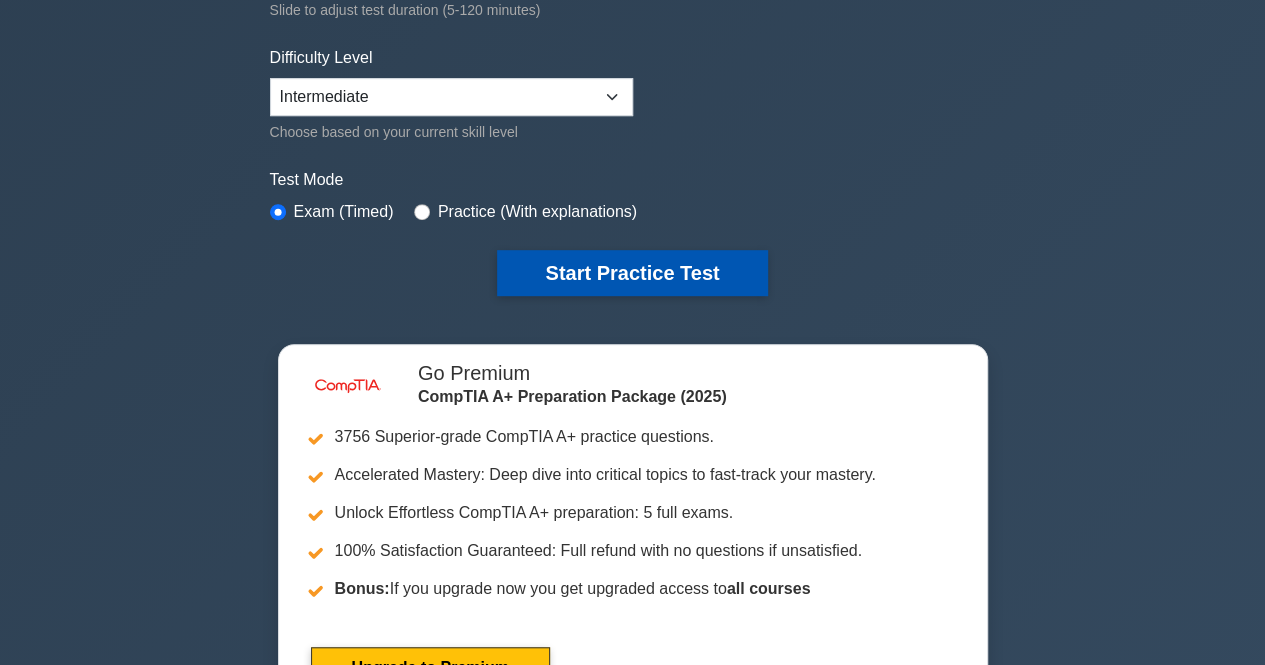click on "Start Practice Test" at bounding box center [632, 273] 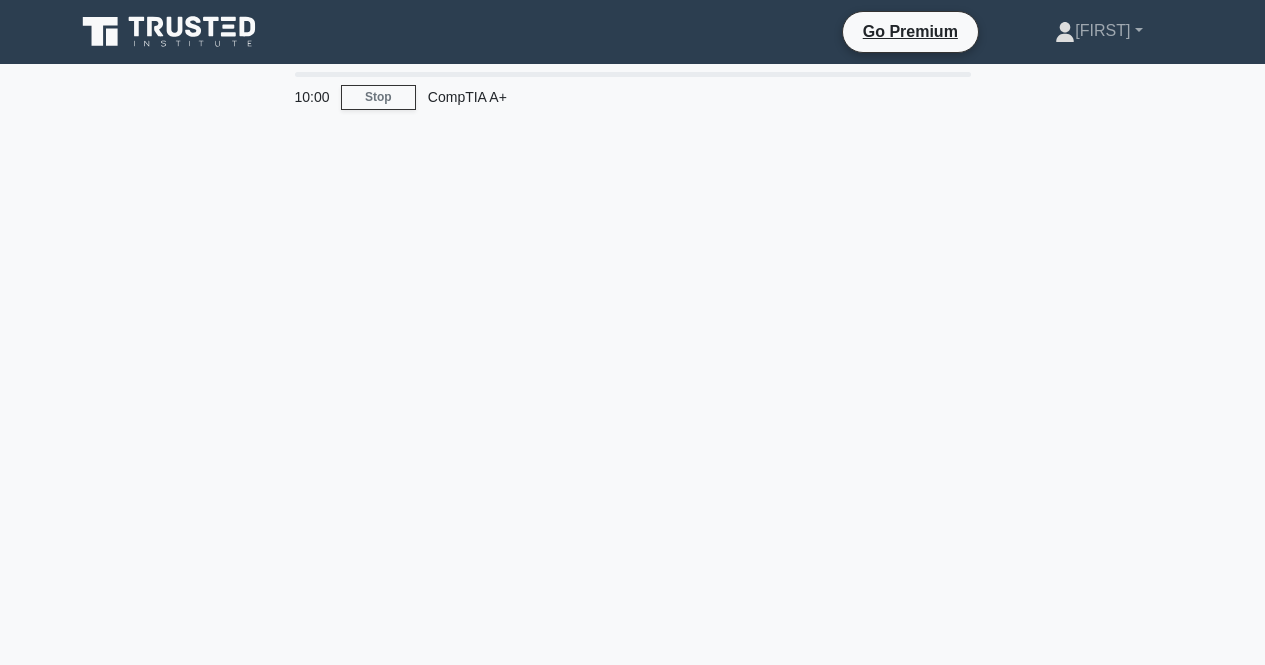 scroll, scrollTop: 0, scrollLeft: 0, axis: both 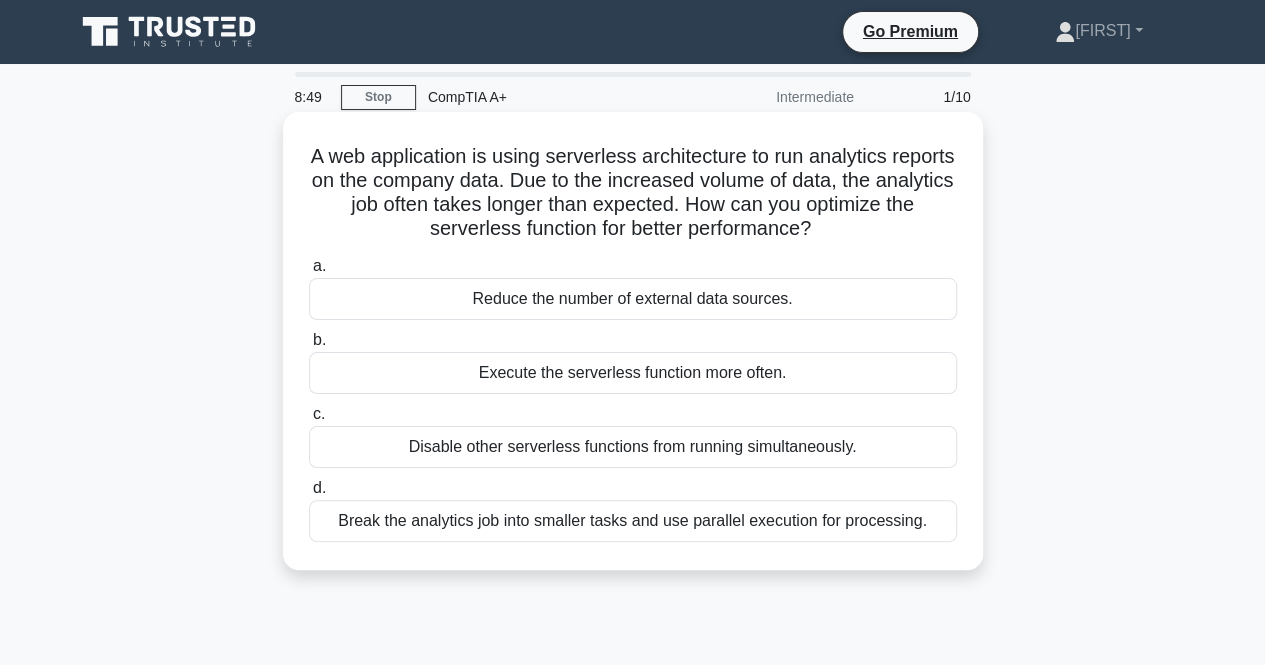 click on "Disable other serverless functions from running simultaneously." at bounding box center (633, 447) 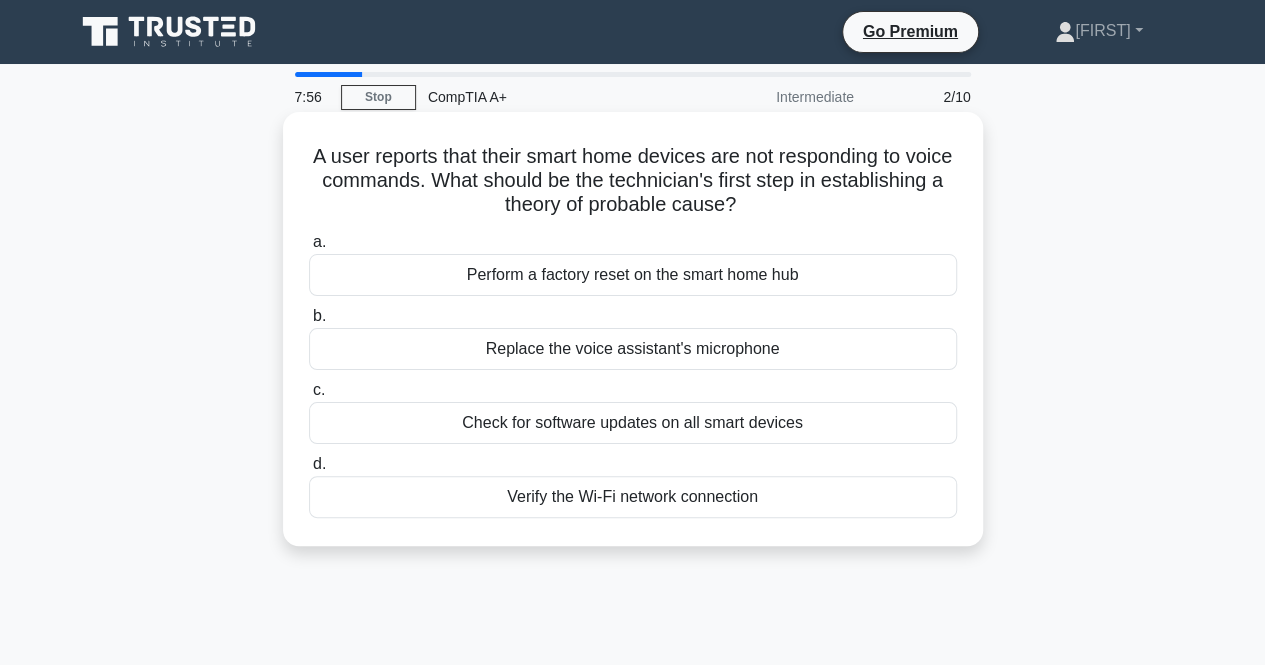 click on "Check for software updates on all smart devices" at bounding box center [633, 423] 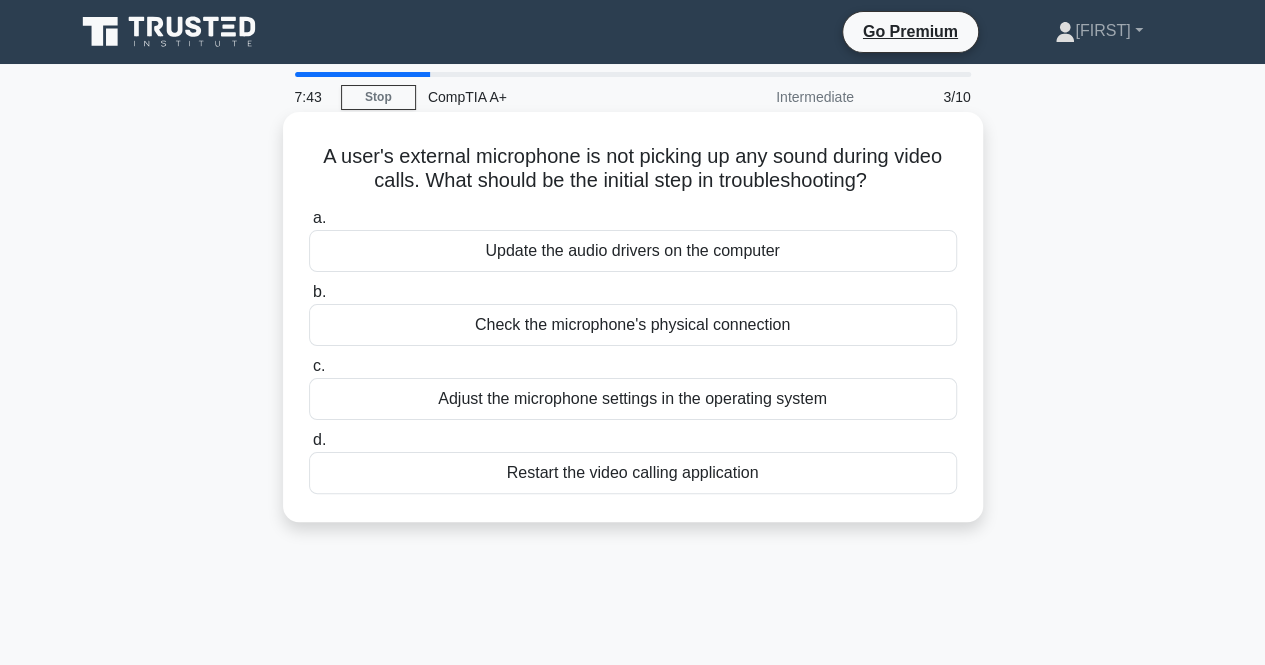 click on "Check the microphone's physical connection" at bounding box center [633, 325] 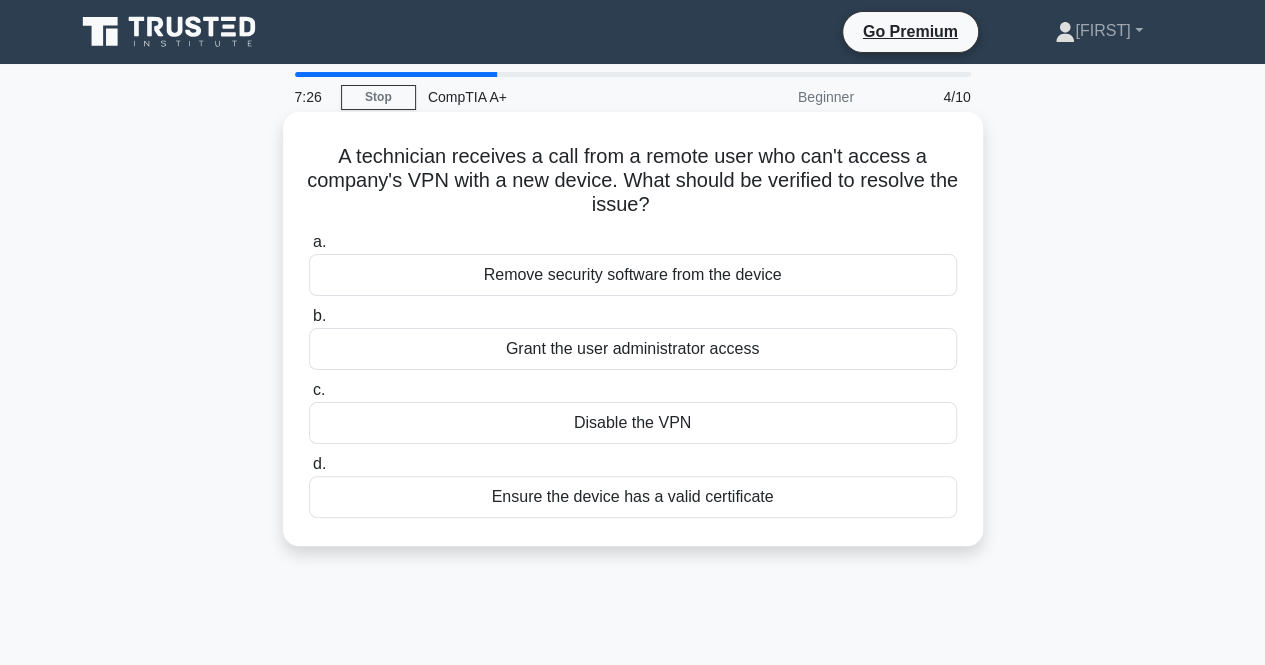click on "Grant the user administrator access" at bounding box center (633, 349) 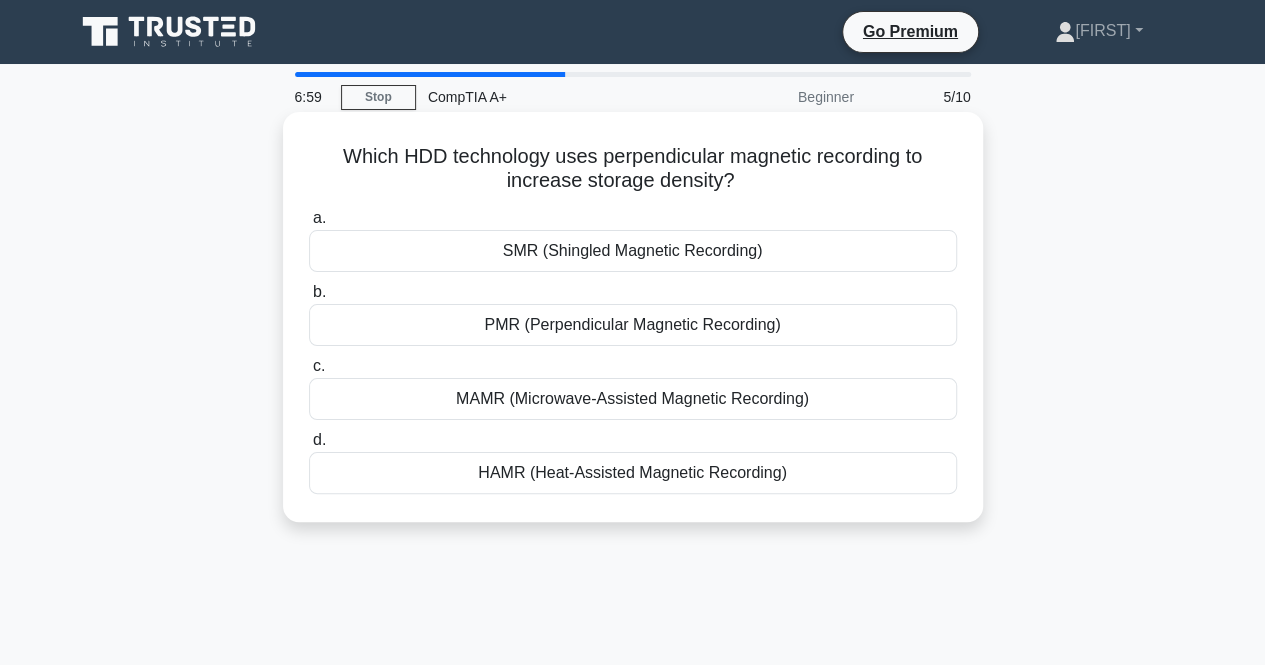 click on "SMR (Shingled Magnetic Recording)" at bounding box center [633, 251] 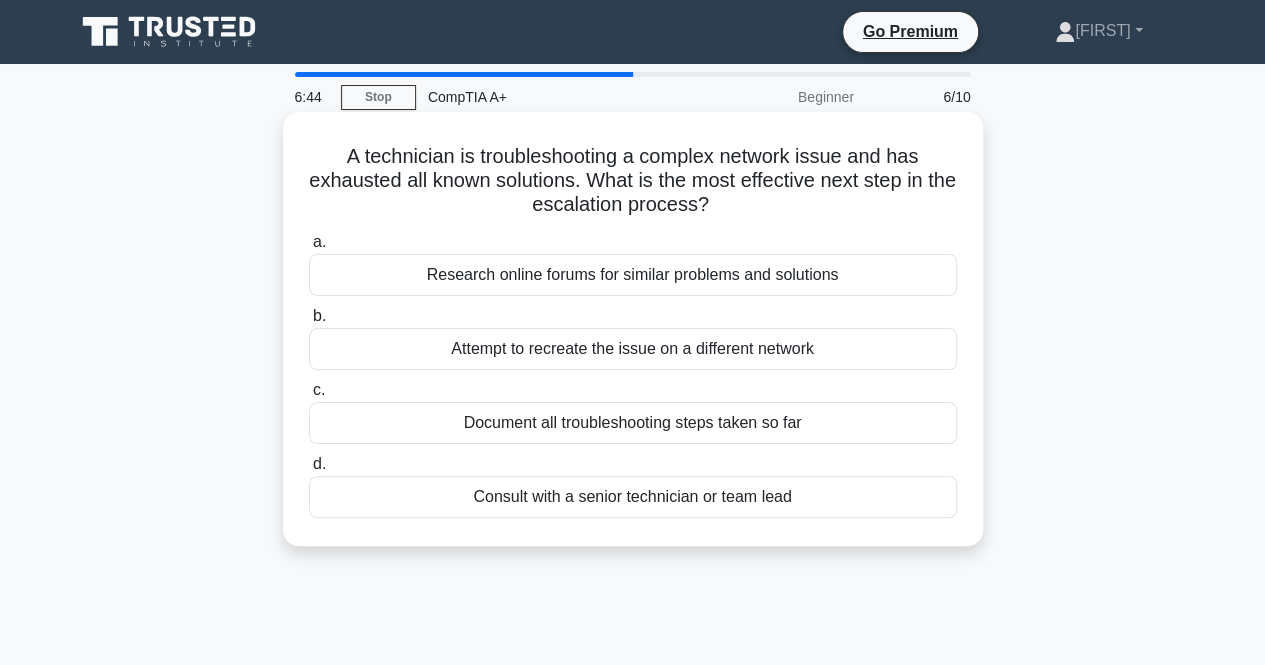 click on "Consult with a senior technician or team lead" at bounding box center (633, 497) 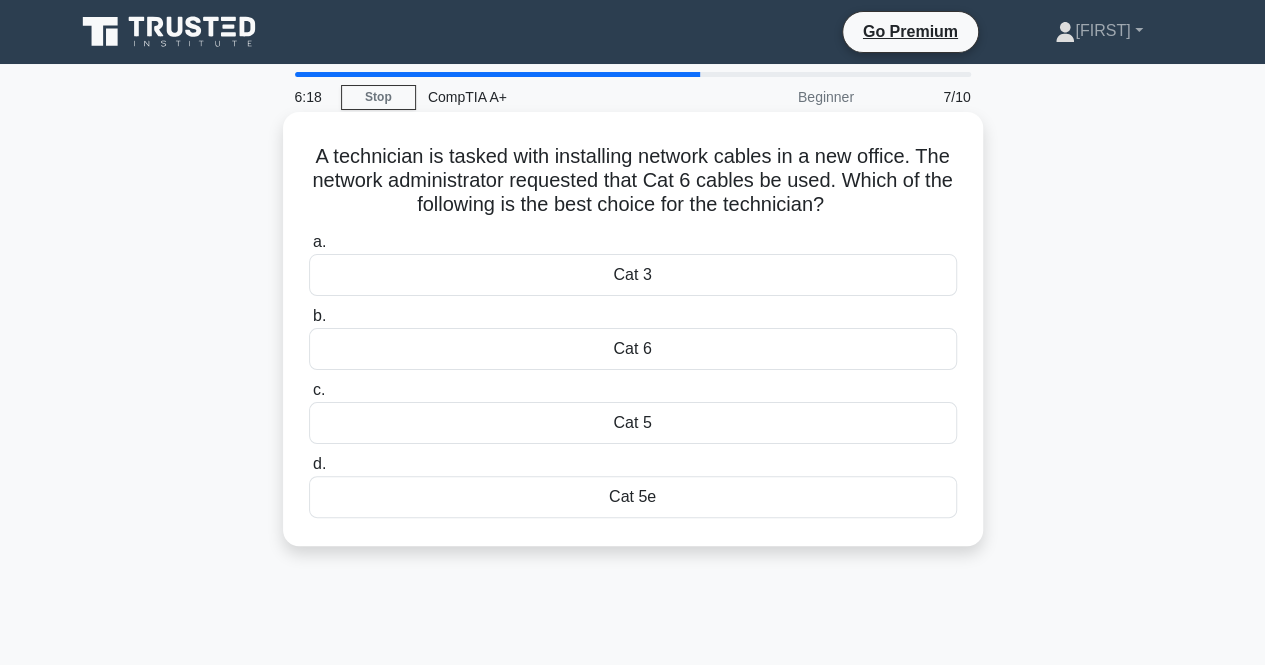 click on "Cat 6" at bounding box center (633, 349) 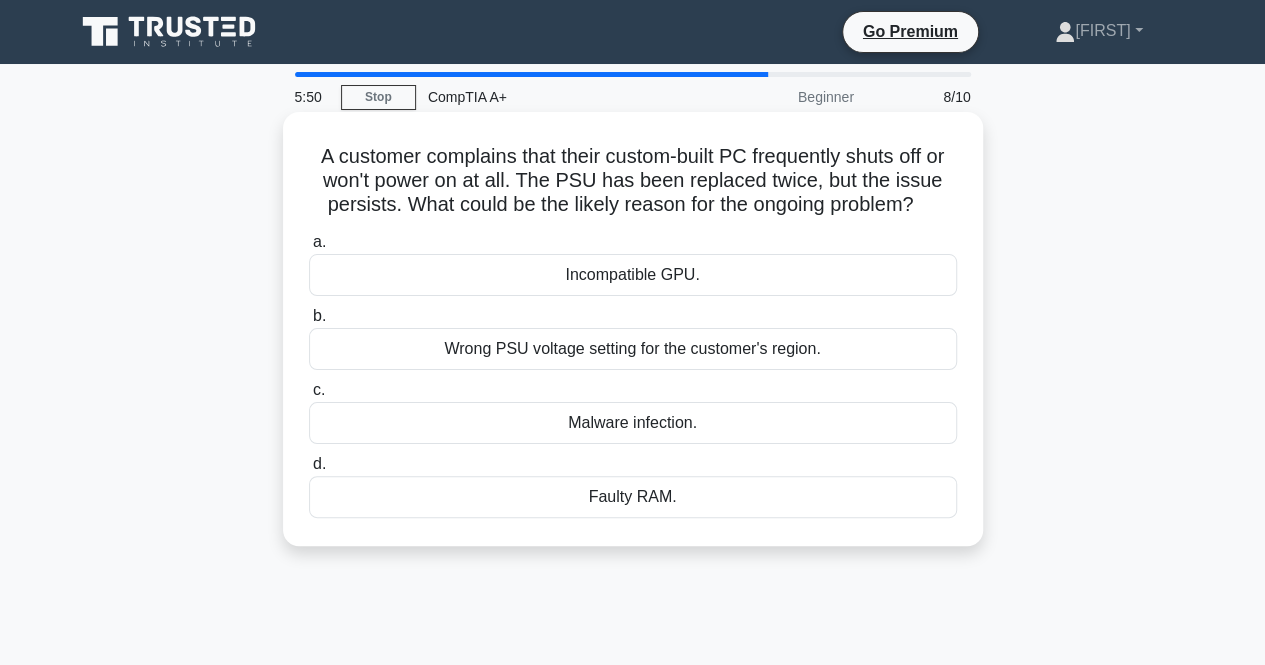 click on "Incompatible GPU." at bounding box center [633, 275] 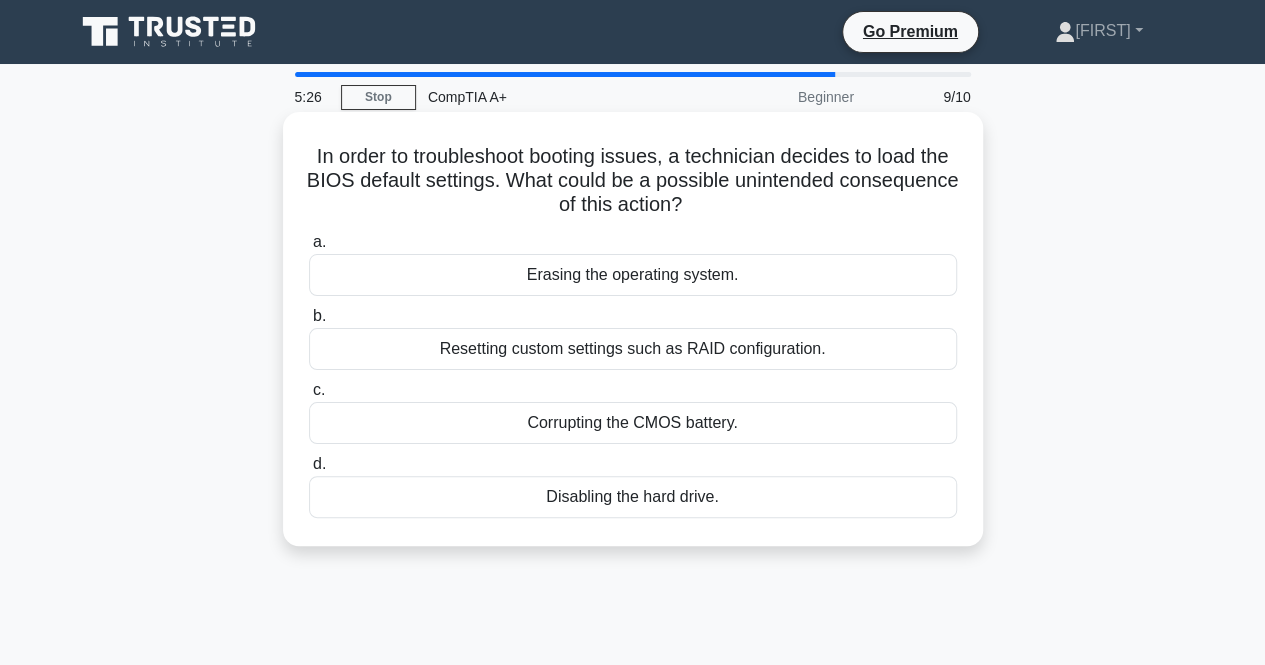 click on "Erasing the operating system." at bounding box center (633, 275) 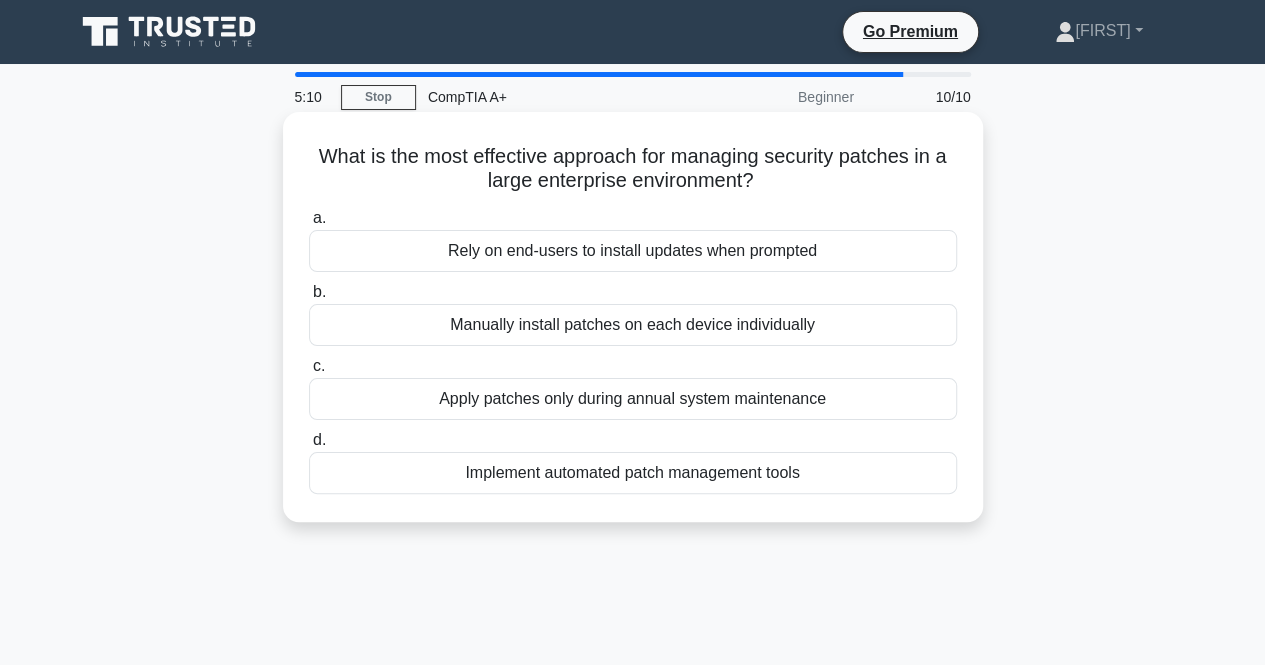 click on "Implement automated patch management tools" at bounding box center (633, 473) 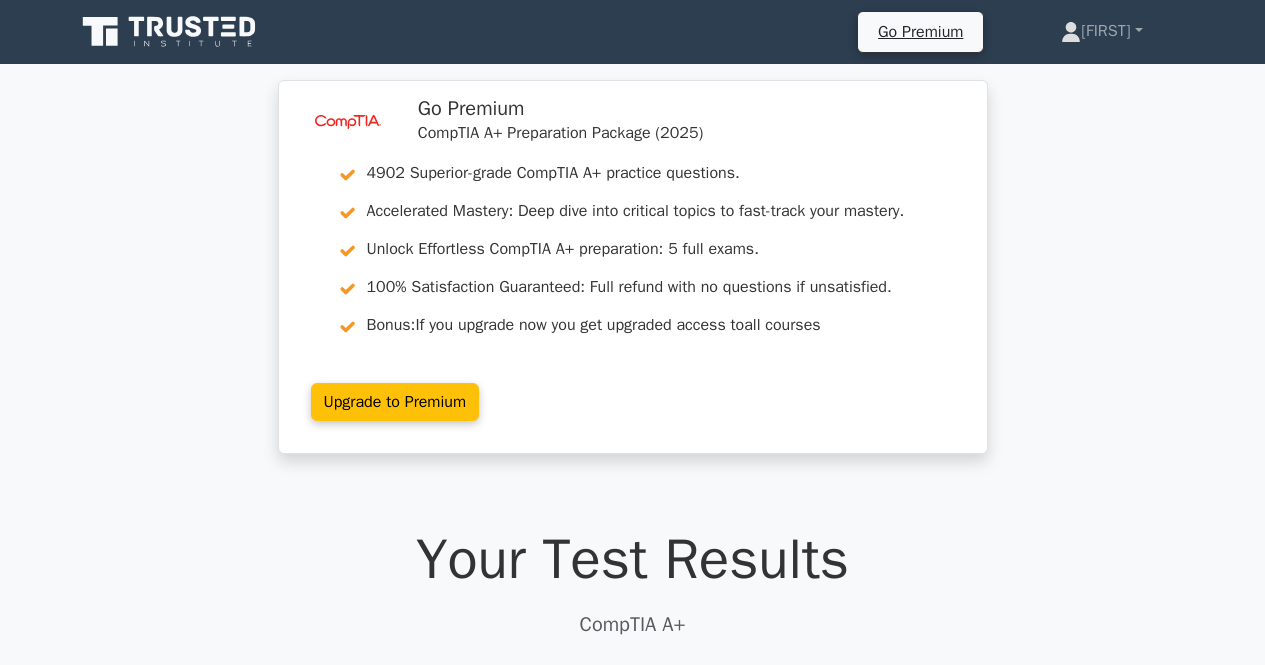 scroll, scrollTop: 0, scrollLeft: 0, axis: both 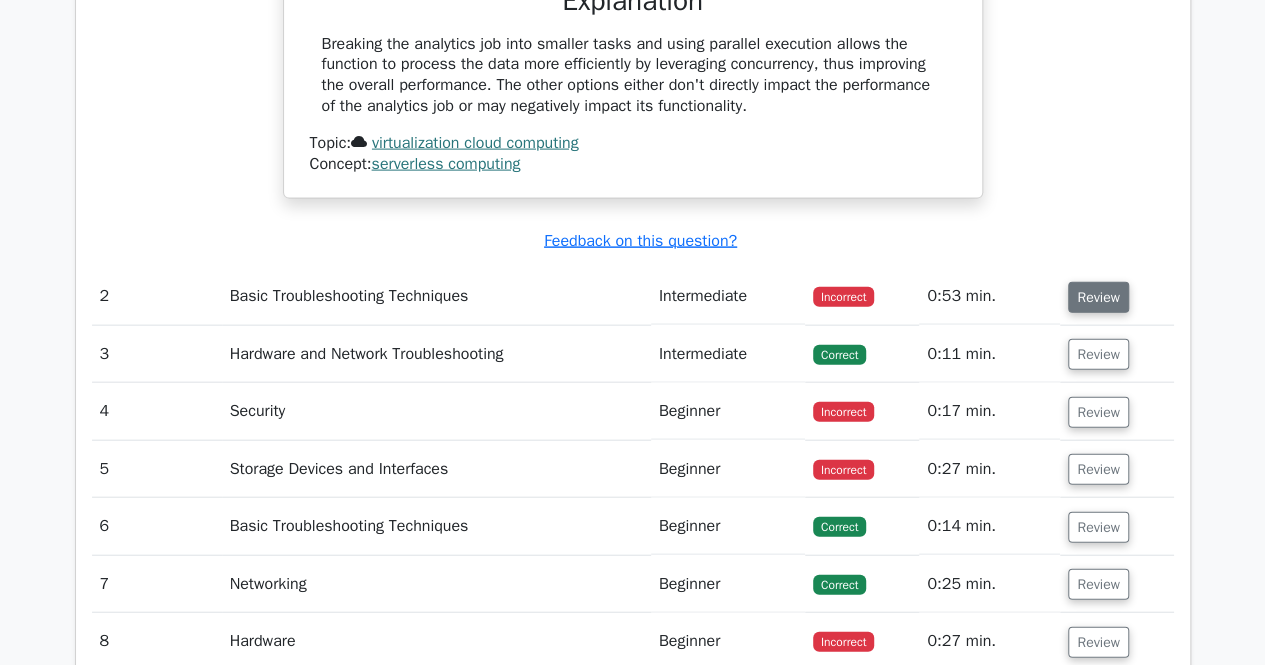 click on "Review" at bounding box center [1098, 297] 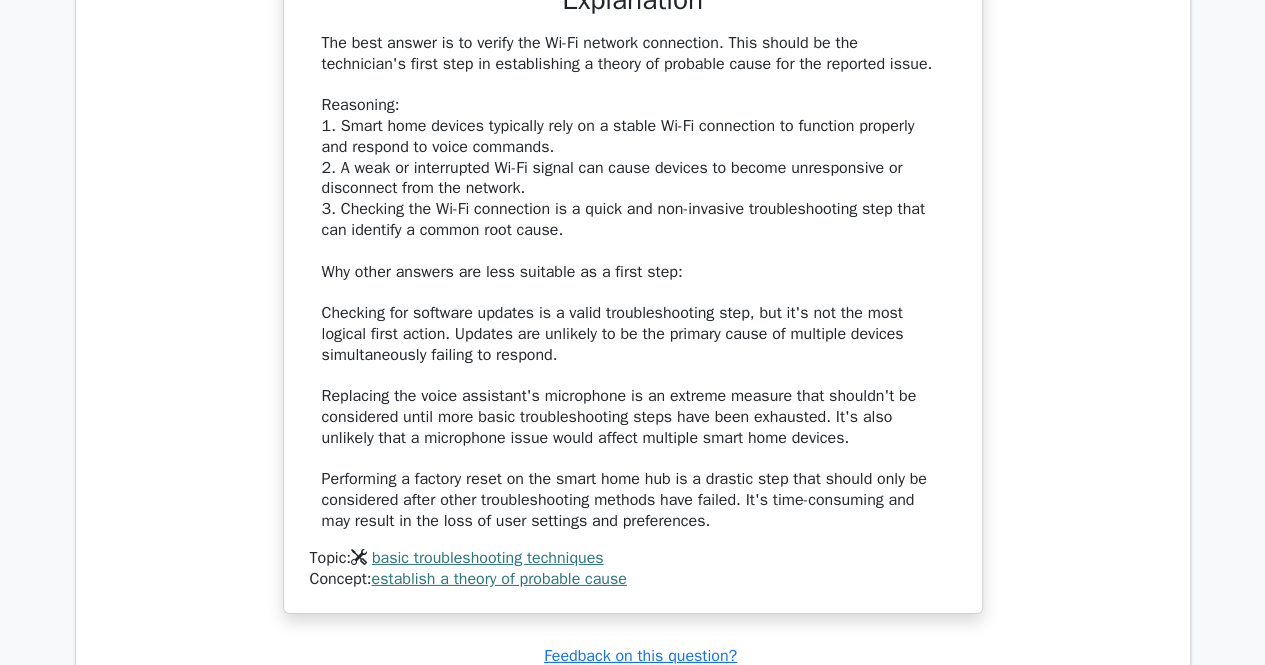 scroll, scrollTop: 2873, scrollLeft: 0, axis: vertical 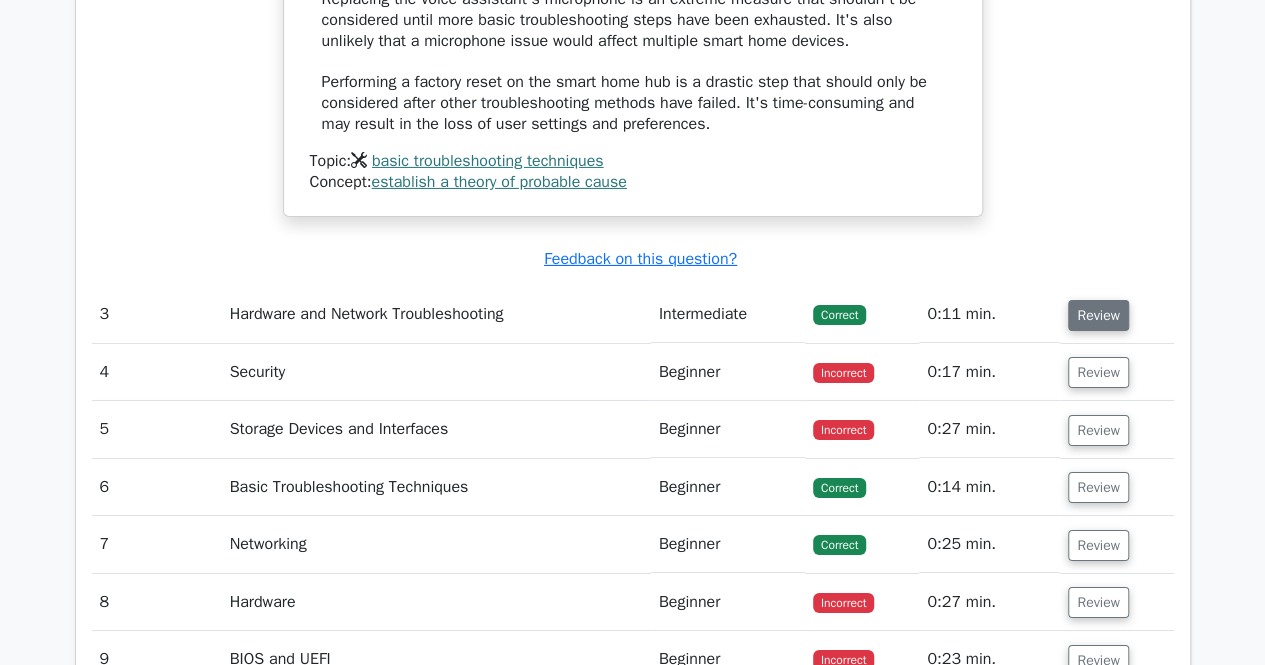 click on "Review" at bounding box center (1098, 315) 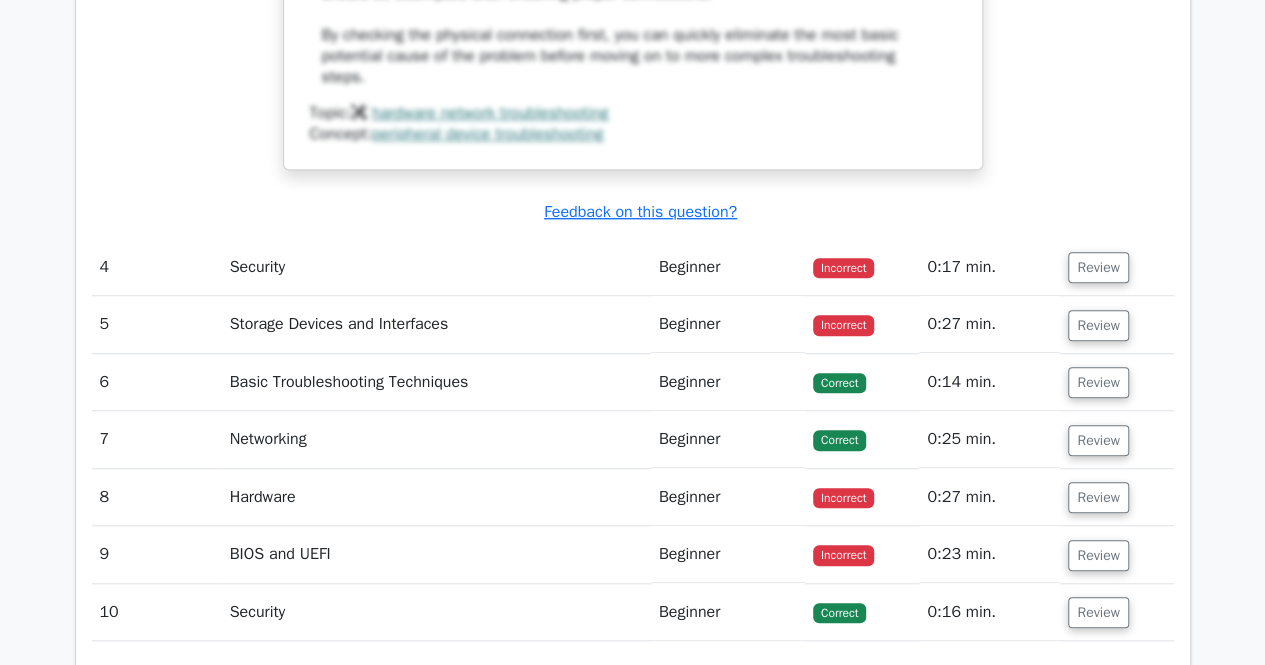 scroll, scrollTop: 4448, scrollLeft: 0, axis: vertical 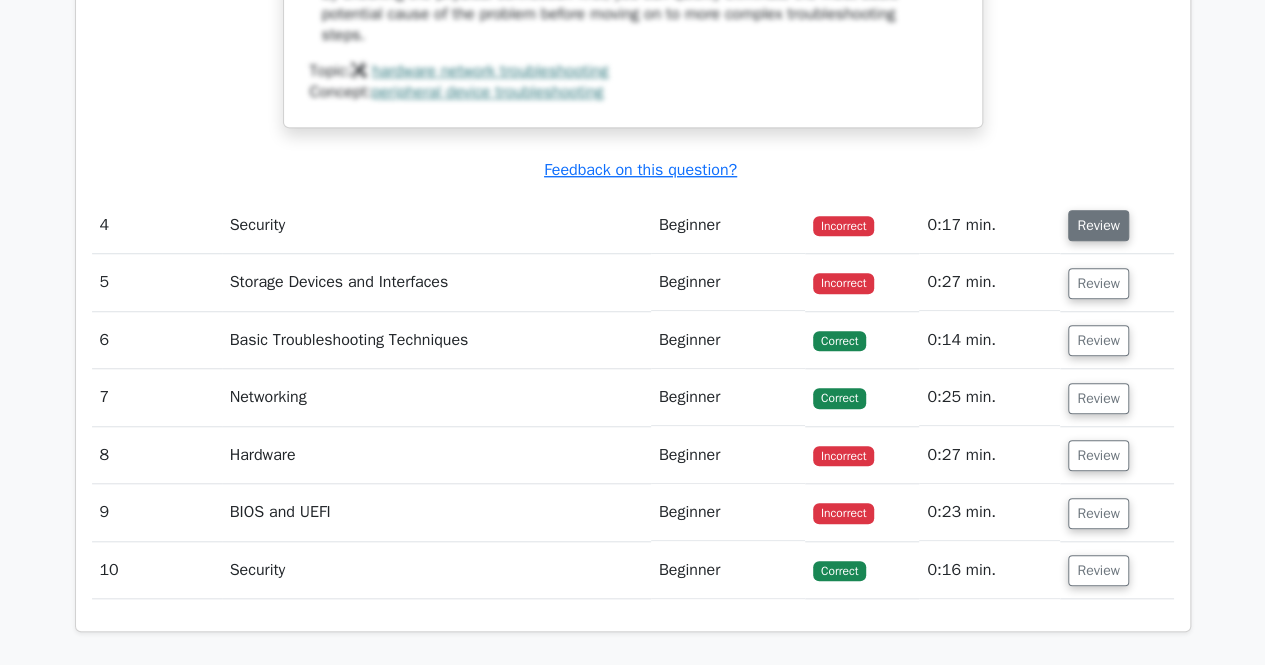 click on "Review" at bounding box center [1098, 225] 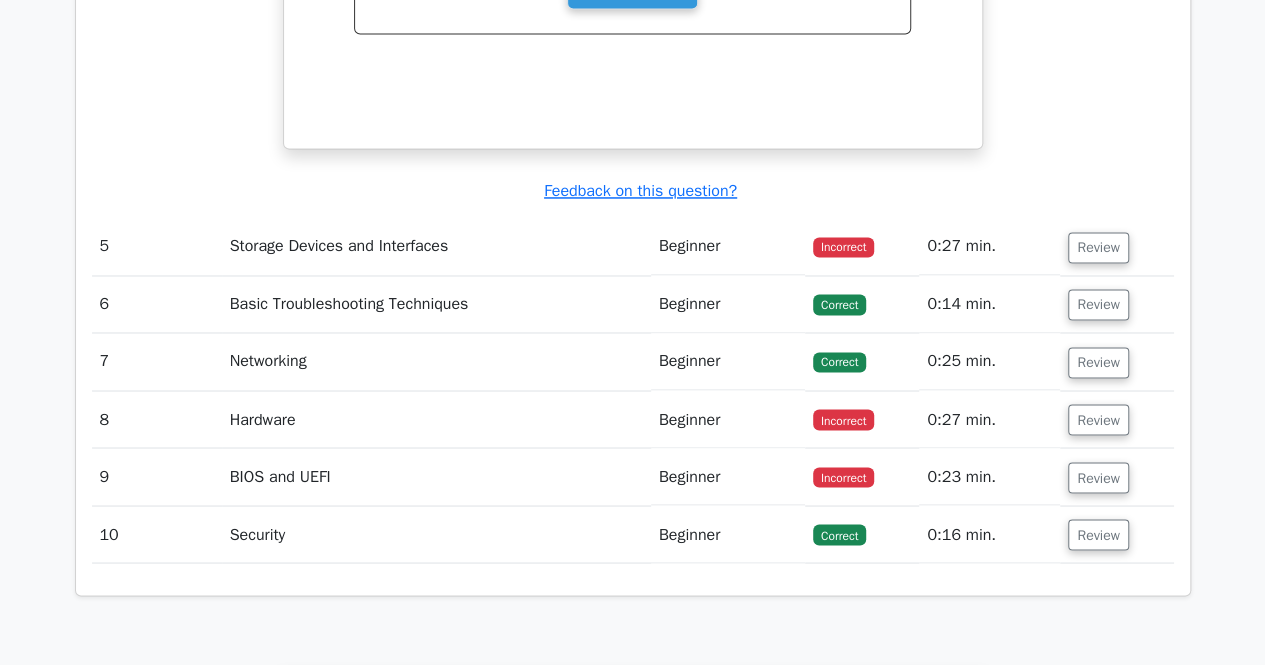 scroll, scrollTop: 5348, scrollLeft: 0, axis: vertical 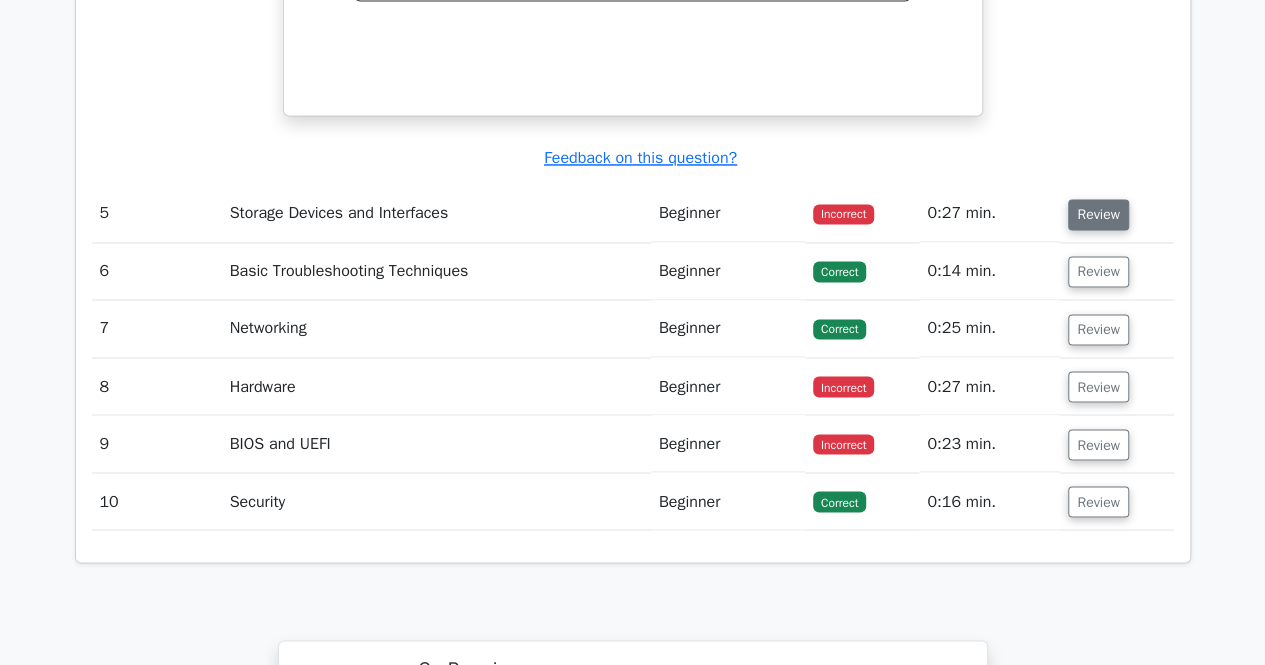 click on "Review" at bounding box center [1098, 214] 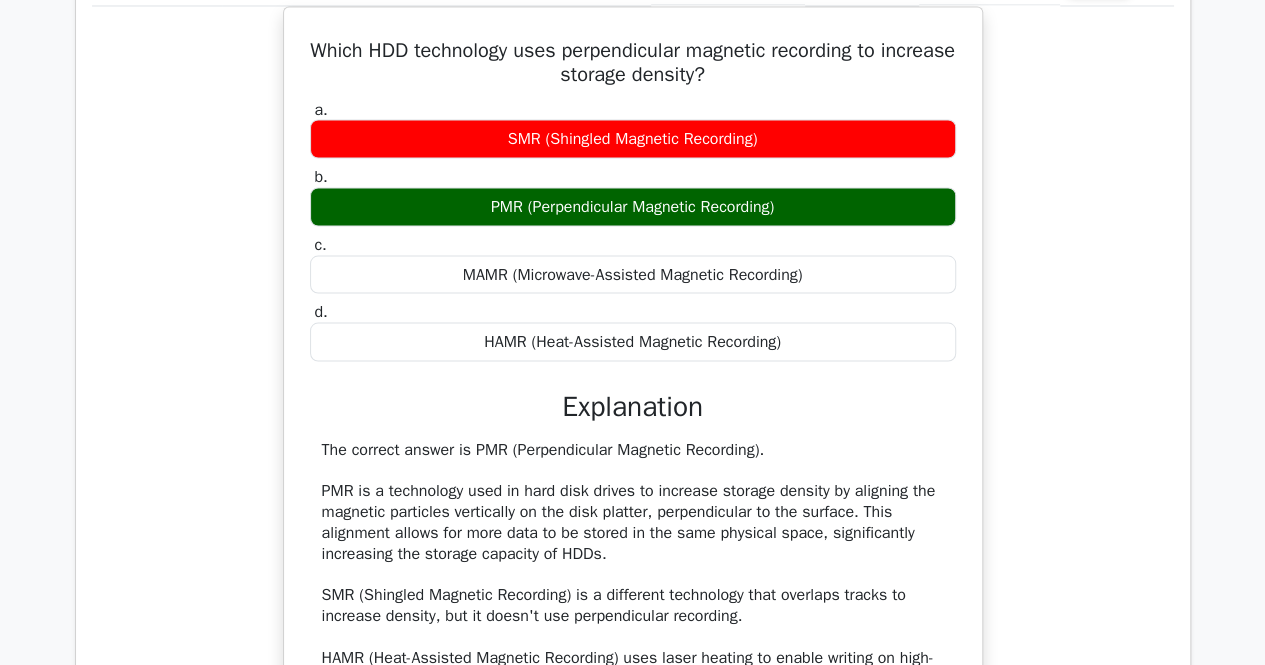 scroll, scrollTop: 5599, scrollLeft: 0, axis: vertical 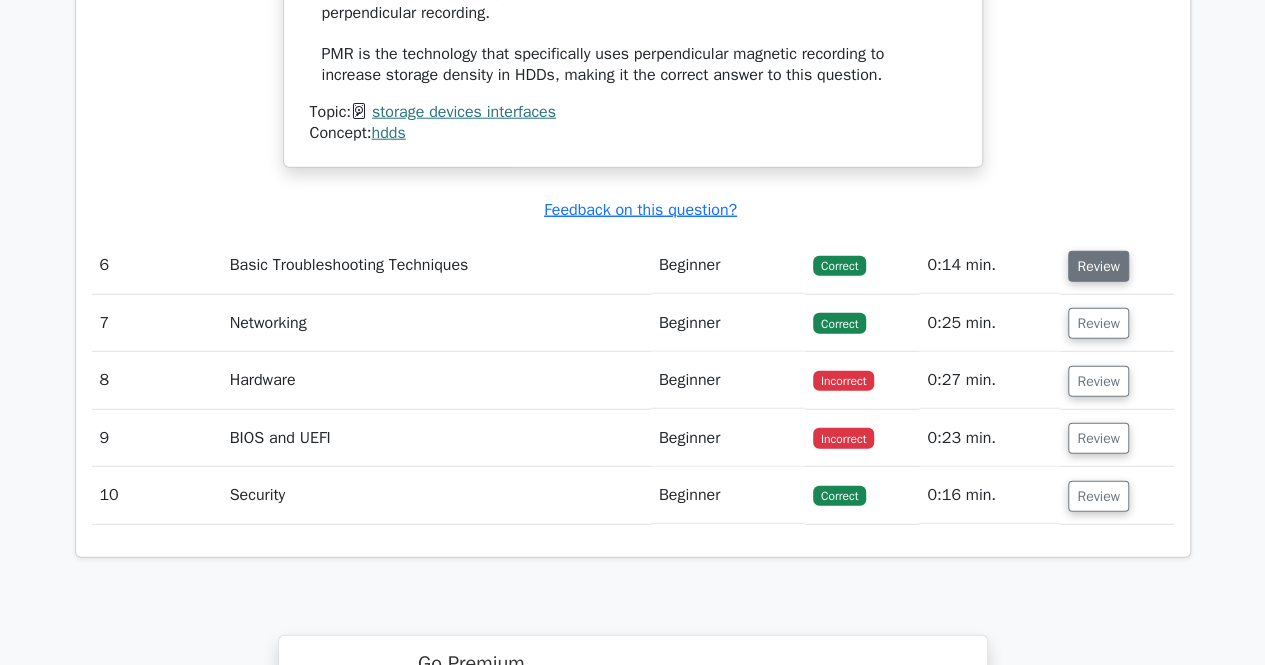 click on "Review" at bounding box center [1098, 266] 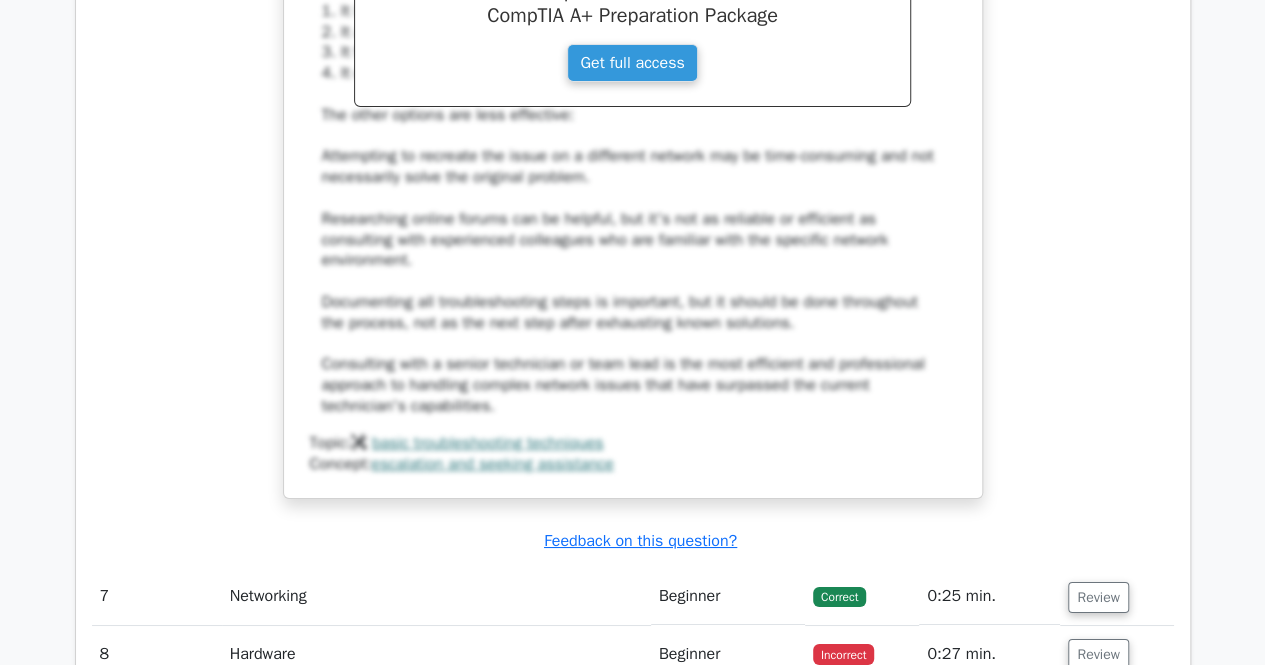 scroll, scrollTop: 7163, scrollLeft: 0, axis: vertical 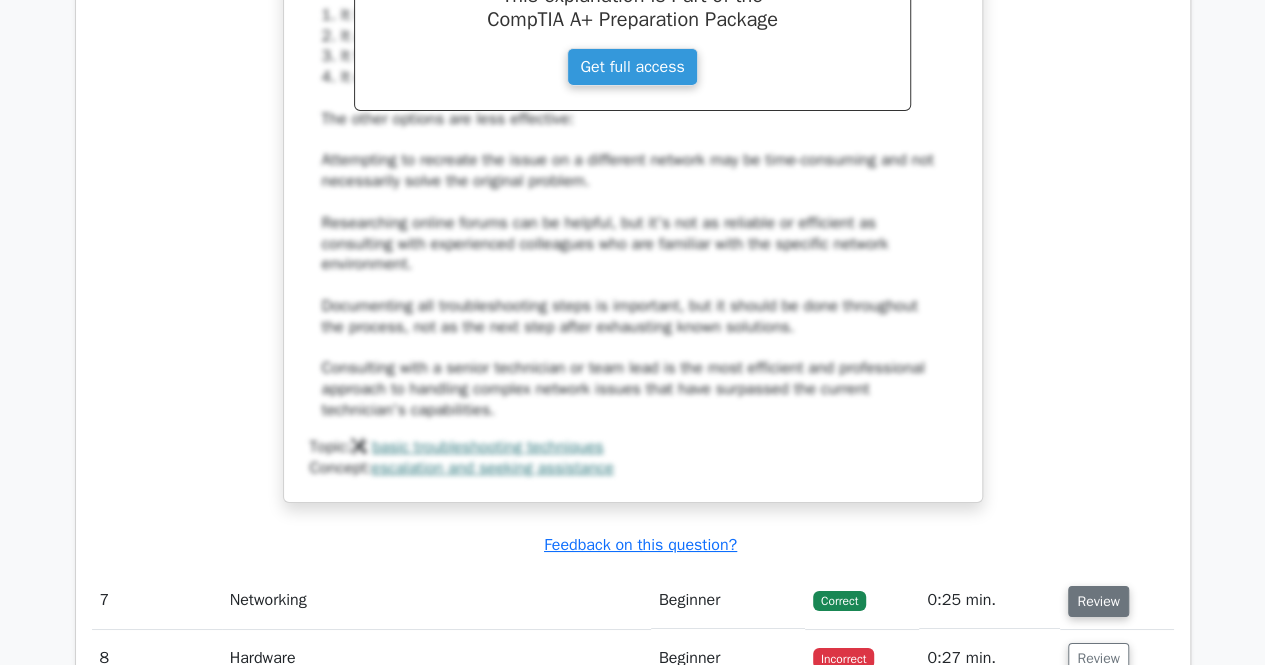 click on "Review" at bounding box center [1098, 601] 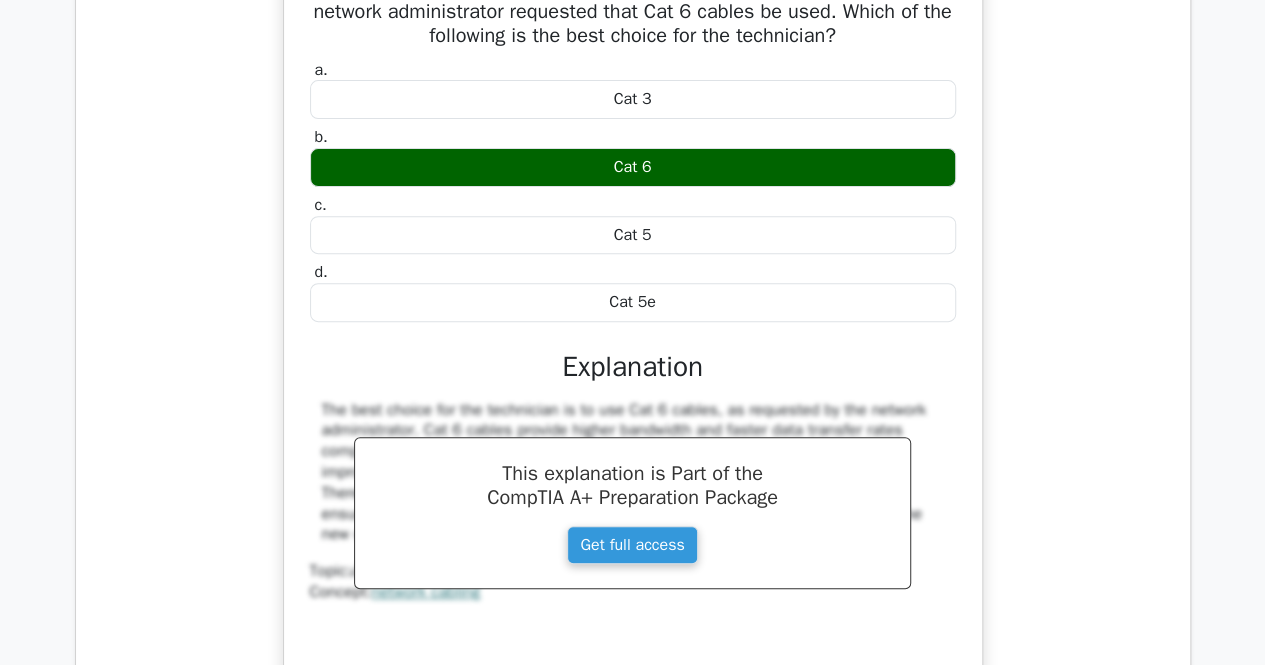 scroll, scrollTop: 8347, scrollLeft: 0, axis: vertical 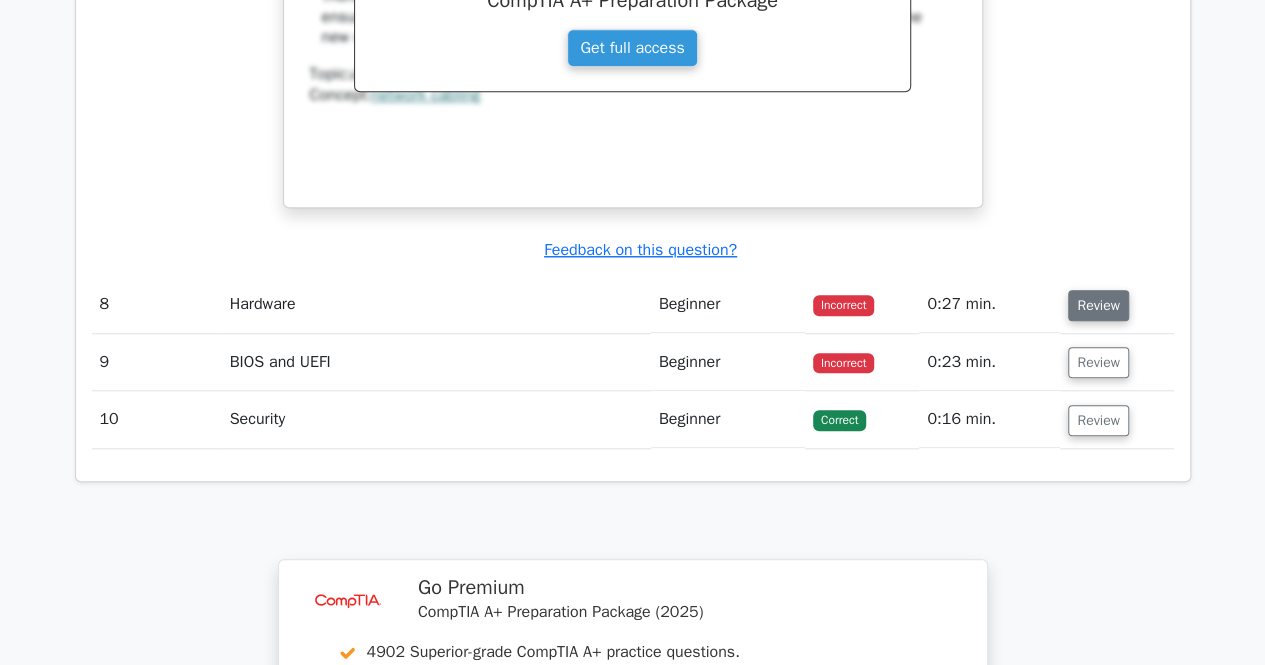 click on "Review" at bounding box center (1098, 305) 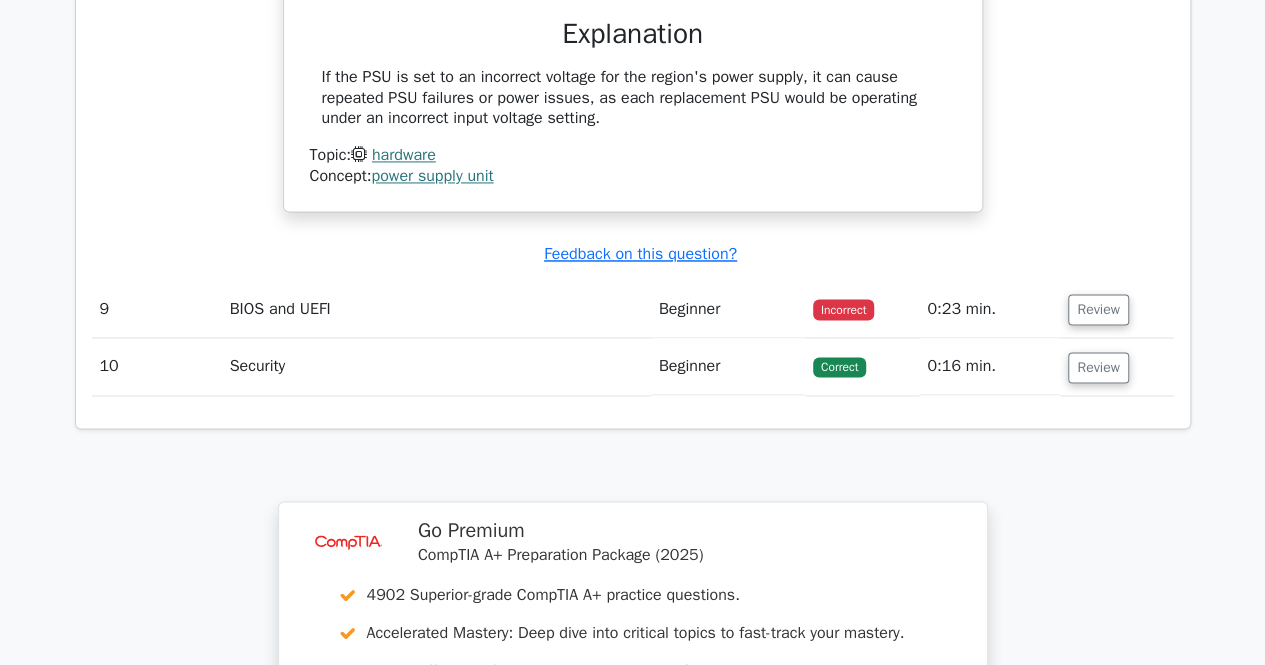 scroll, scrollTop: 9394, scrollLeft: 0, axis: vertical 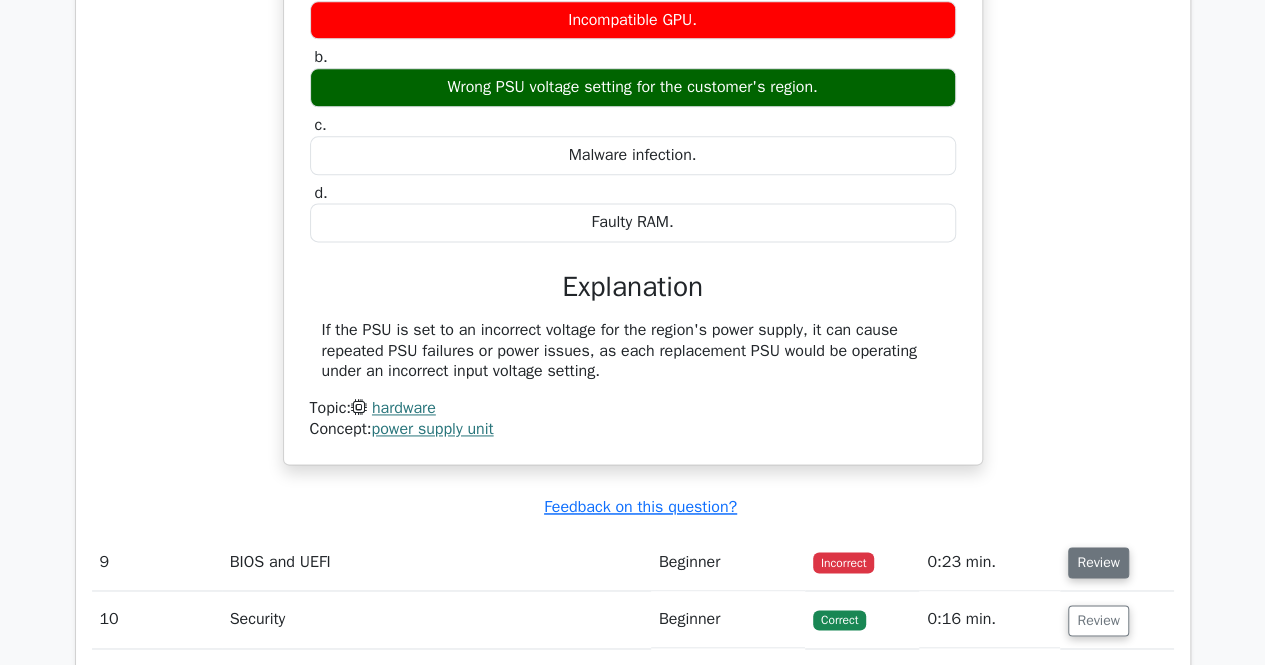 click on "Review" at bounding box center (1098, 562) 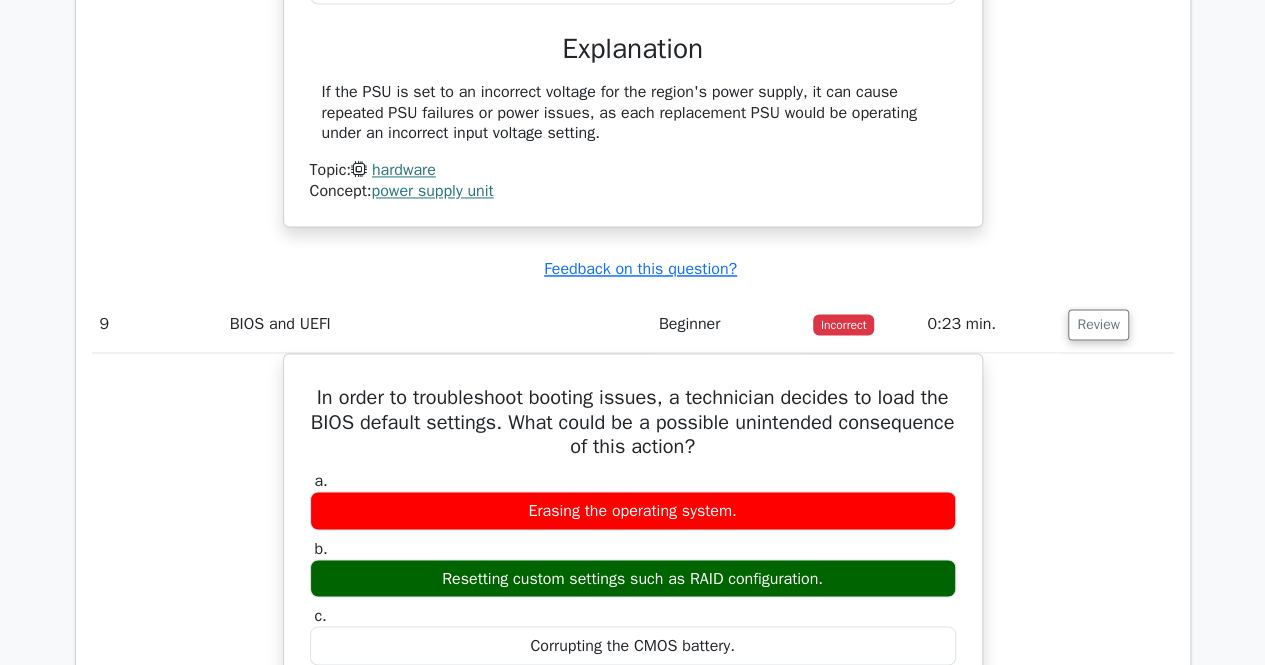 scroll, scrollTop: 9084, scrollLeft: 0, axis: vertical 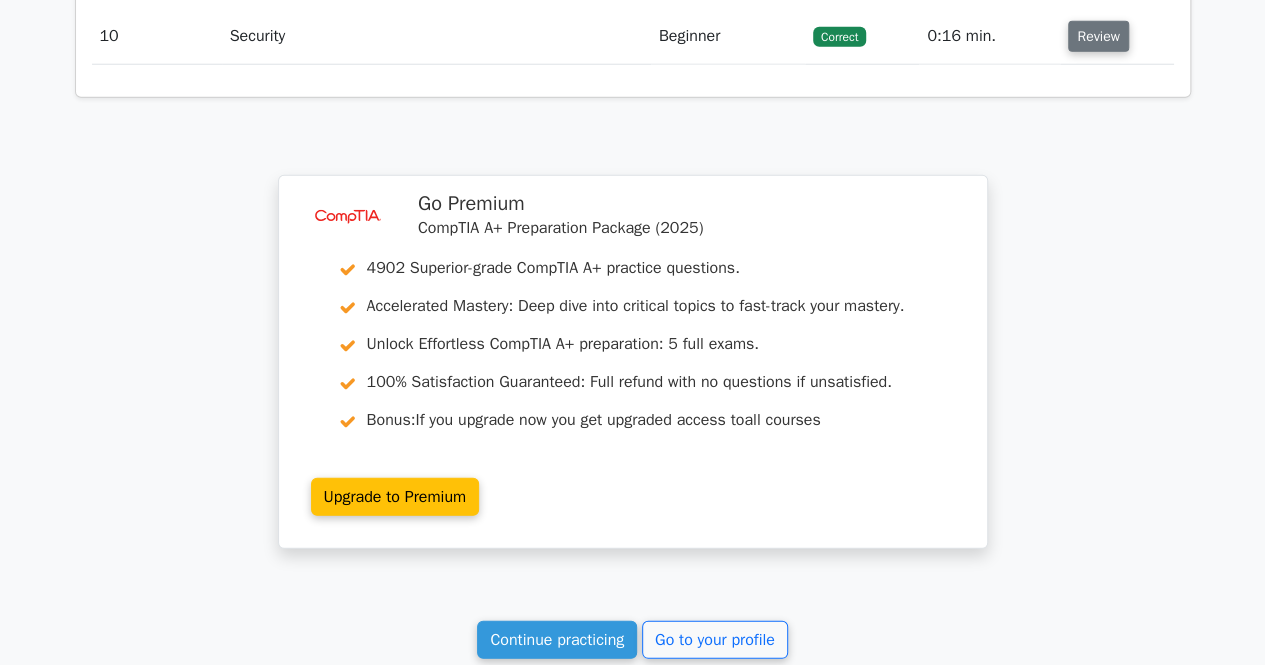 click on "Review" at bounding box center [1098, 36] 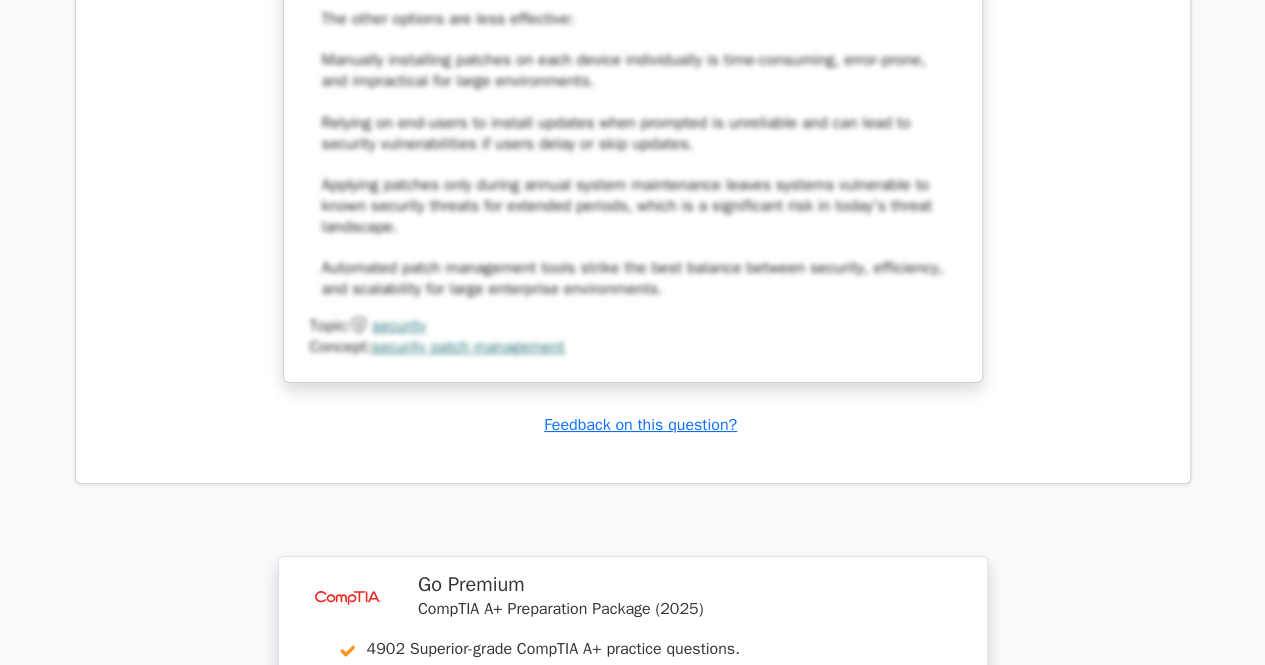 scroll, scrollTop: 11368, scrollLeft: 0, axis: vertical 